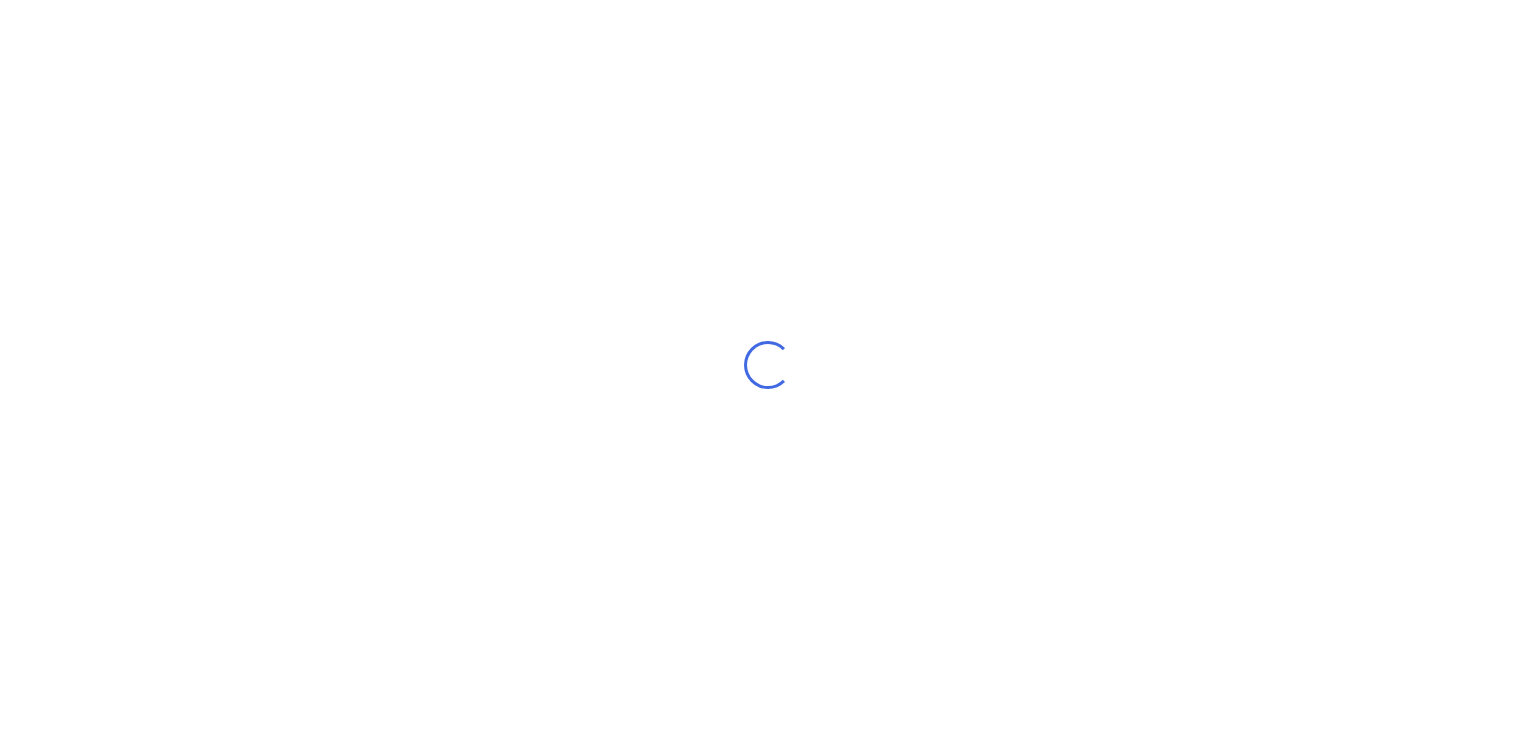 scroll, scrollTop: 0, scrollLeft: 0, axis: both 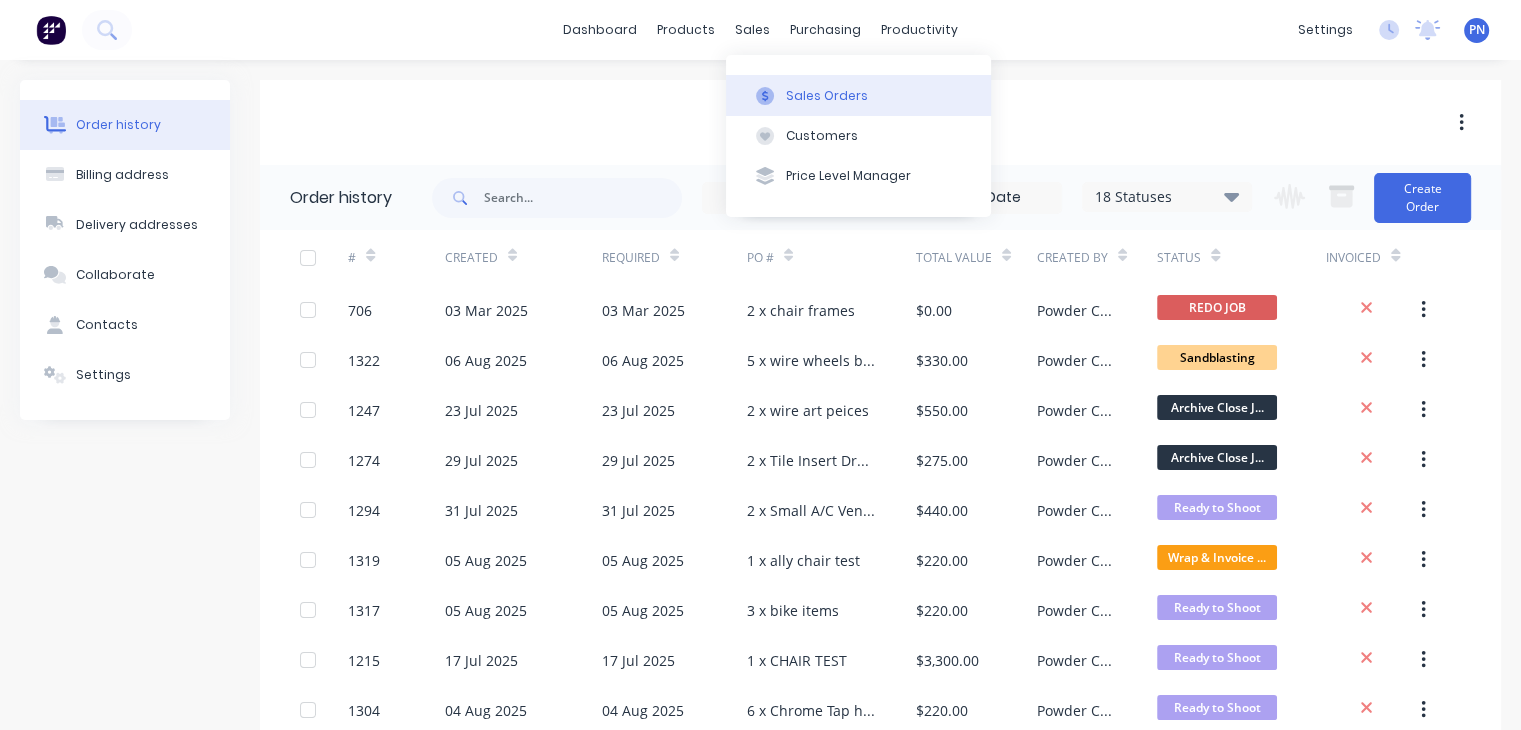 click on "Sales Orders" at bounding box center [827, 96] 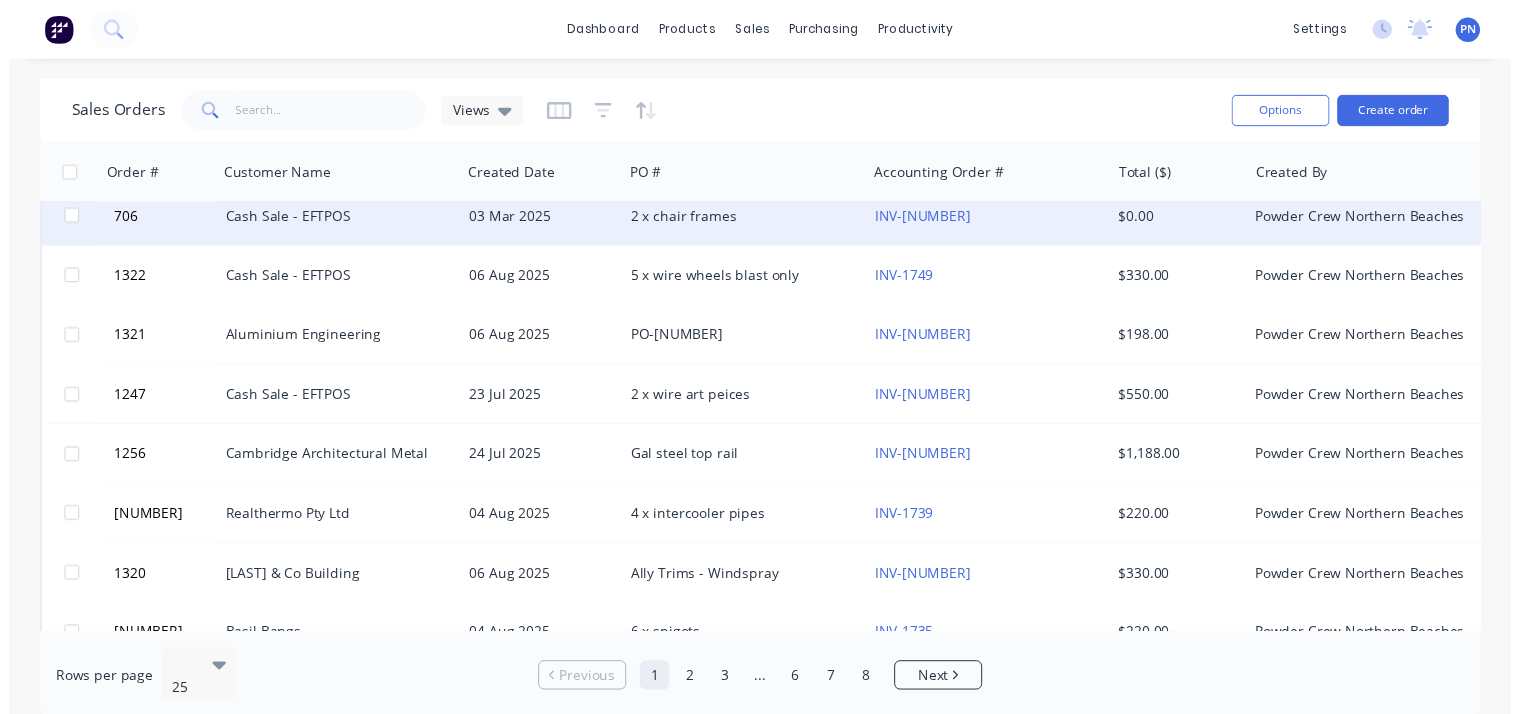 scroll, scrollTop: 100, scrollLeft: 0, axis: vertical 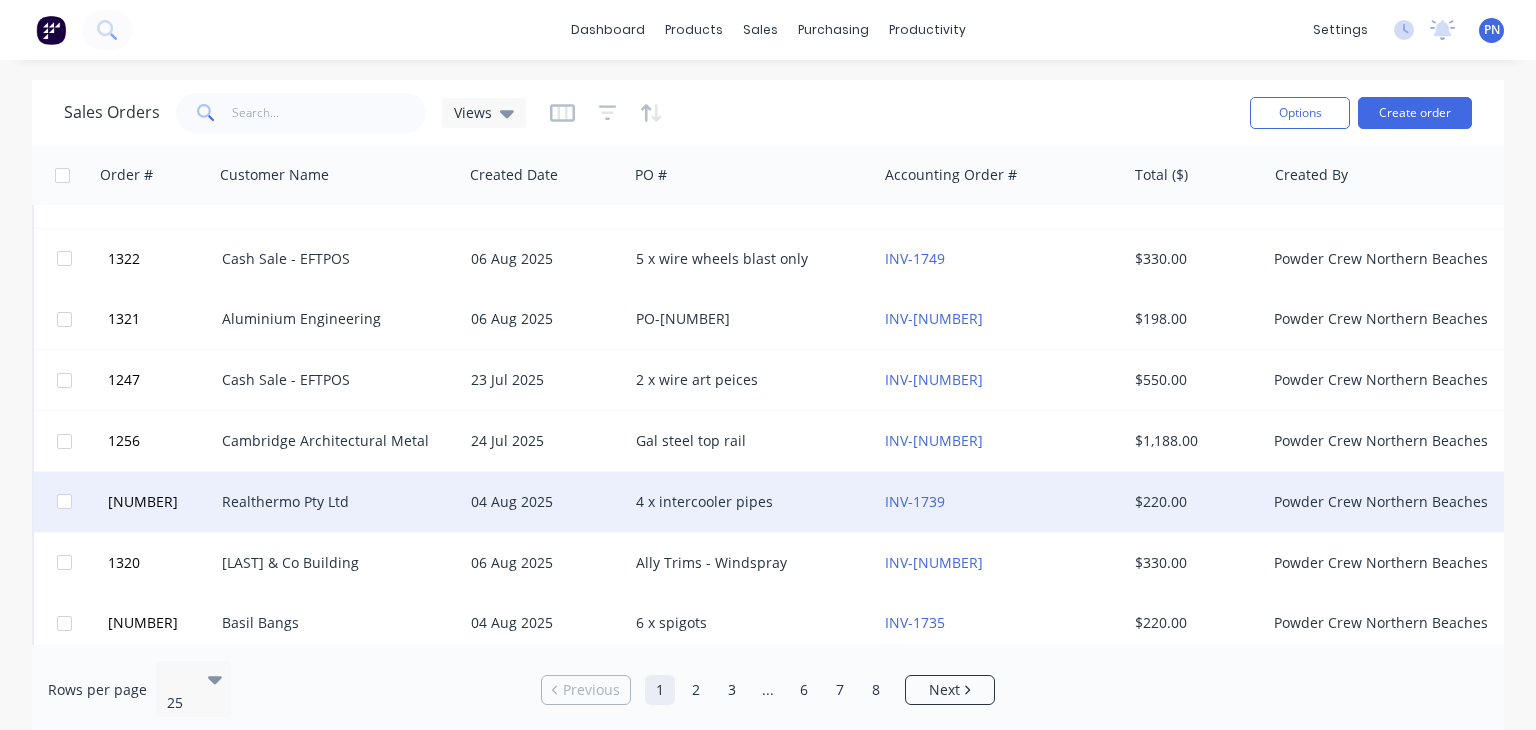 click on "4 x intercooler pipes" at bounding box center [747, 502] 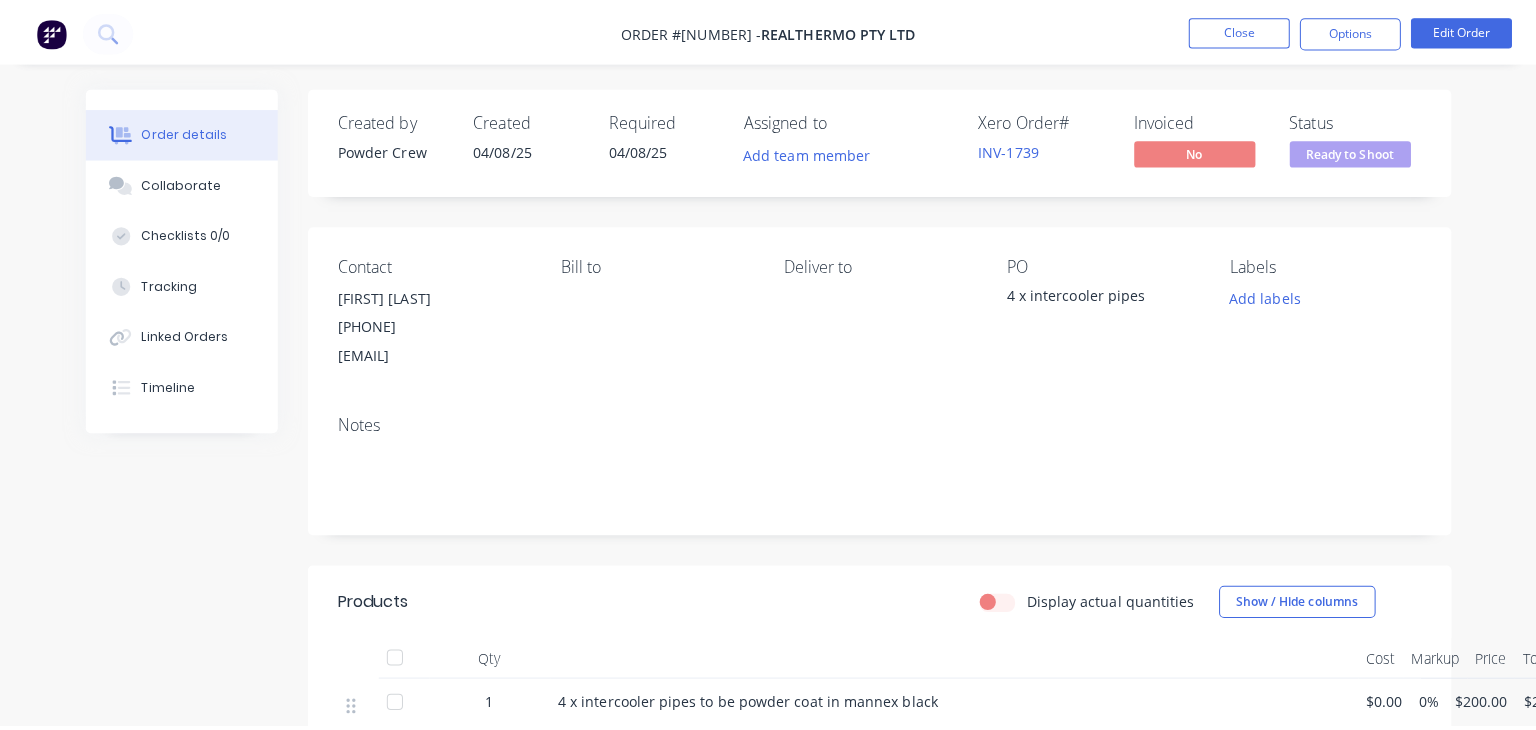 scroll, scrollTop: 0, scrollLeft: 0, axis: both 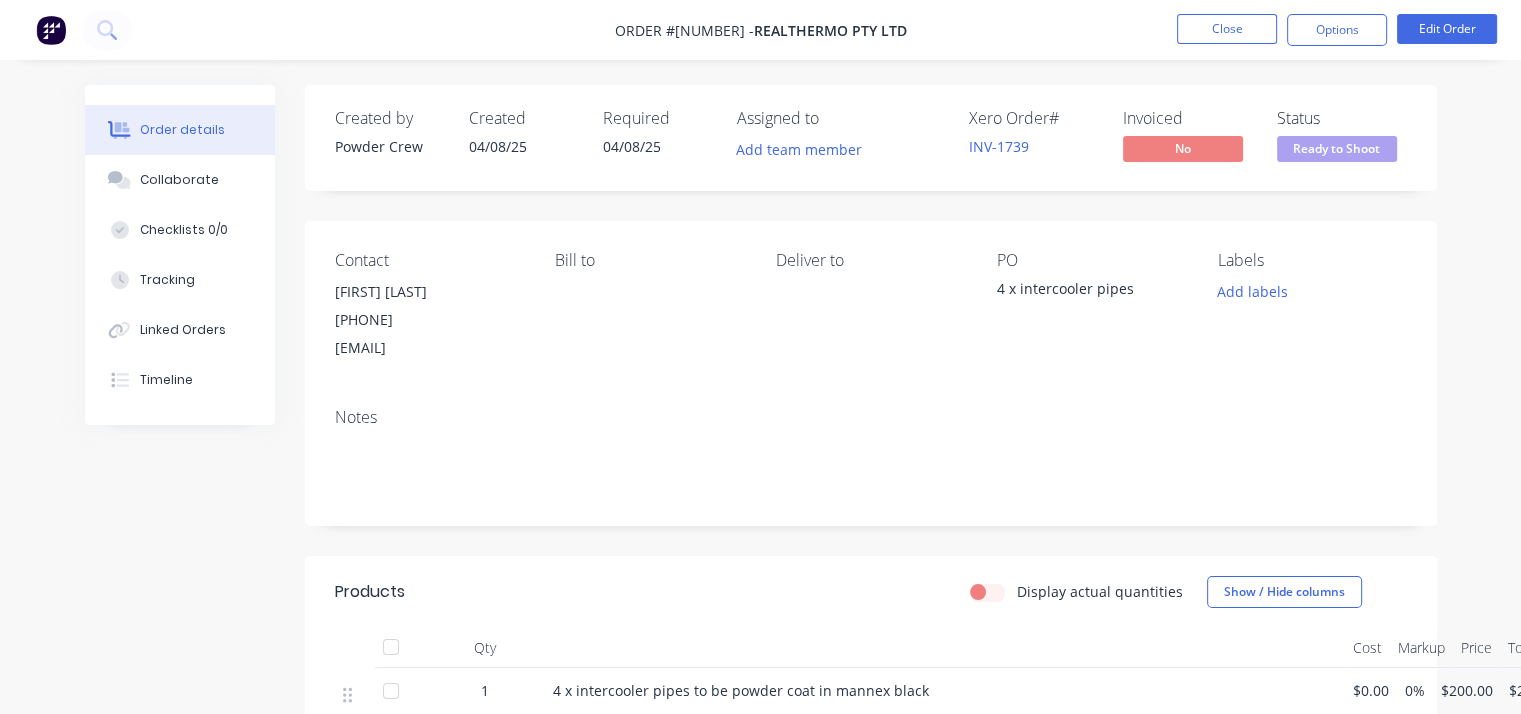 click on "Ready to Shoot" at bounding box center [1337, 148] 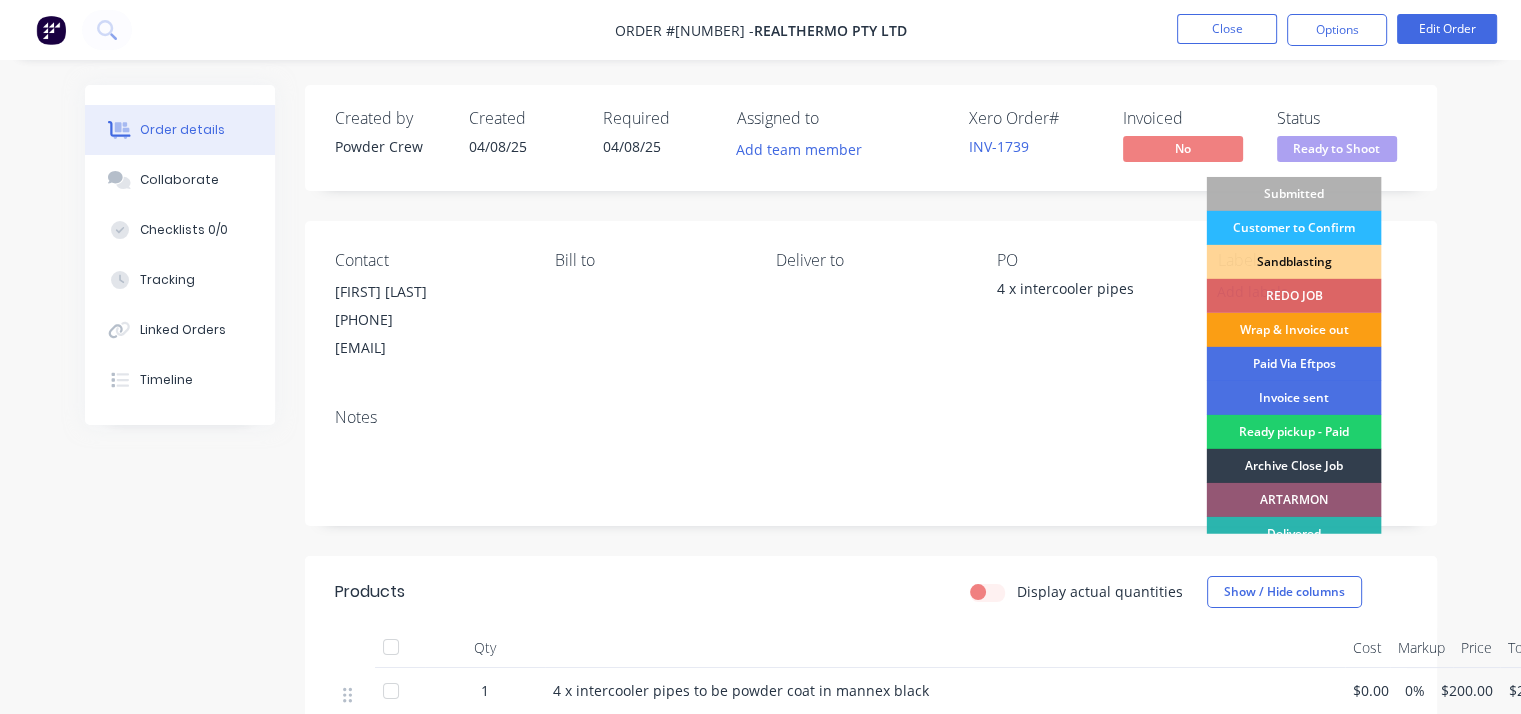 click on "Wrap & Invoice out" at bounding box center (1293, 330) 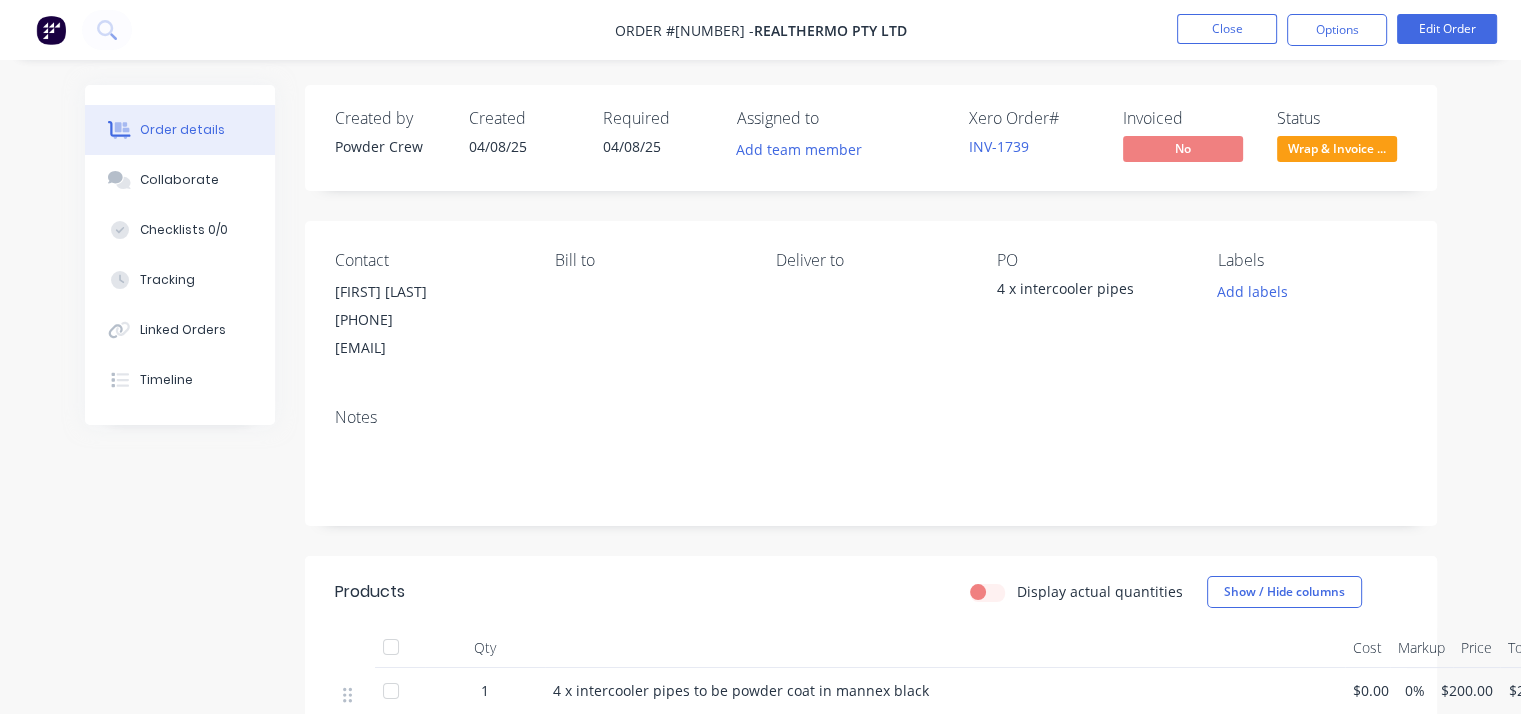 click on "Order details Collaborate Checklists 0/0 Tracking Linked Orders Timeline   Order details   Collaborate   Checklists   Tracking   Linked Orders   Timeline Created by Powder Crew Created 04/08/25 Required 04/08/25 Assigned to Add team member Xero   Order  # INV-1739 Invoiced No Status Wrap & Invoice ... Contact [FIRST] [LAST] [PHONE] [EMAIL] Bill to Deliver to PO 4 x intercooler pipes Labels Add labels Notes Products Display actual quantities Show / Hide columns Qty Cost Markup Price Total 1 4 x intercooler pipes to be powder coat in mannex black $0.00 0% $200.00 $200.00 Labour $0.00 Sub total $200.00 Margin $0.00  ( 0.00 %) Tax $20.00 Total $220.00" at bounding box center (760, 538) 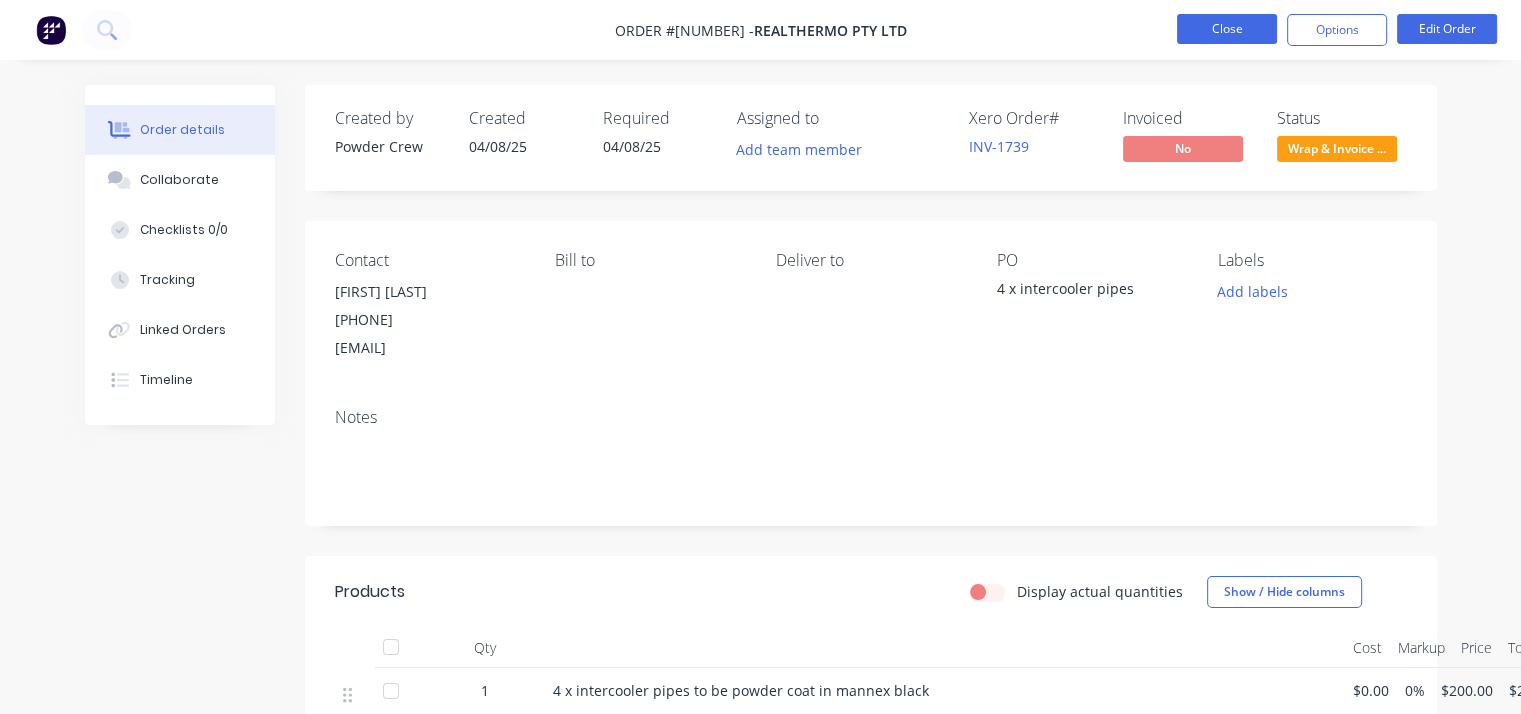 click on "Close" at bounding box center [1227, 29] 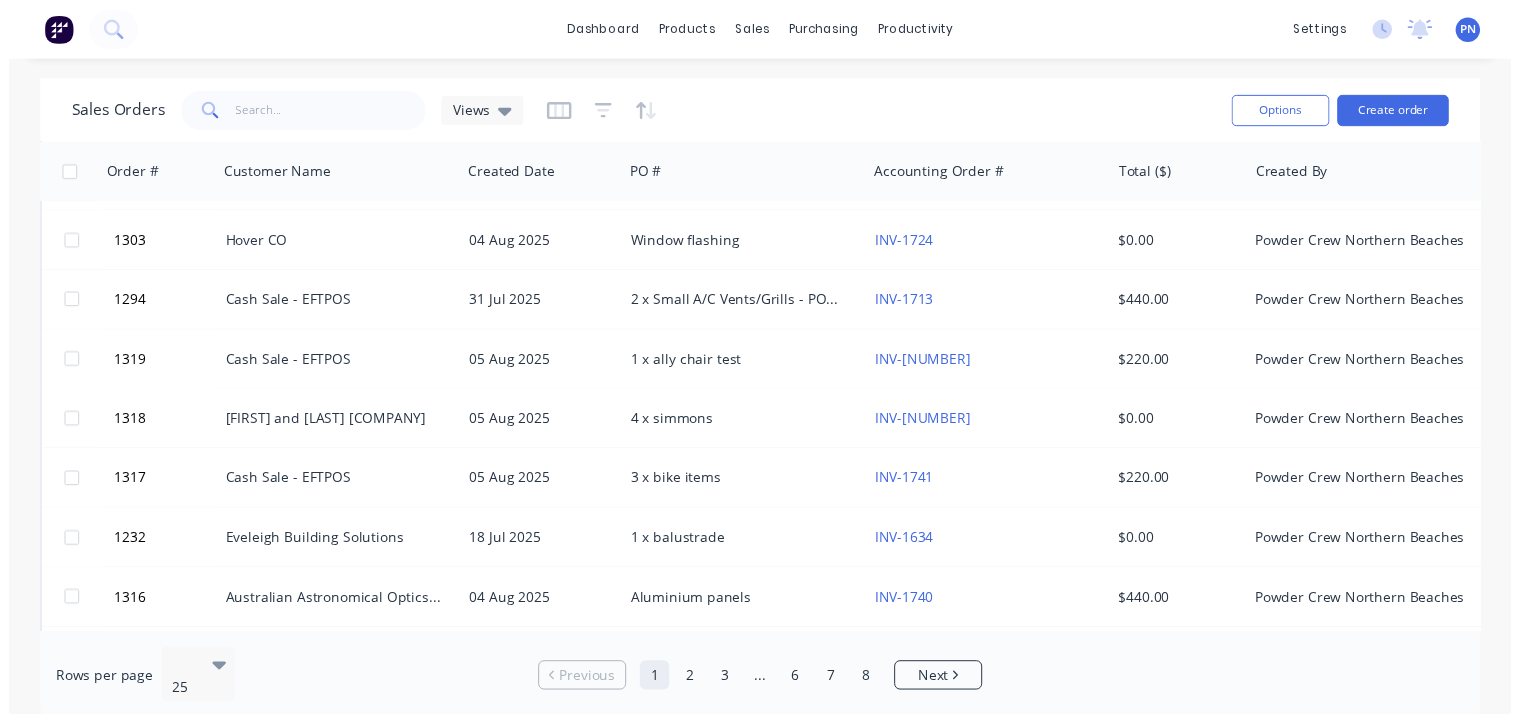 scroll, scrollTop: 700, scrollLeft: 0, axis: vertical 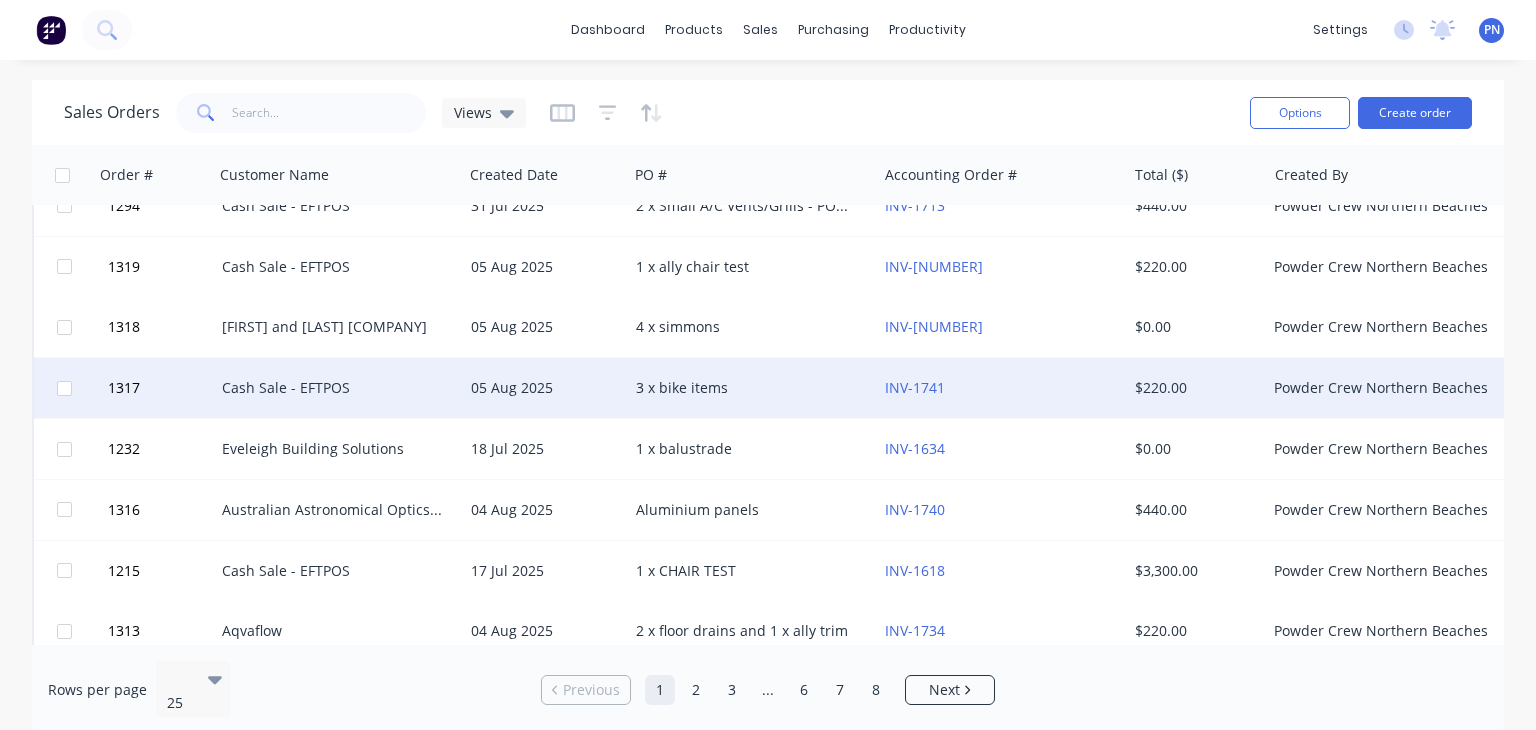 click on "3 x bike items" at bounding box center (747, 388) 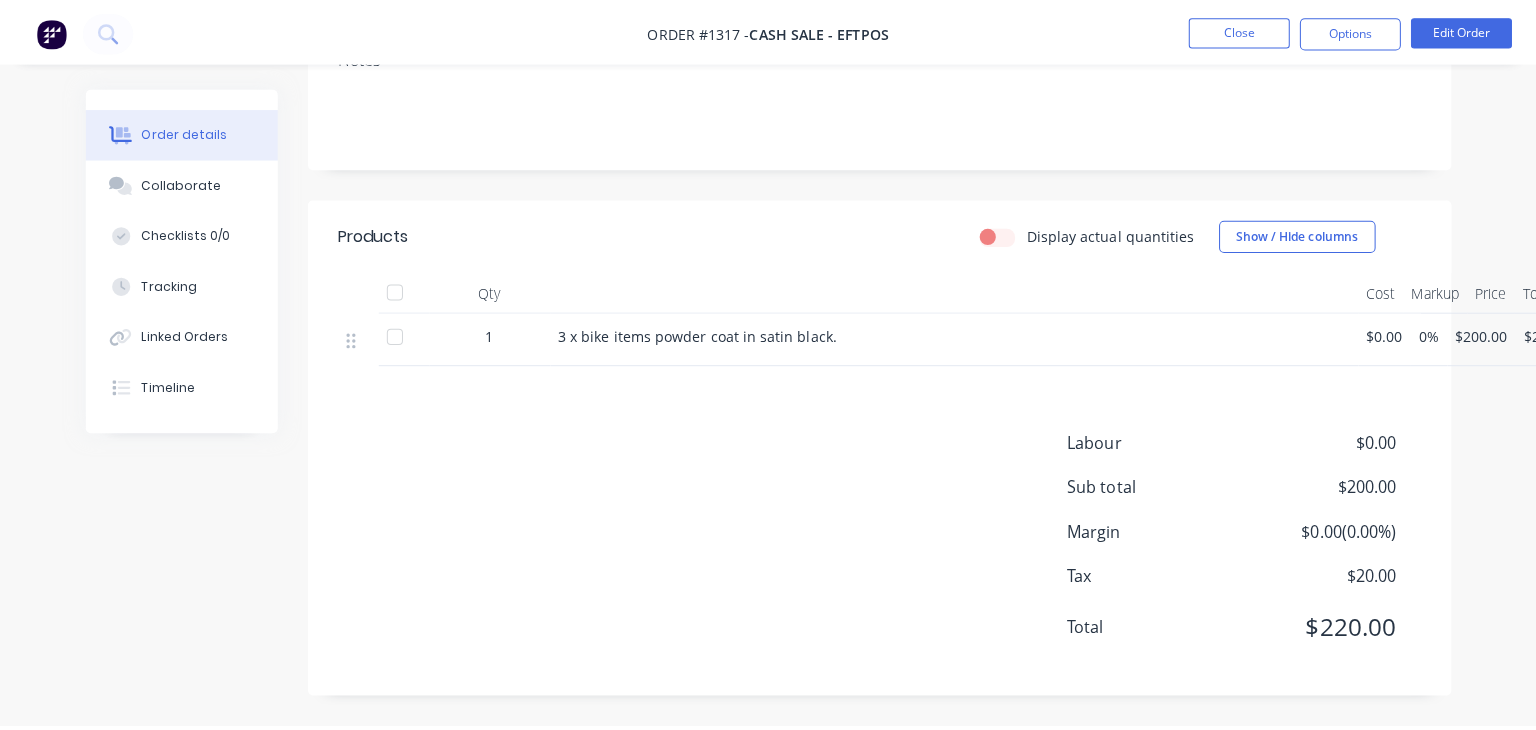 scroll, scrollTop: 0, scrollLeft: 0, axis: both 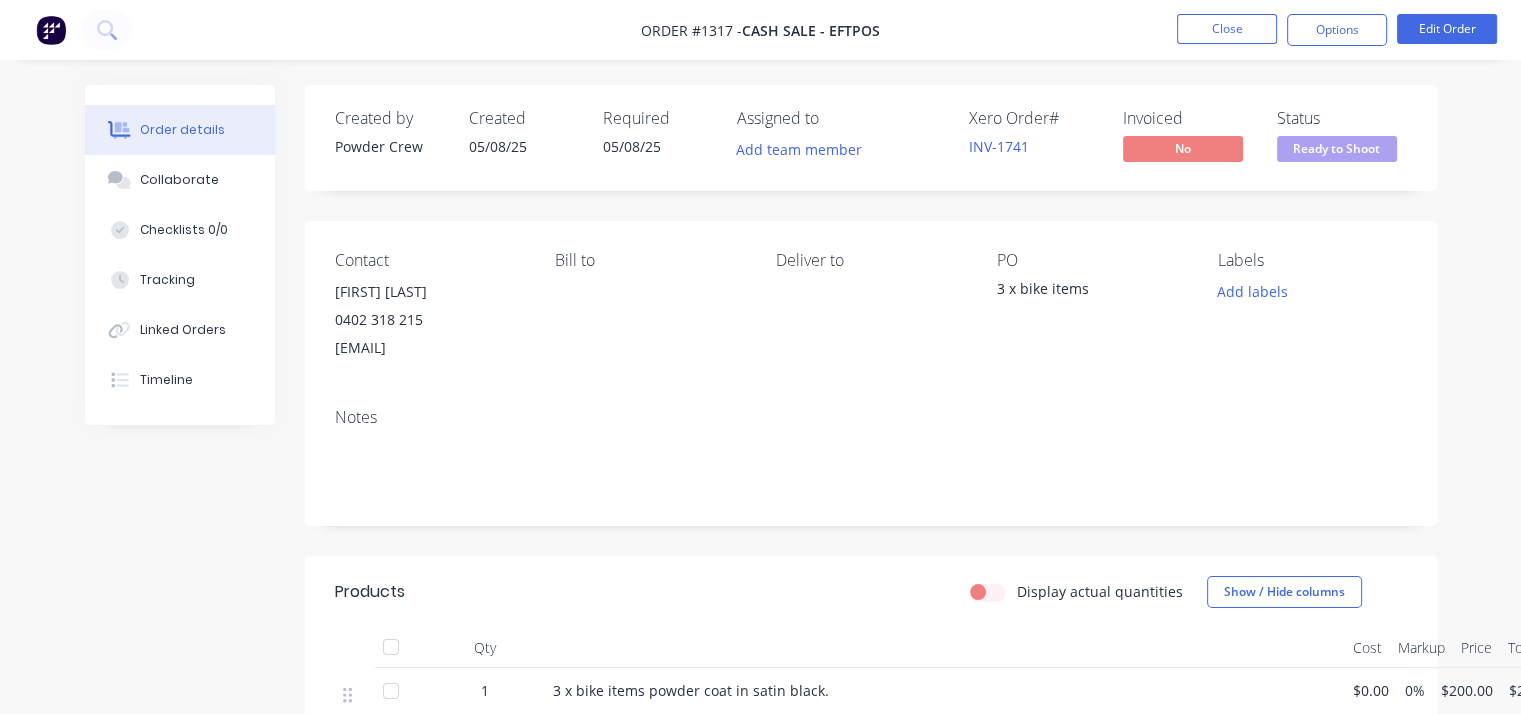 click on "Ready to Shoot" at bounding box center (1337, 148) 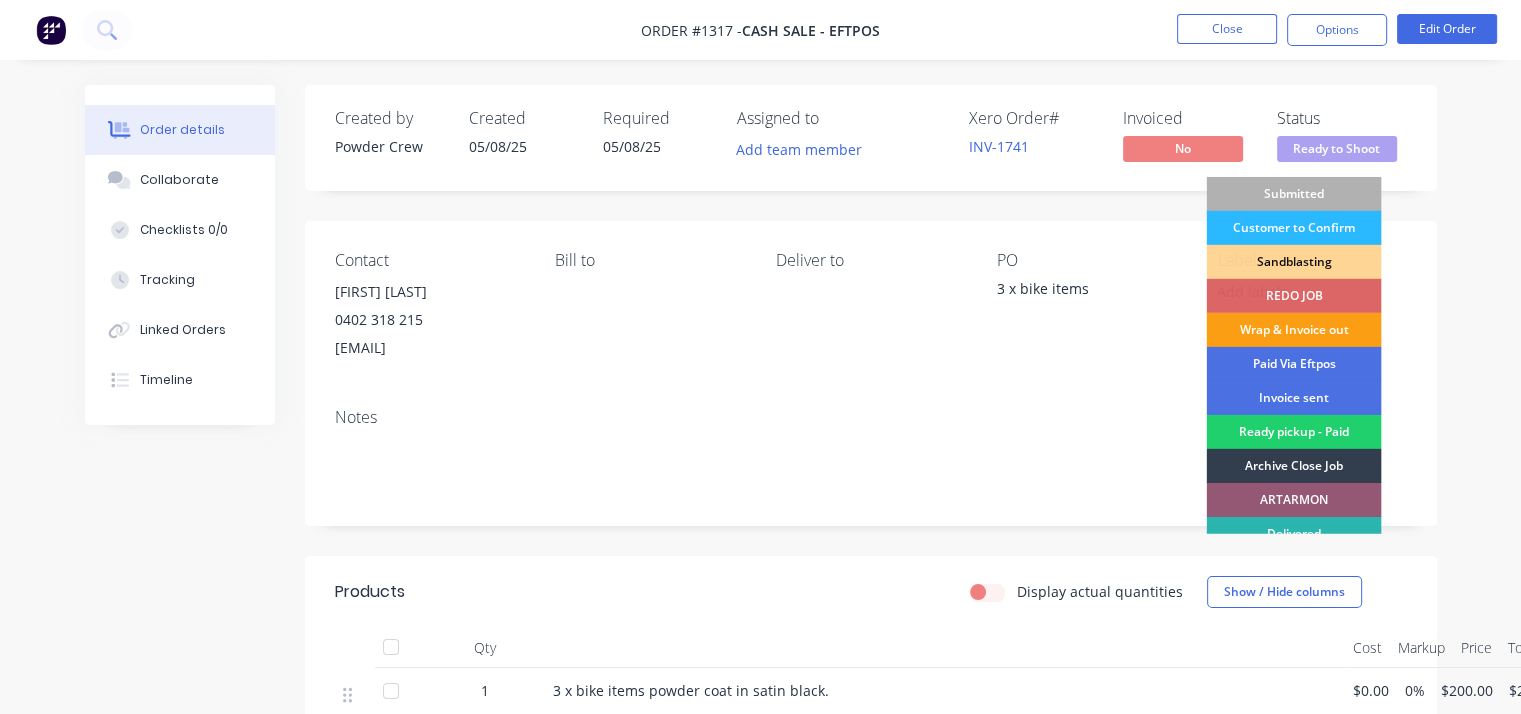 click on "Wrap & Invoice out" at bounding box center (1293, 330) 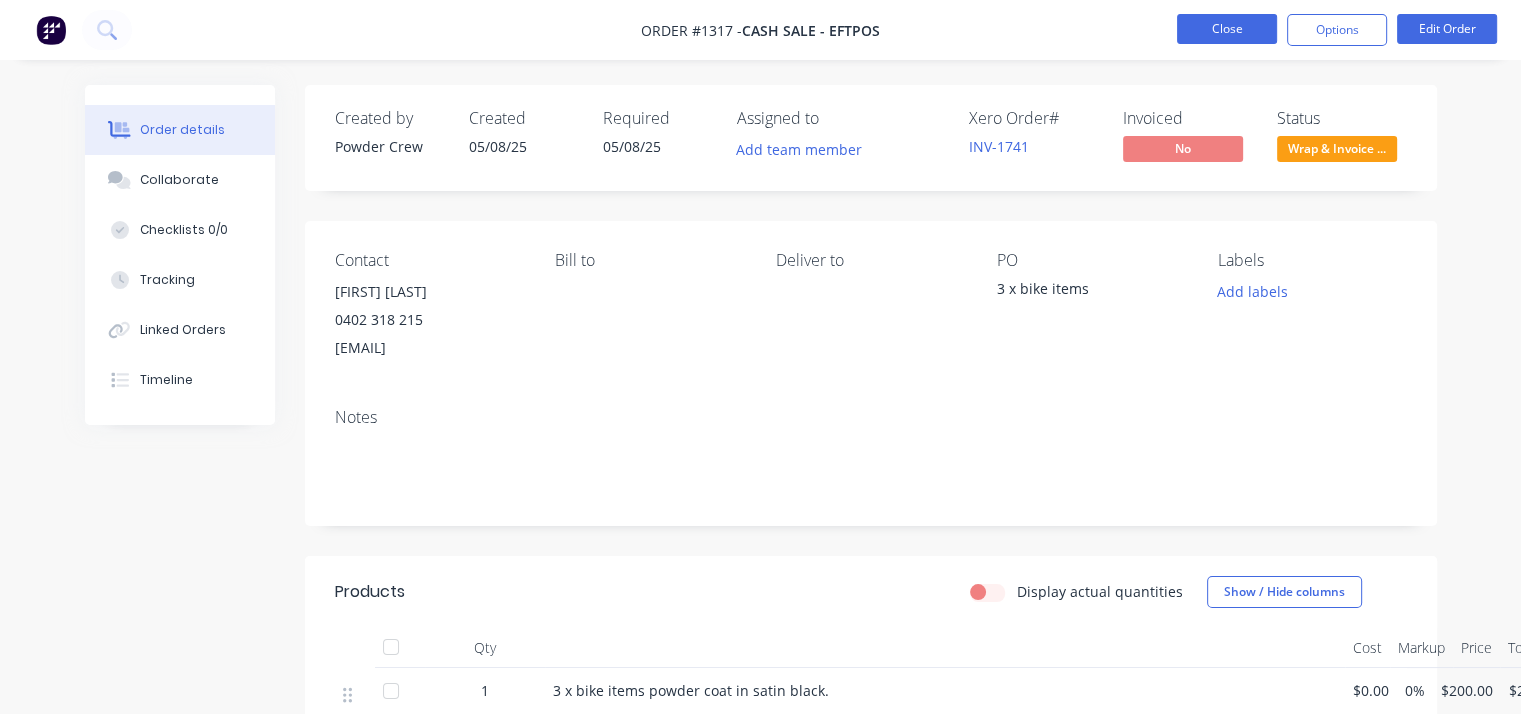 click on "Close" at bounding box center [1227, 29] 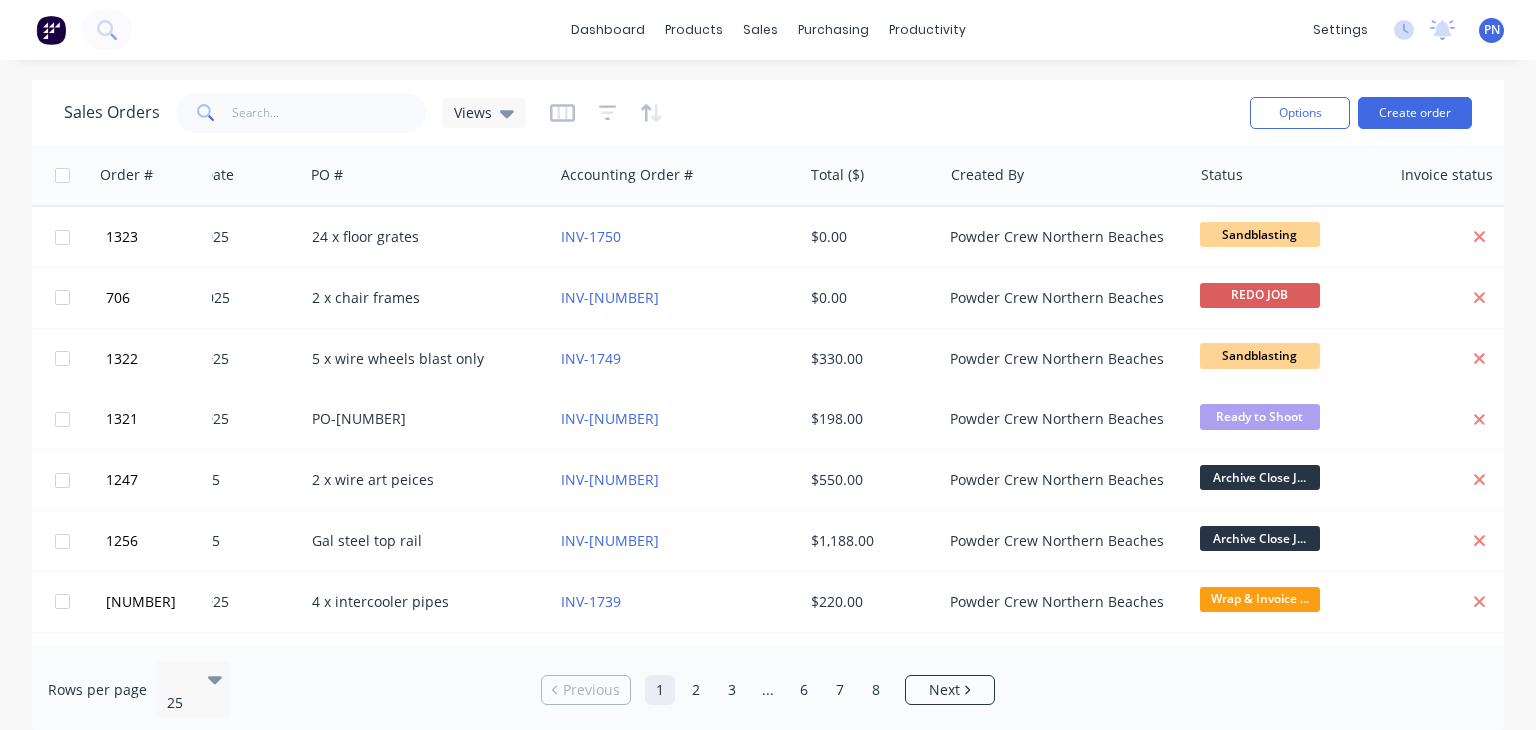 scroll, scrollTop: 0, scrollLeft: 349, axis: horizontal 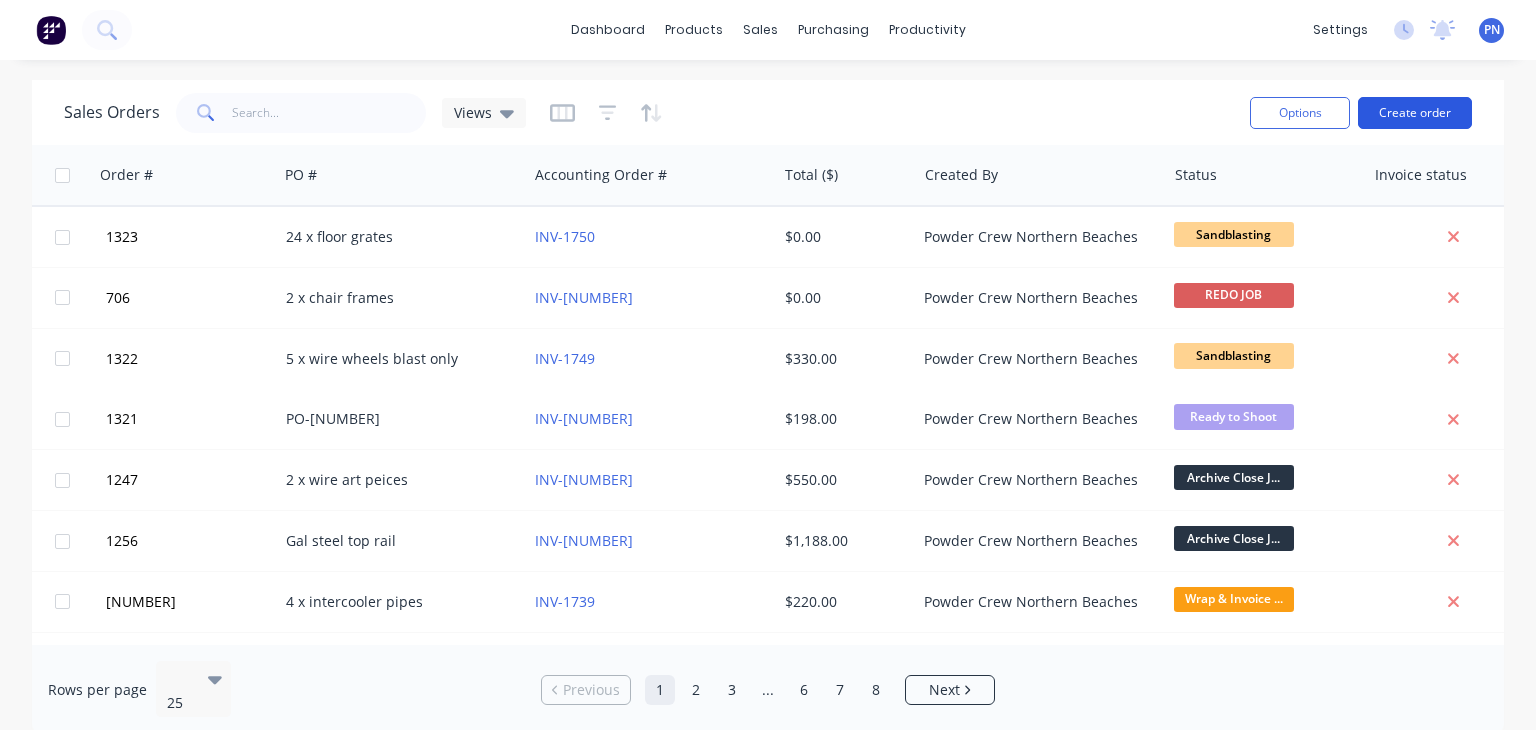 click on "Create order" at bounding box center [1415, 113] 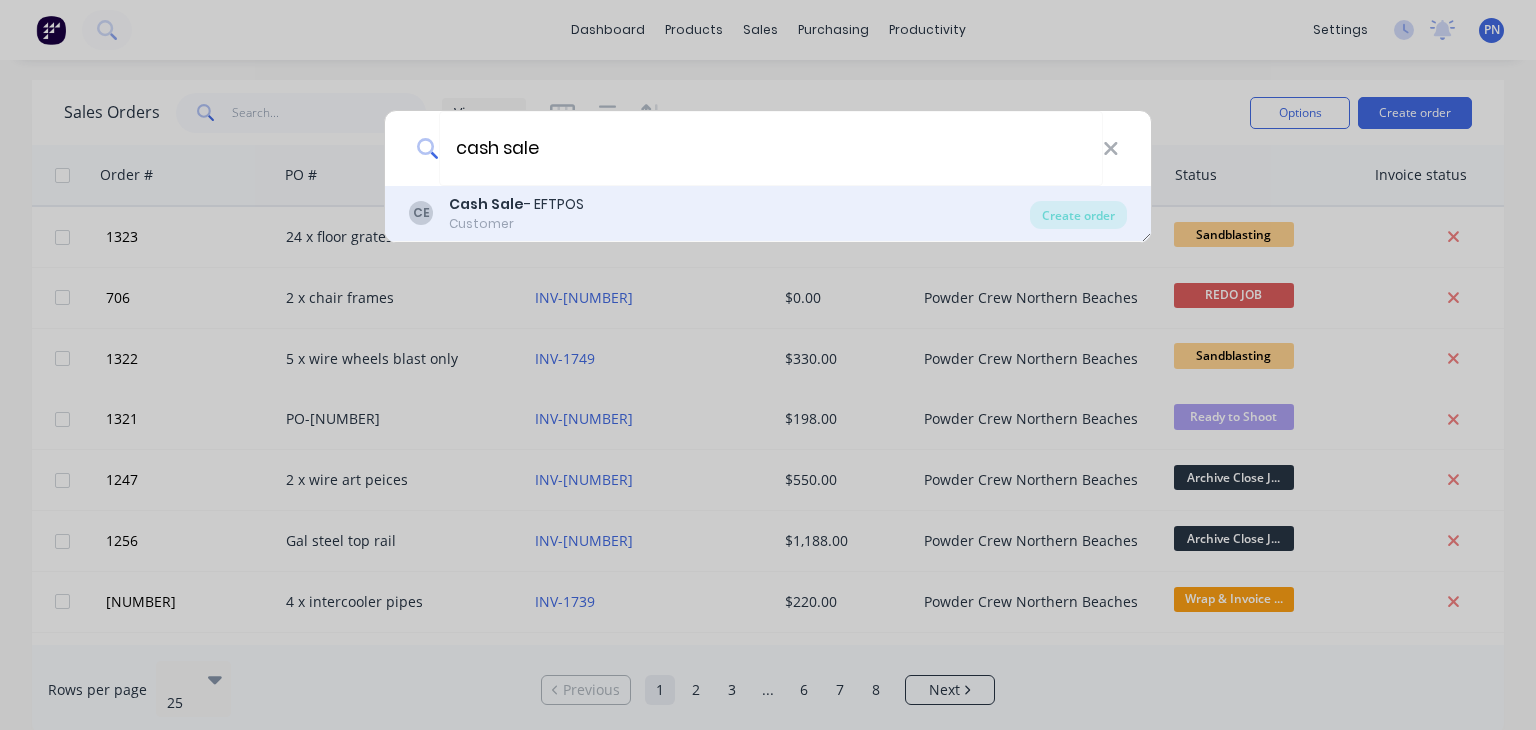 type on "cash sale" 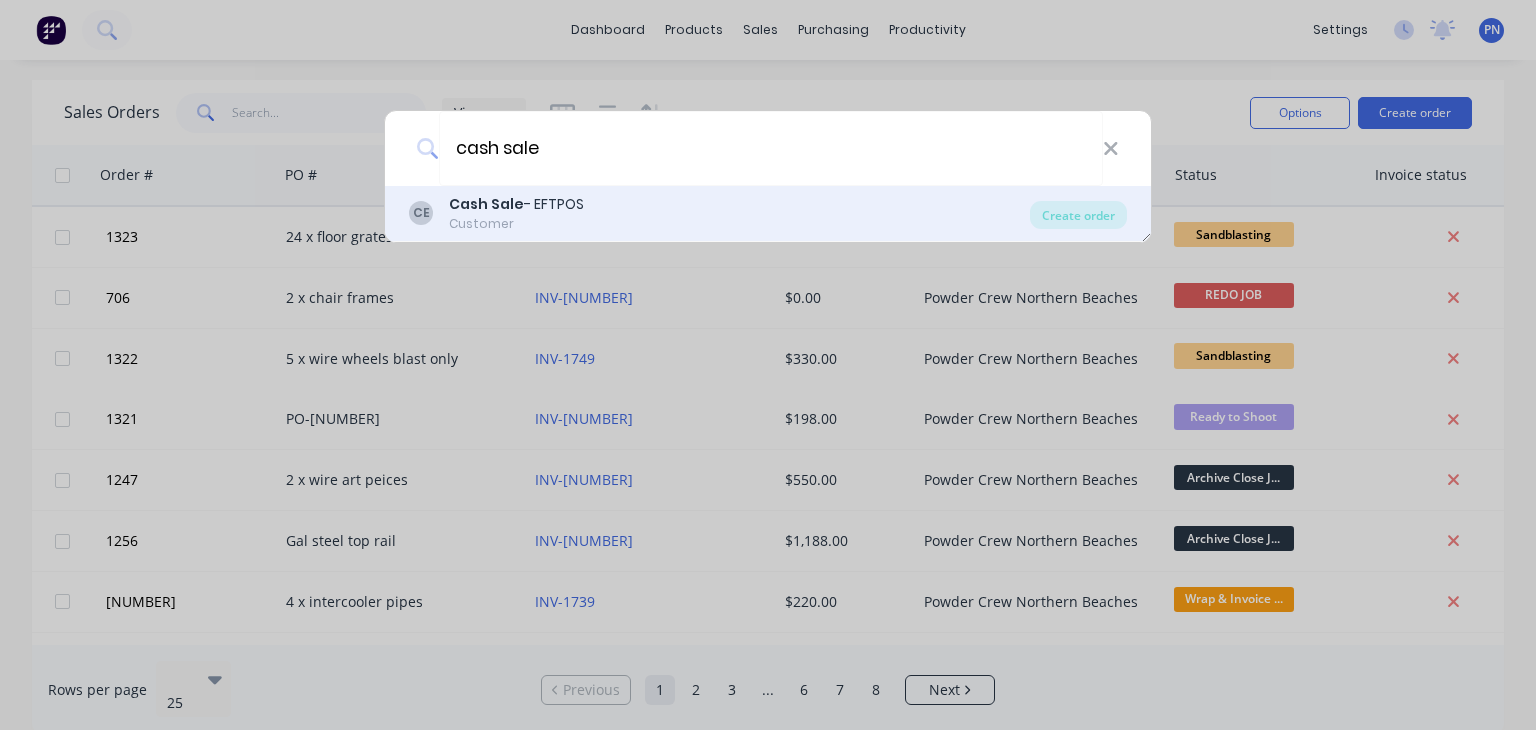 click on "Cash Sale  - EFTPOS" at bounding box center [516, 204] 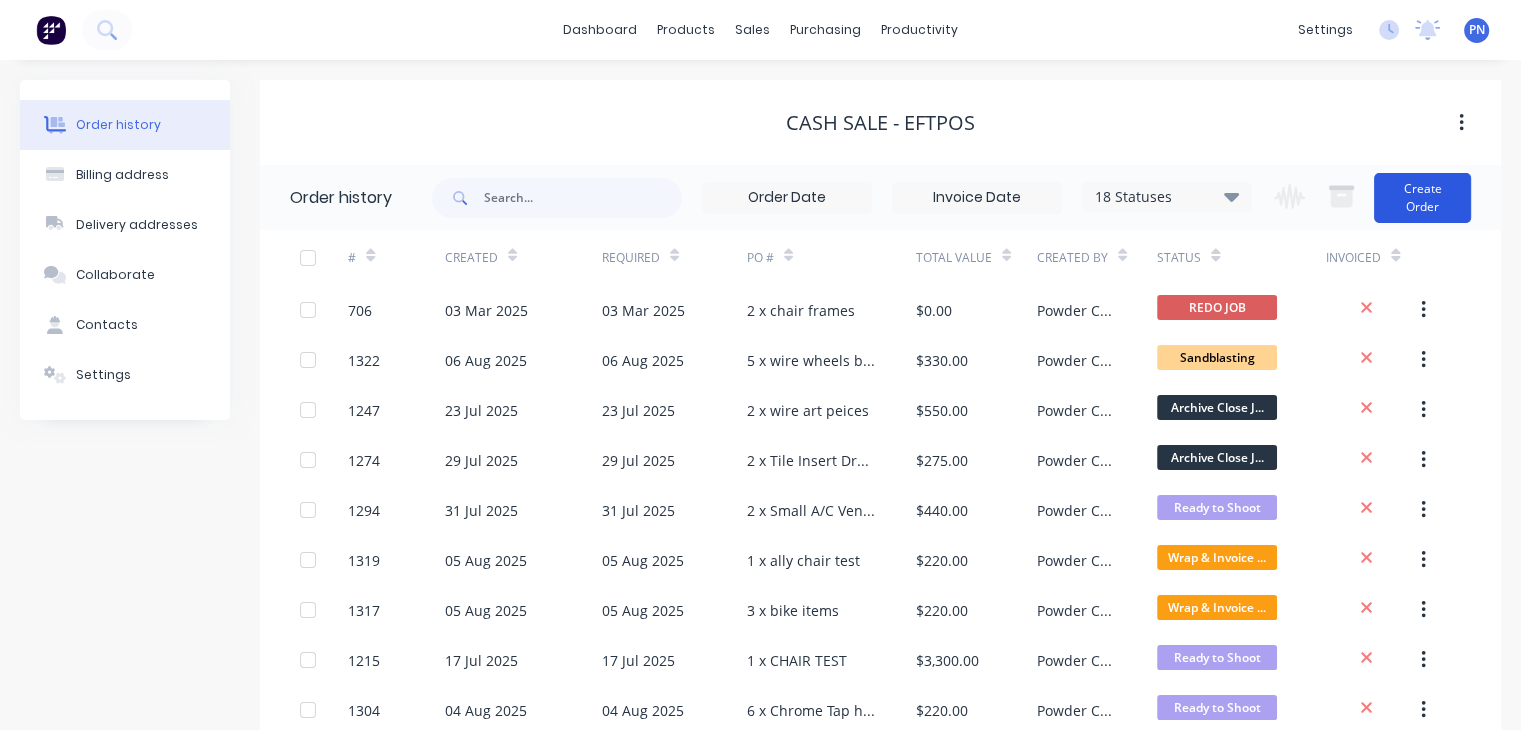 click on "Create Order" at bounding box center (1422, 198) 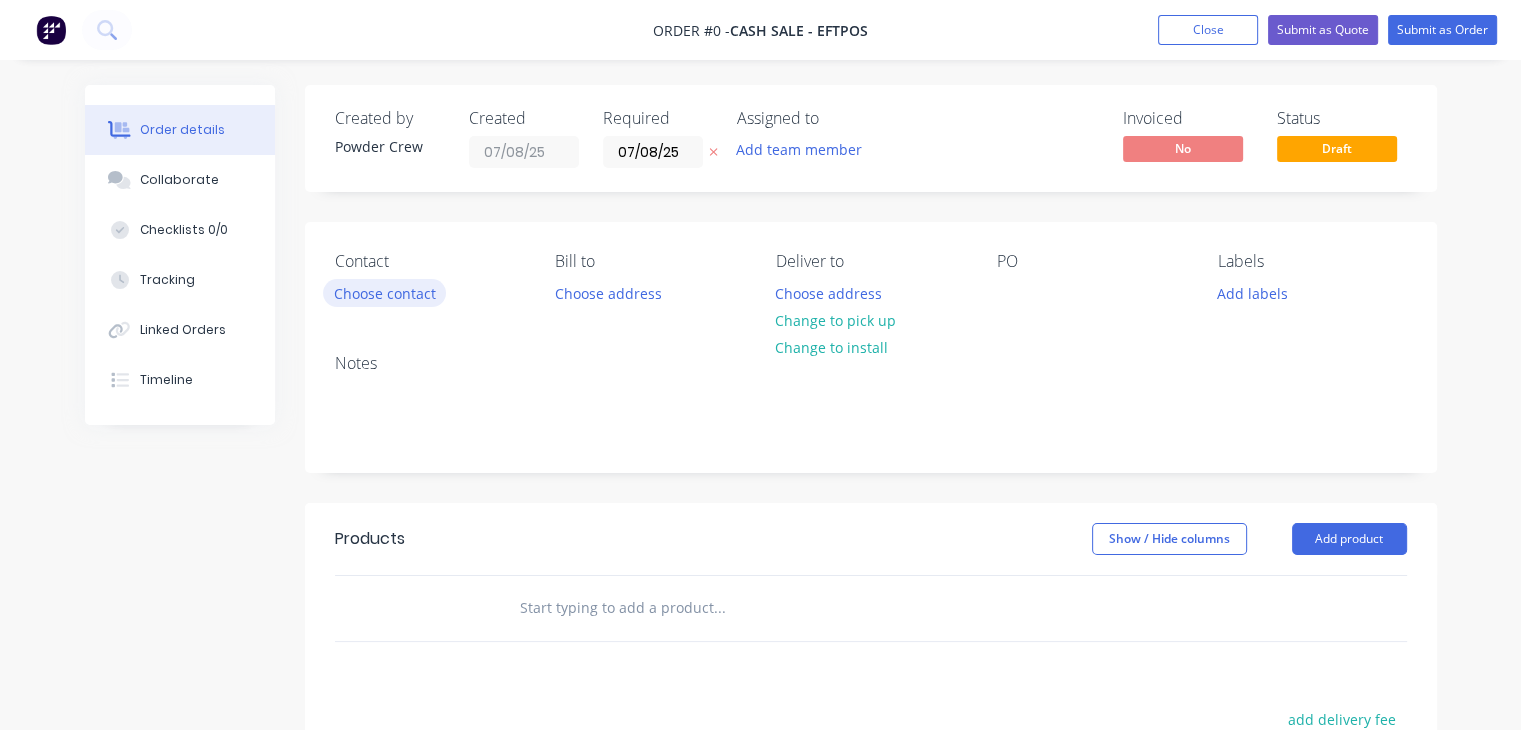 click on "Choose contact" at bounding box center (384, 292) 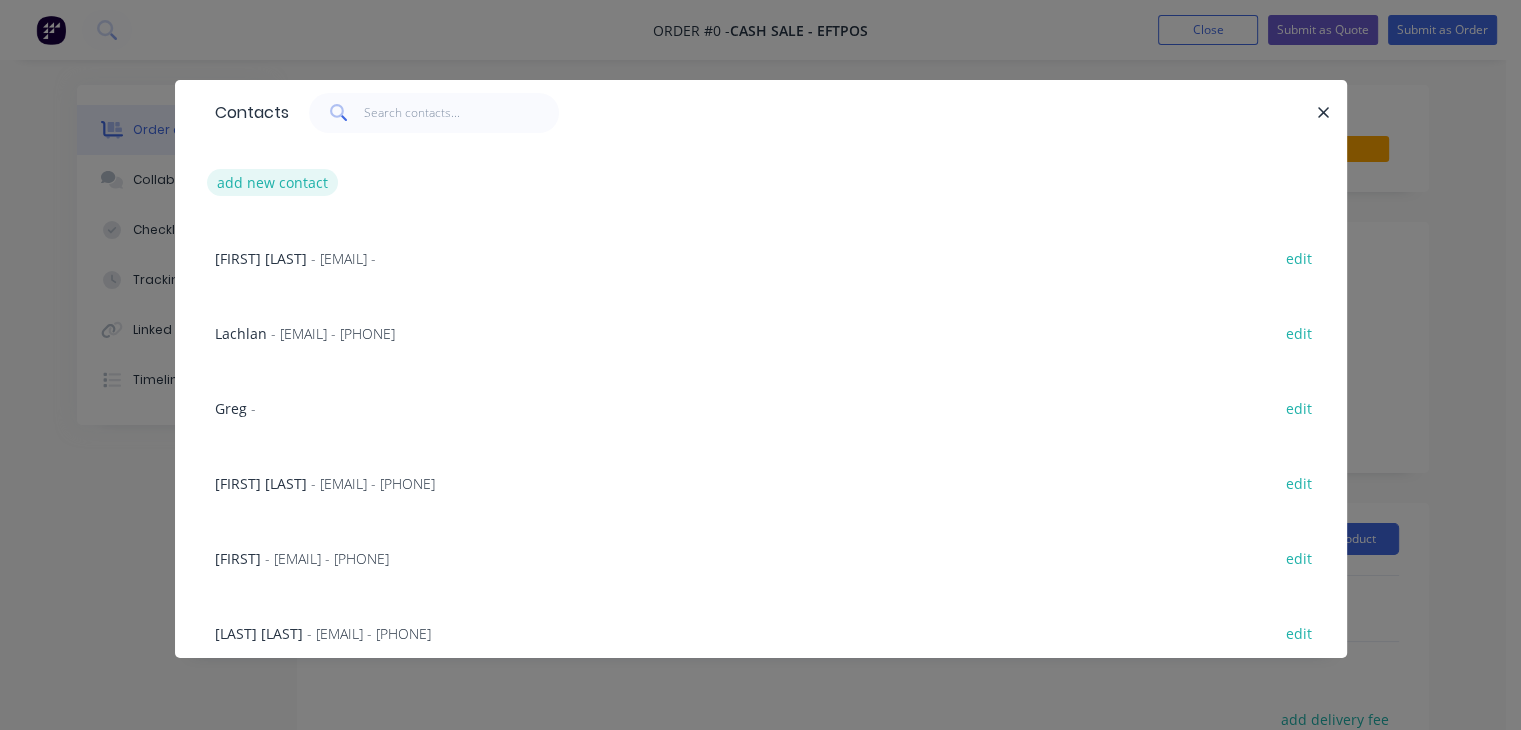 click on "add new contact" at bounding box center [273, 182] 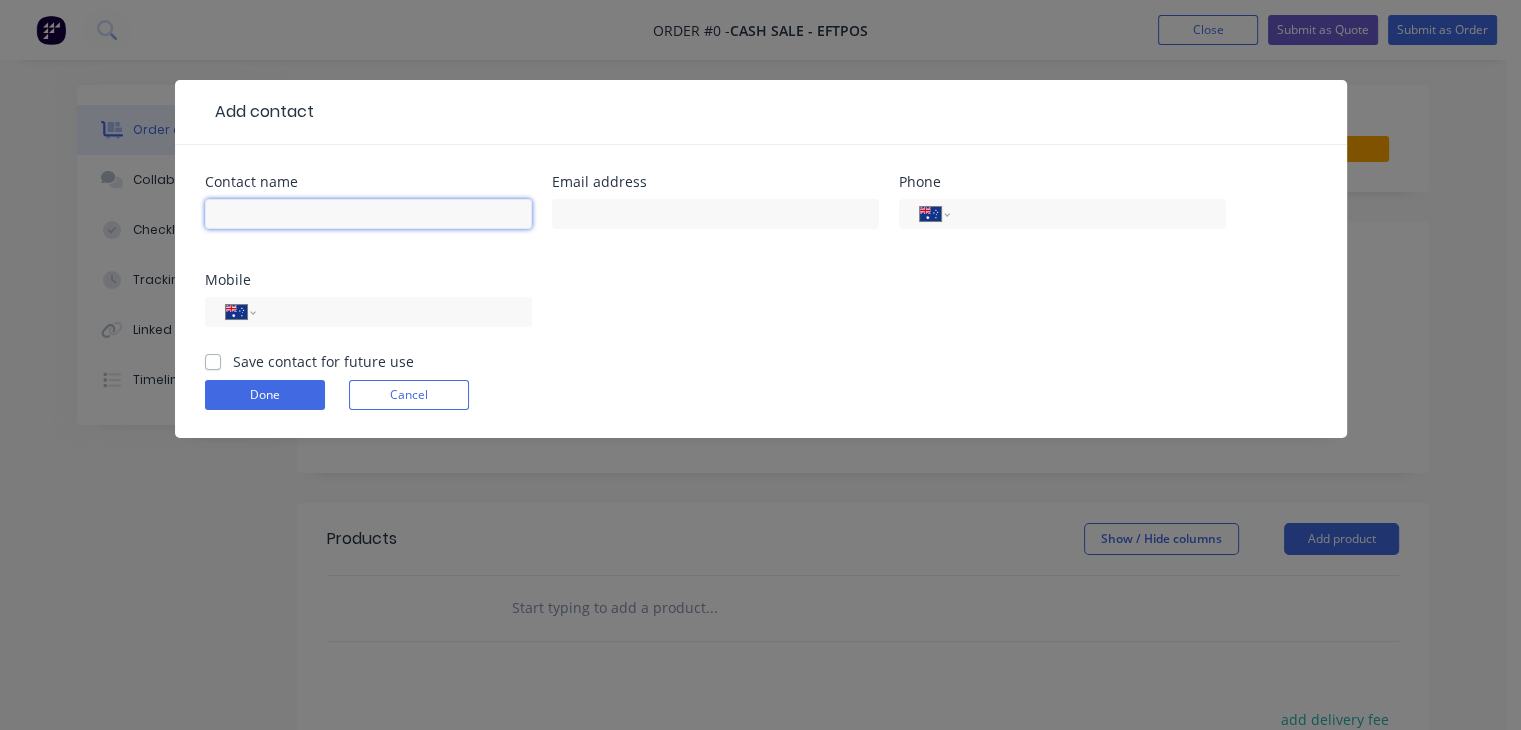 click at bounding box center [368, 214] 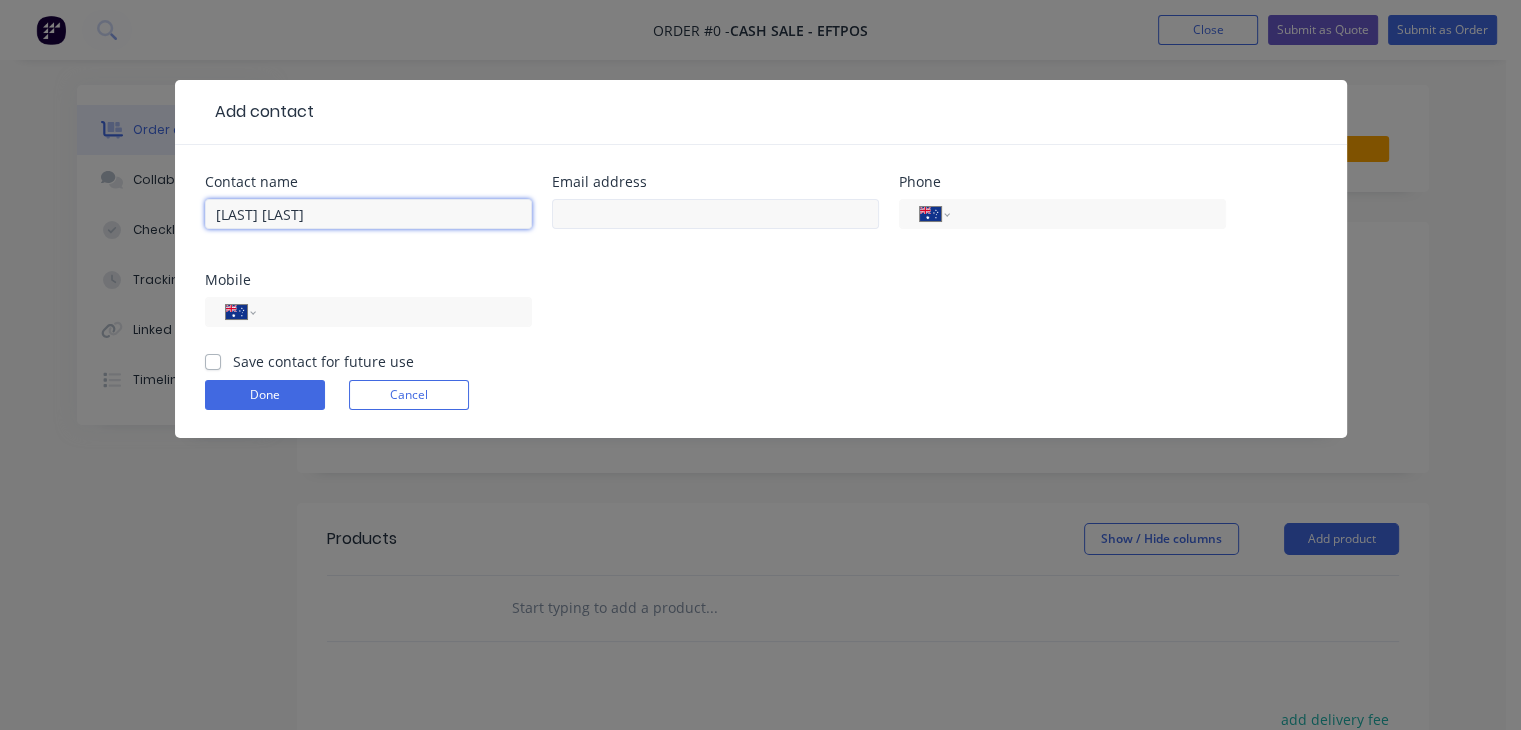 type on "[LAST] [LAST]" 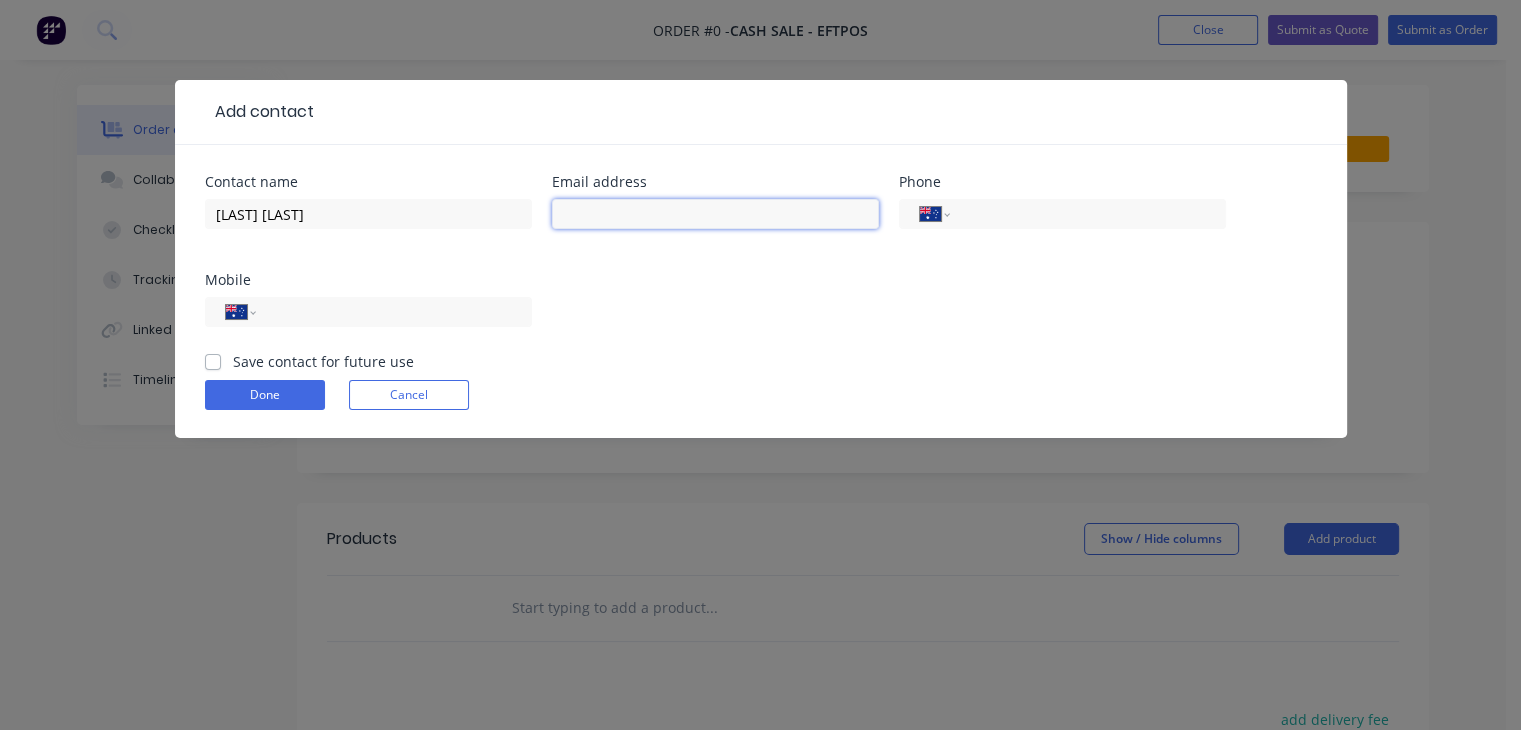 click at bounding box center [715, 214] 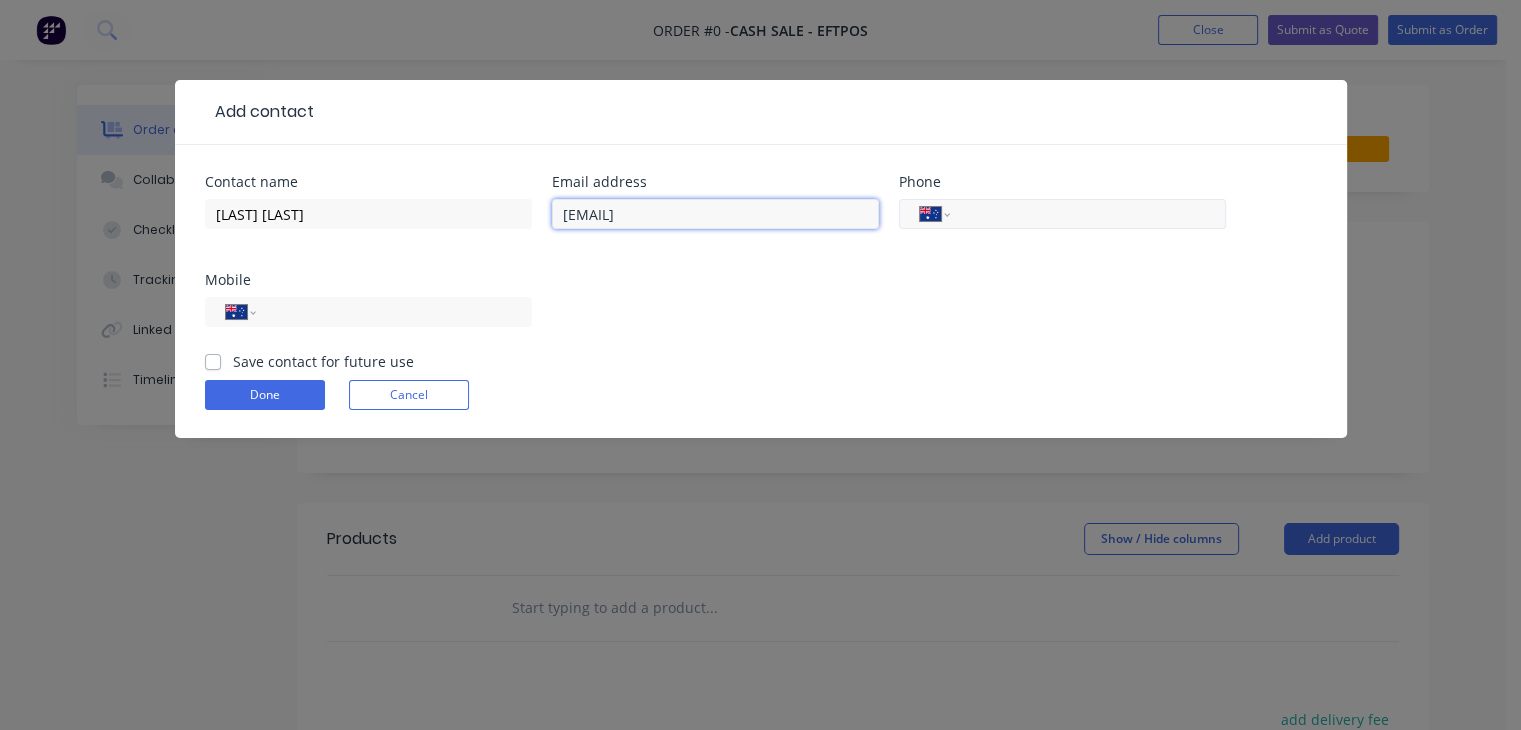type on "[EMAIL]" 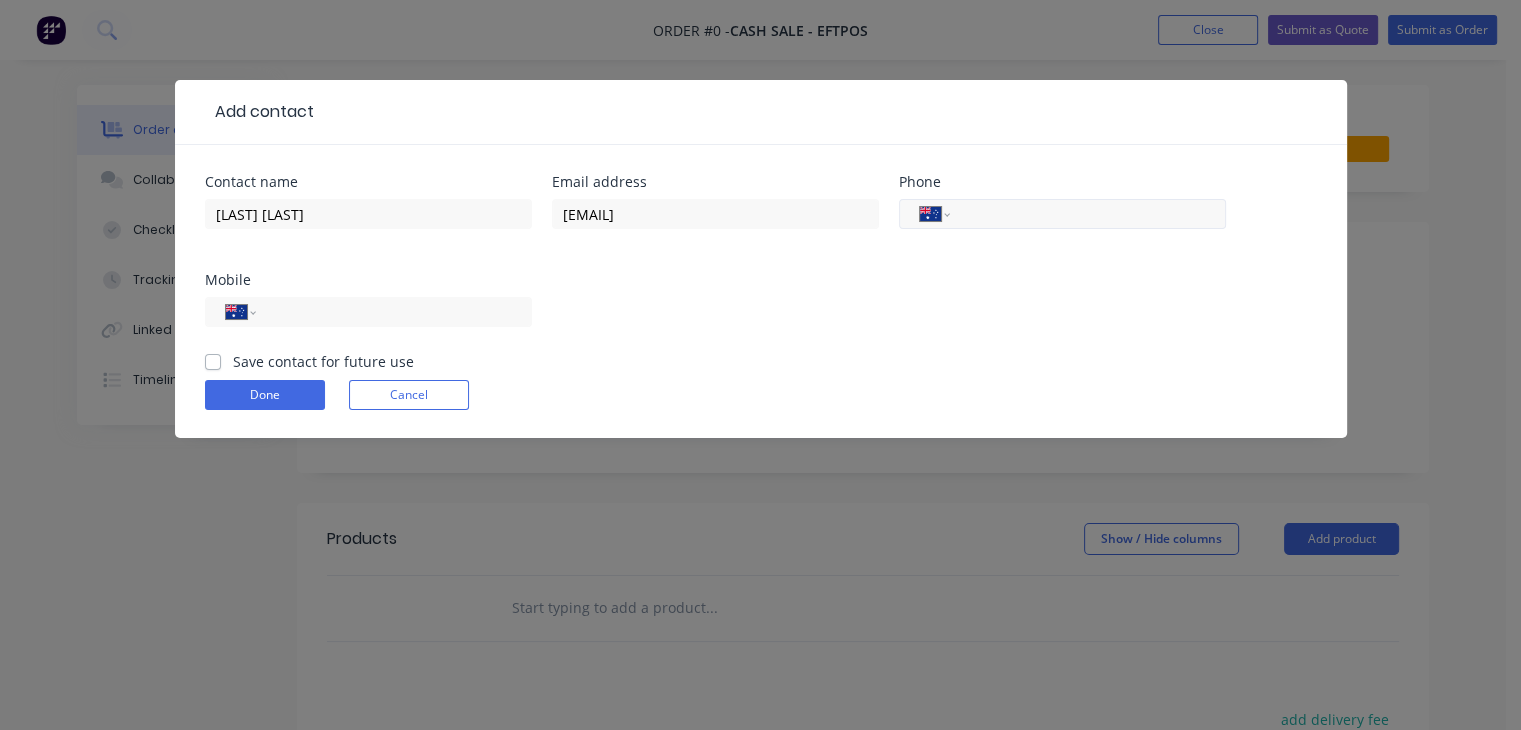 click at bounding box center [1084, 214] 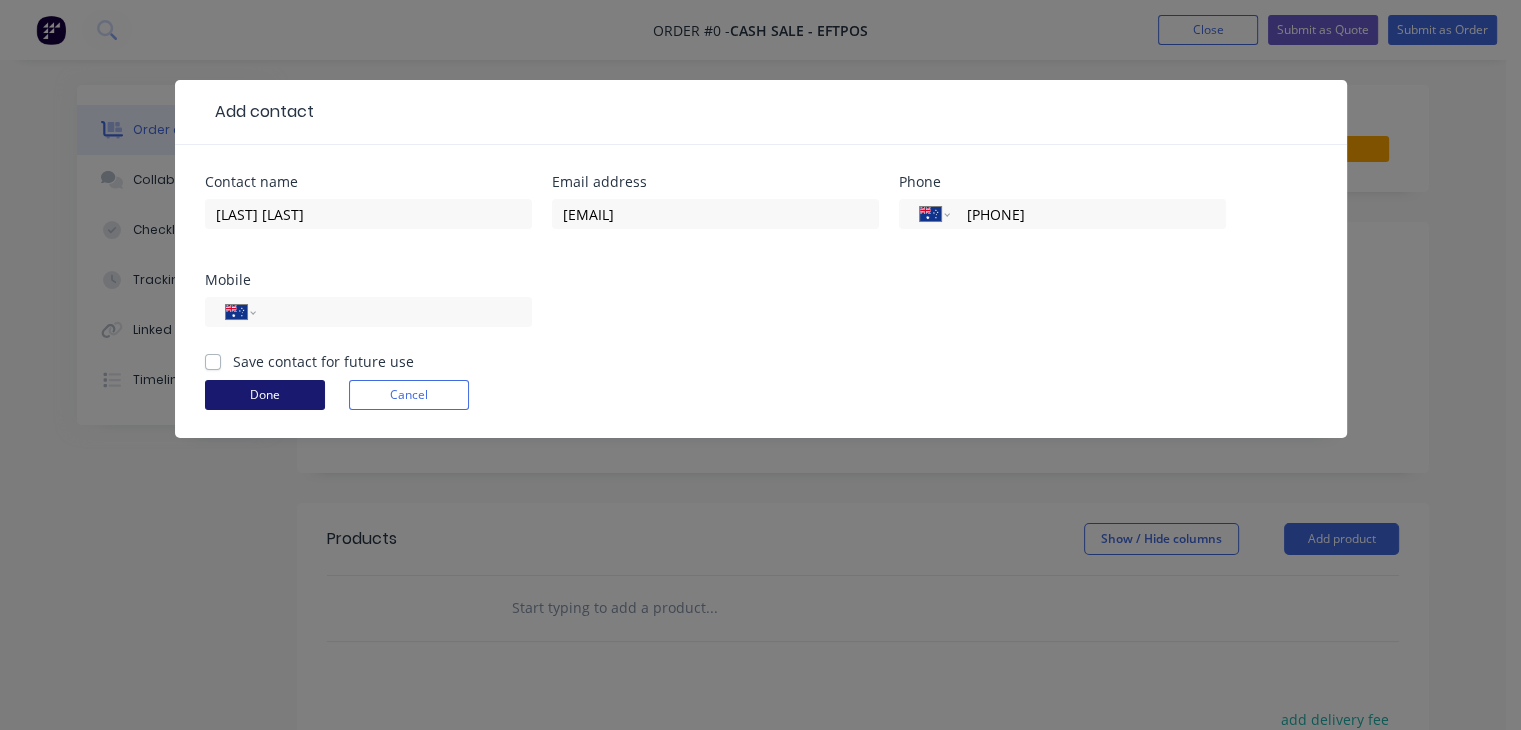 type on "[PHONE]" 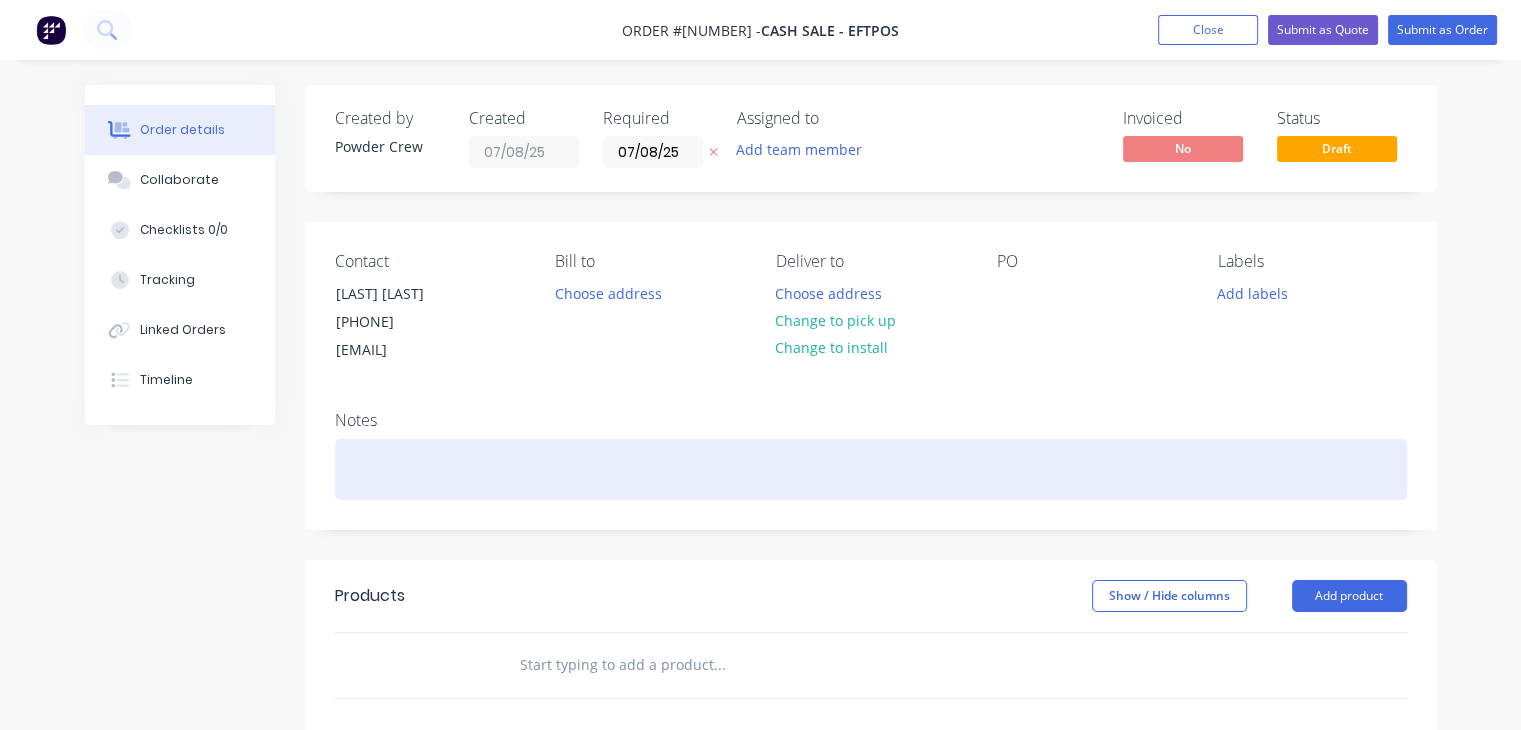 click at bounding box center (871, 469) 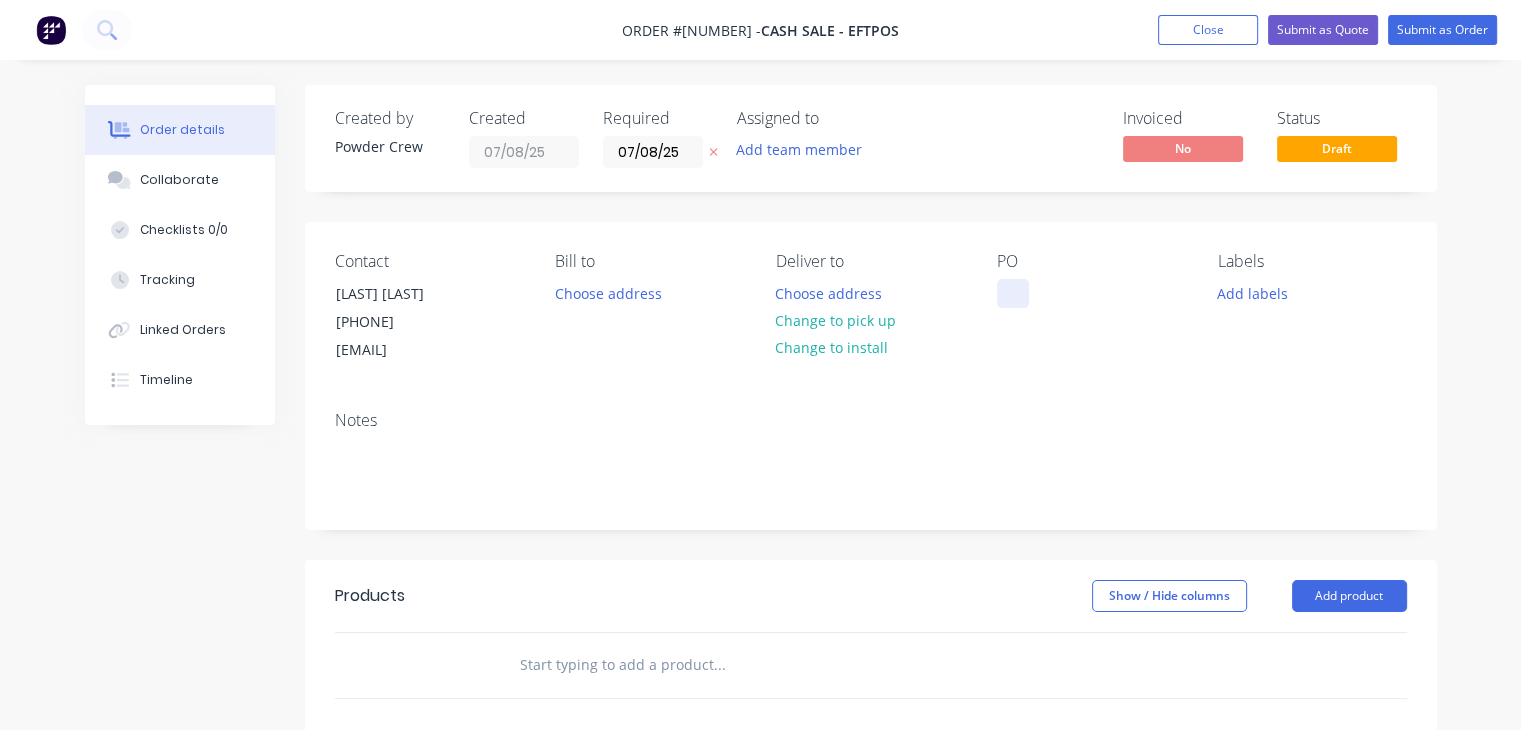 click at bounding box center (1013, 293) 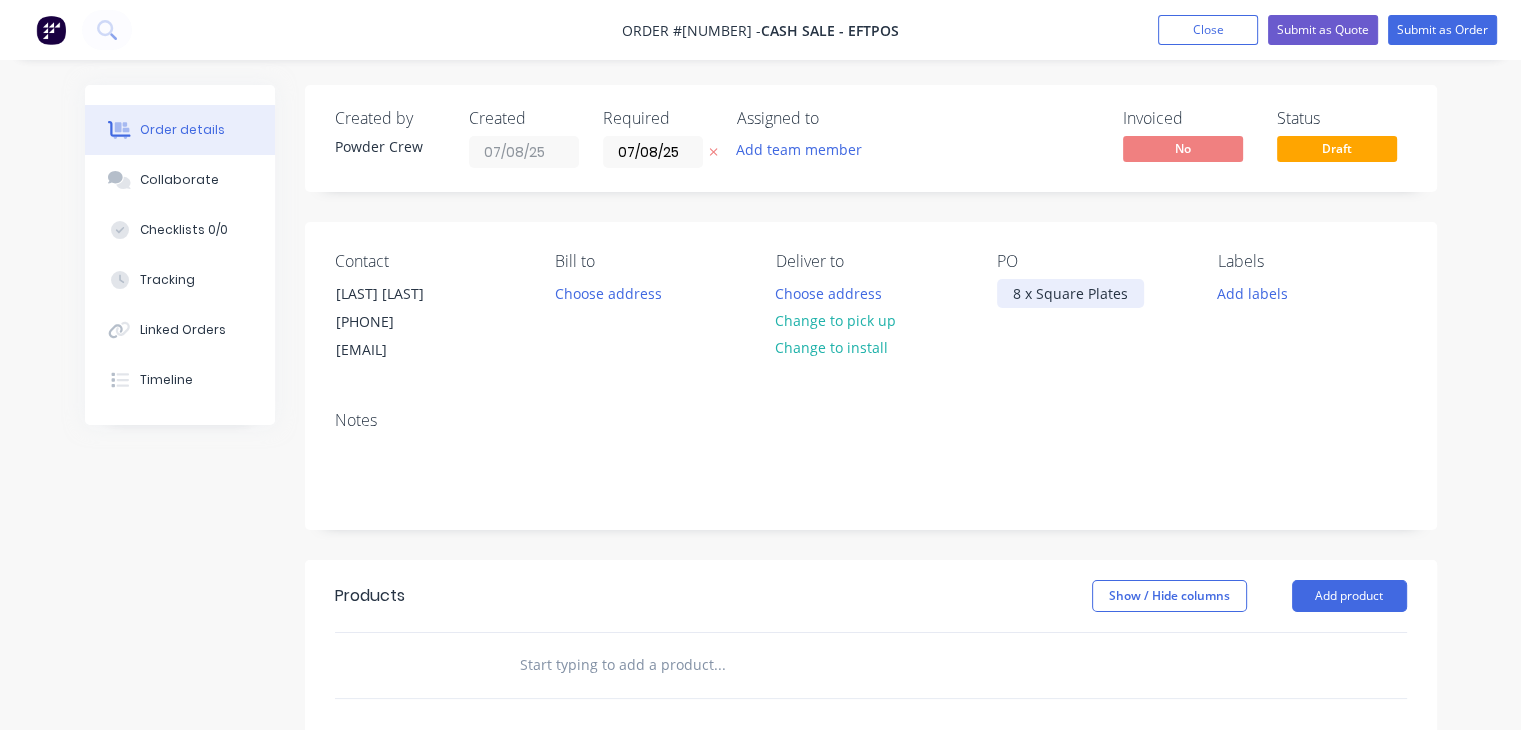 click on "8 x Square Plates" at bounding box center [1070, 293] 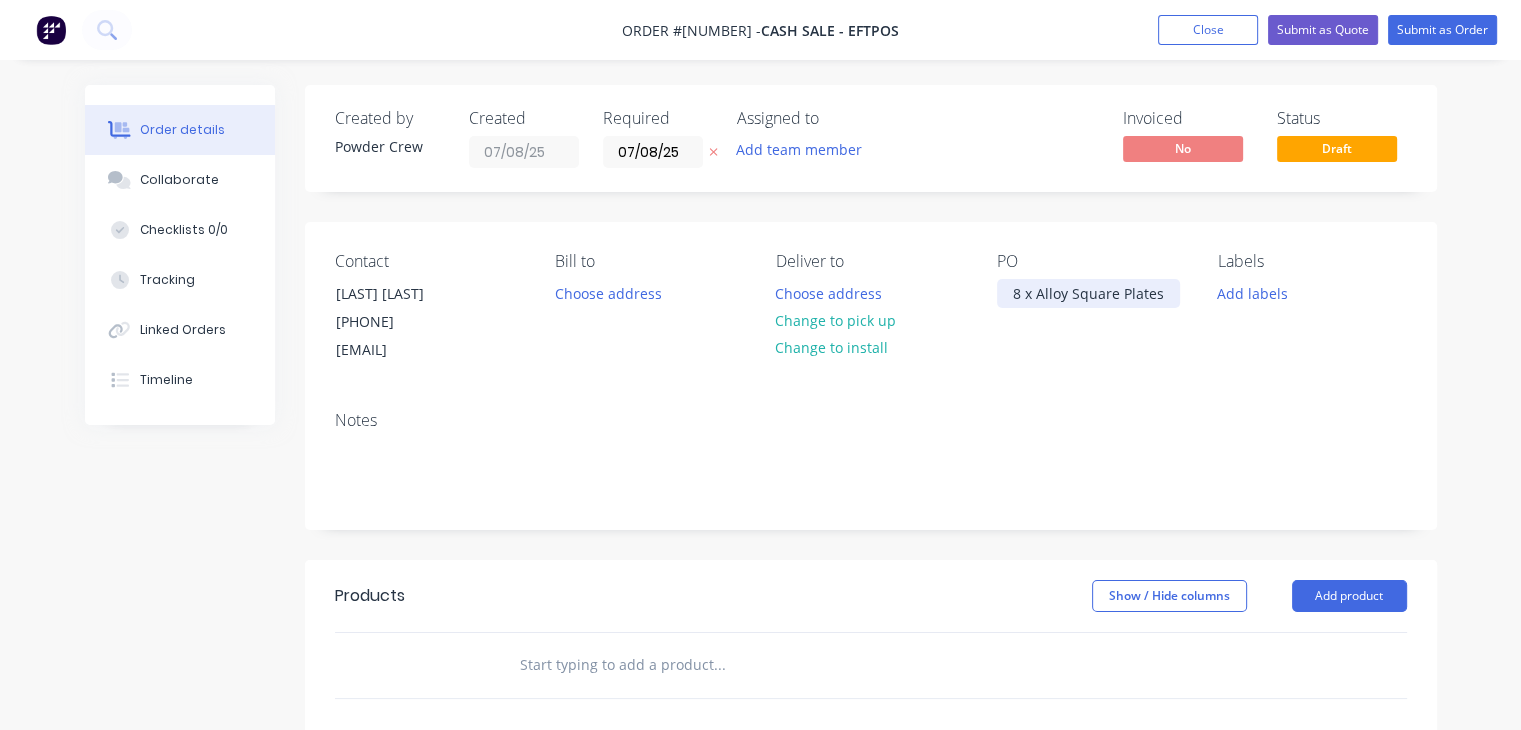 click on "8 x Alloy Square Plates" at bounding box center (1088, 293) 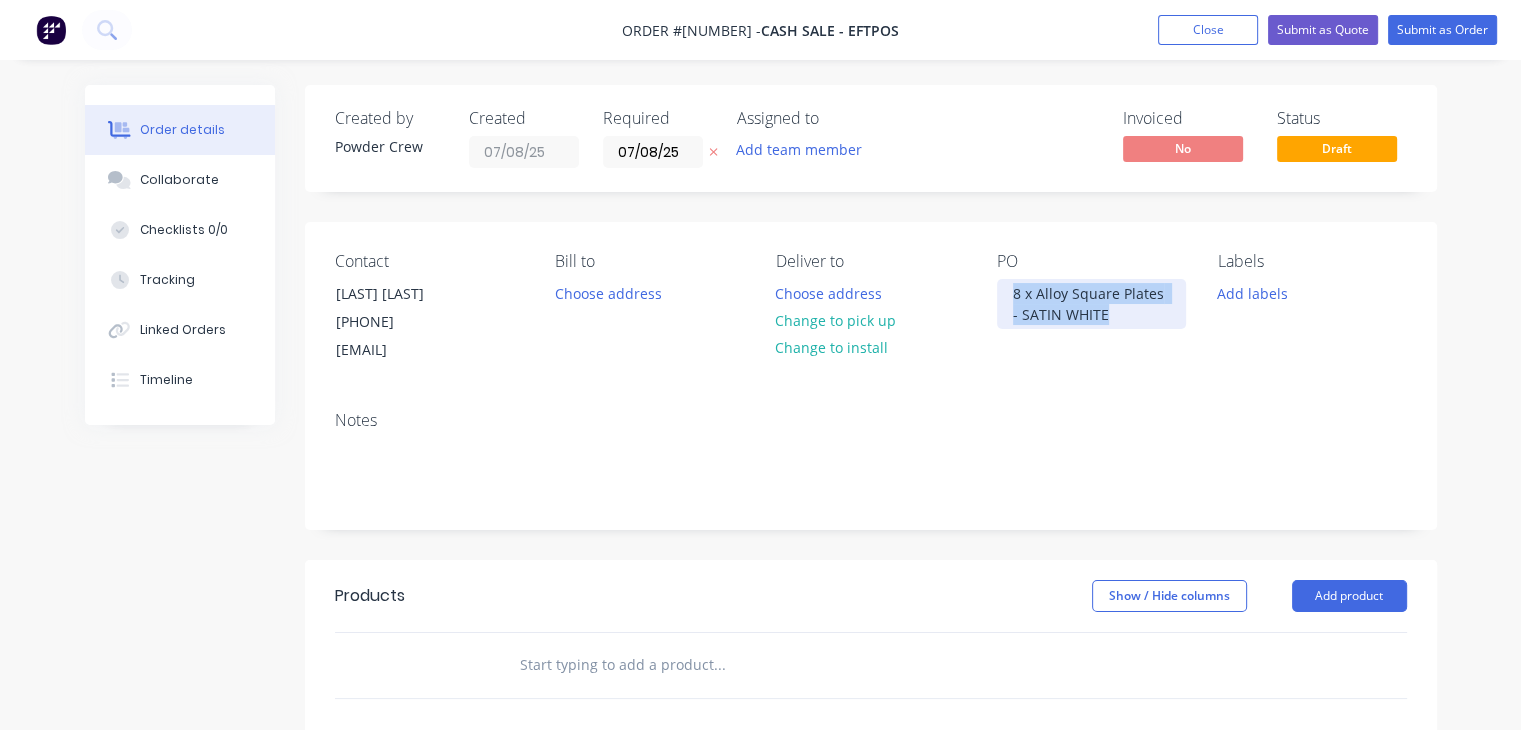 drag, startPoint x: 1122, startPoint y: 310, endPoint x: 976, endPoint y: 279, distance: 149.25482 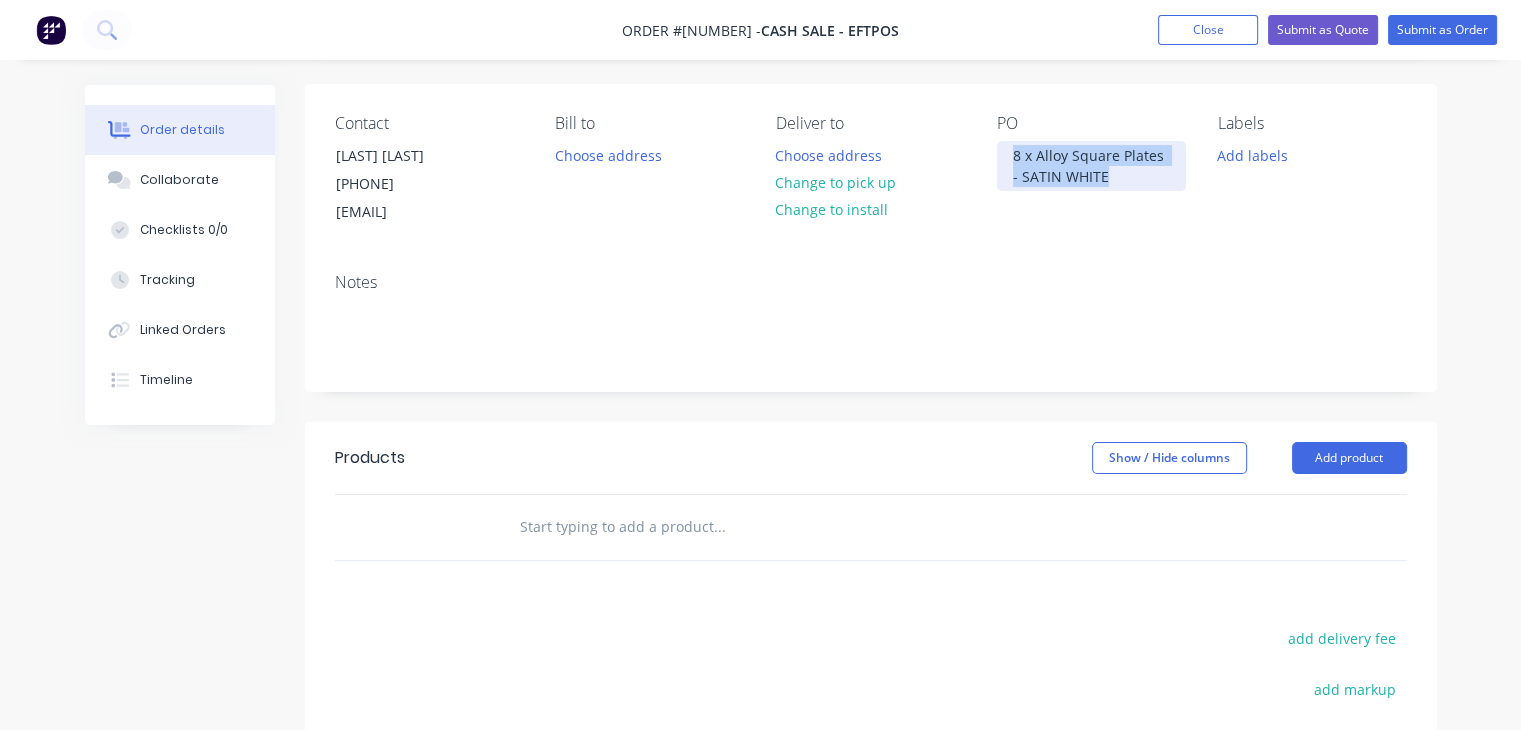 scroll, scrollTop: 300, scrollLeft: 0, axis: vertical 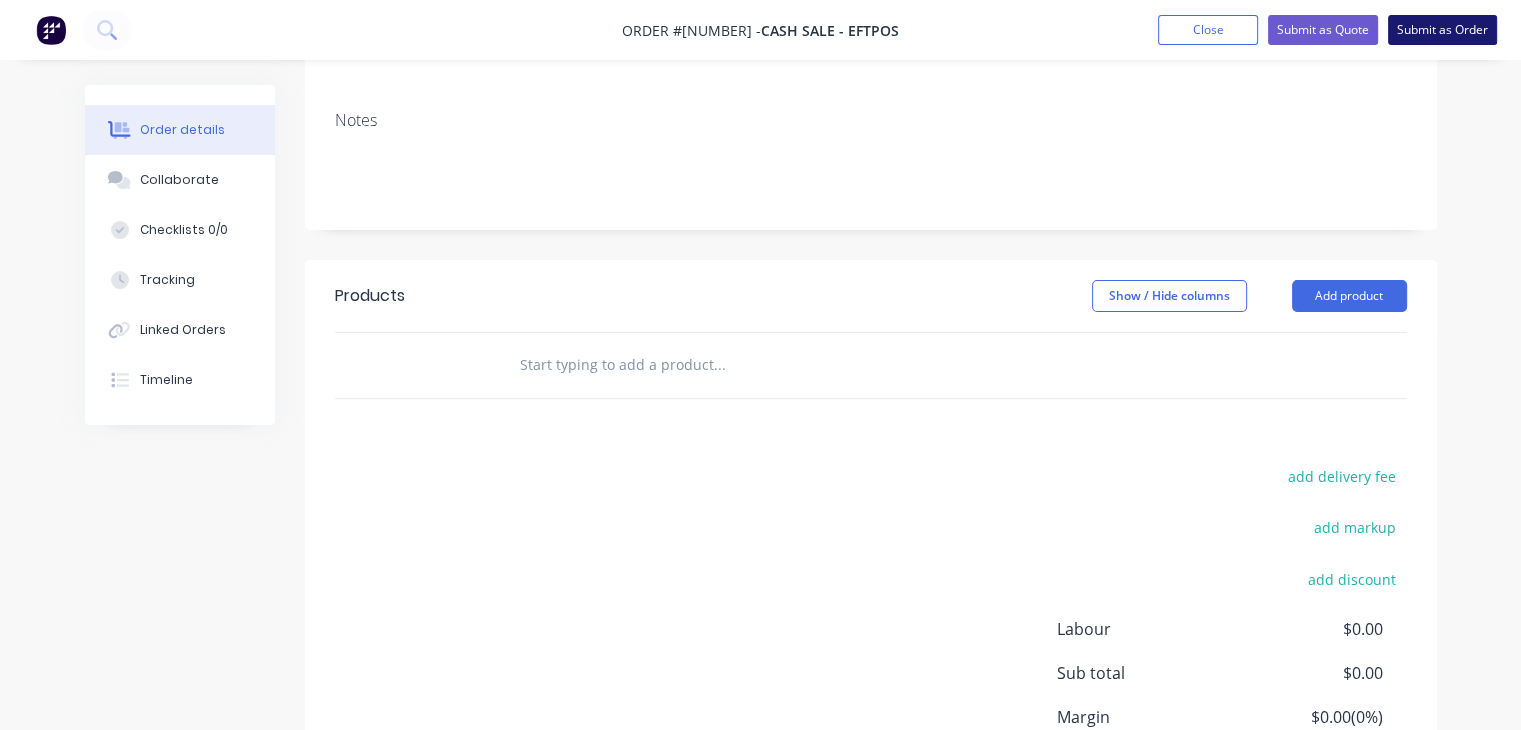 click on "Submit as Order" at bounding box center (1442, 30) 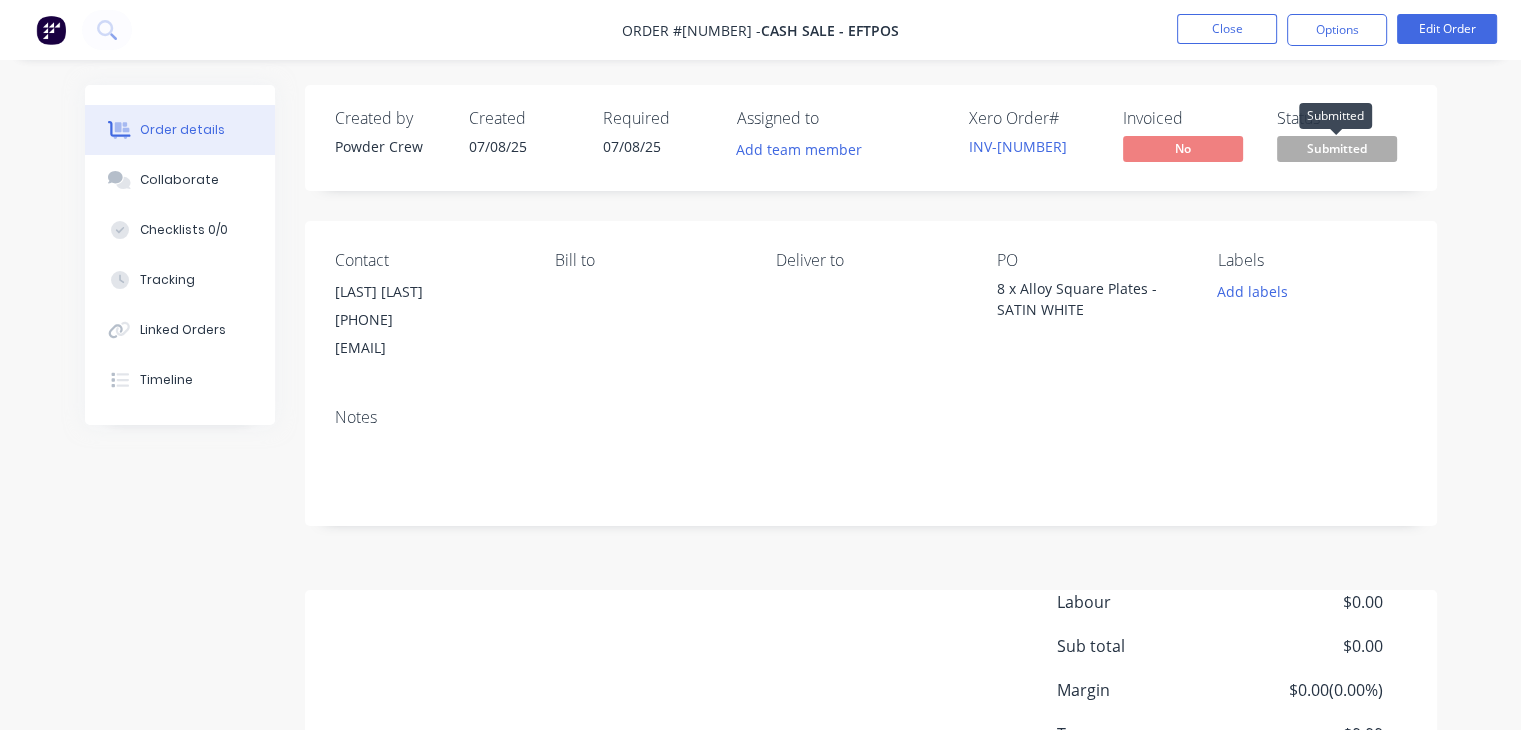 click on "Submitted" at bounding box center (1337, 148) 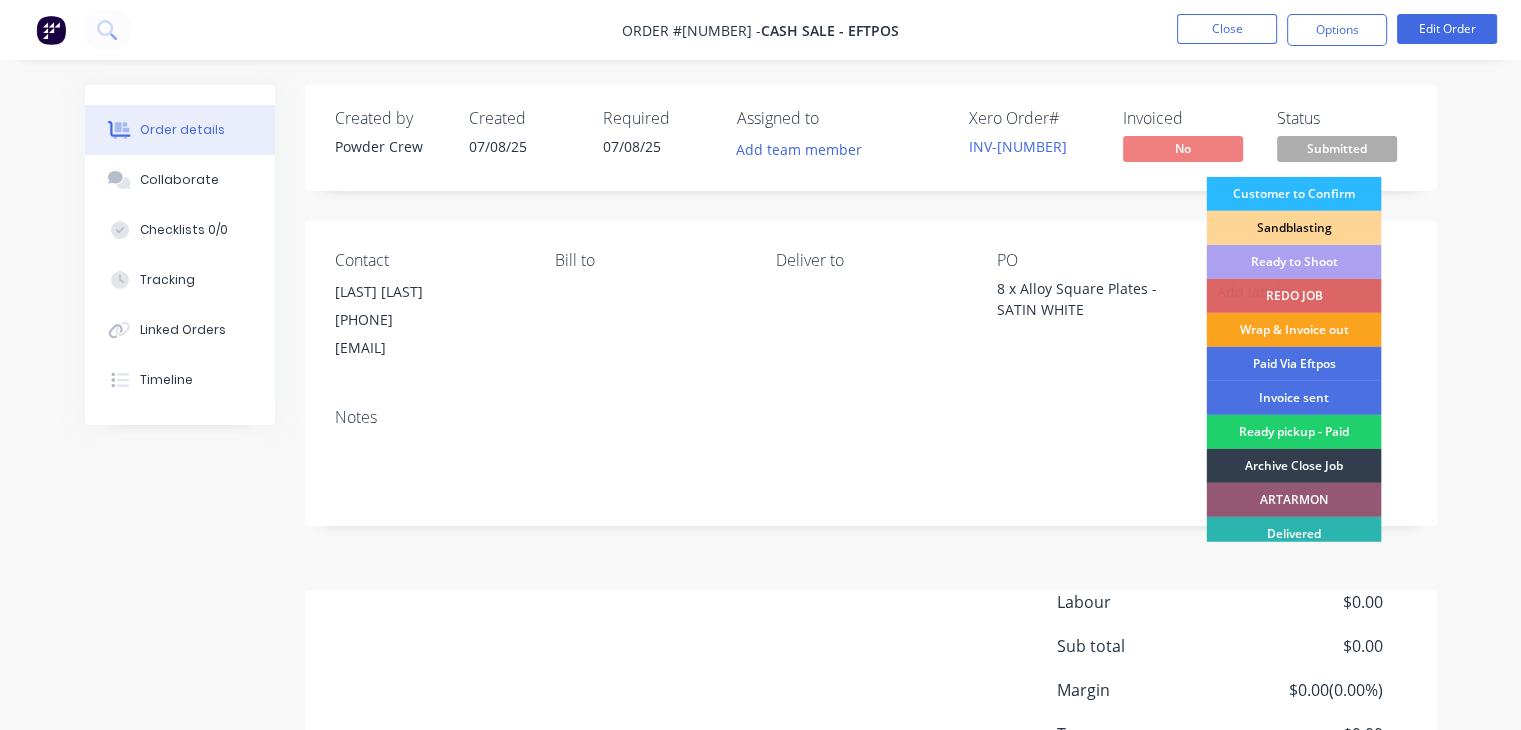 click on "Ready to Shoot" at bounding box center (1293, 262) 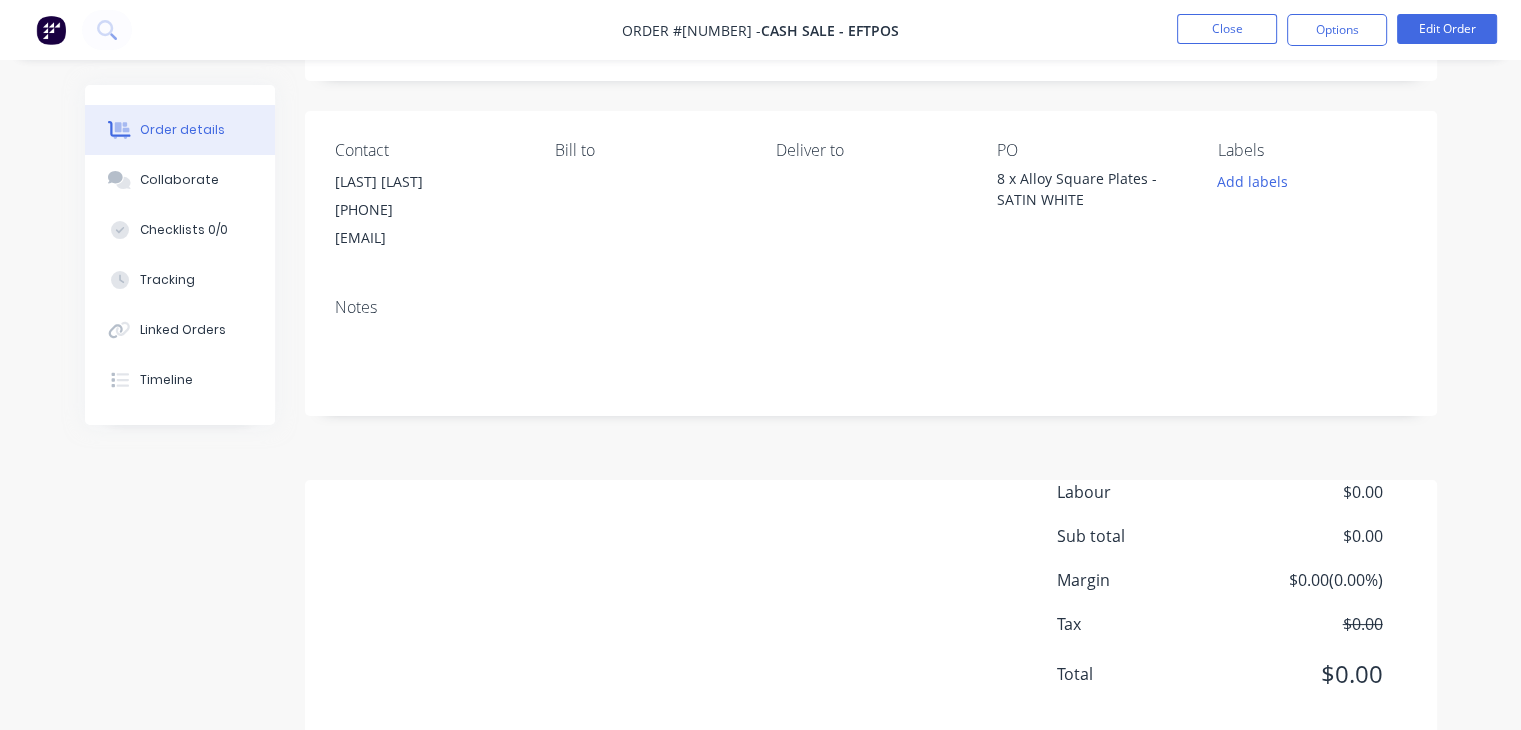 scroll, scrollTop: 152, scrollLeft: 0, axis: vertical 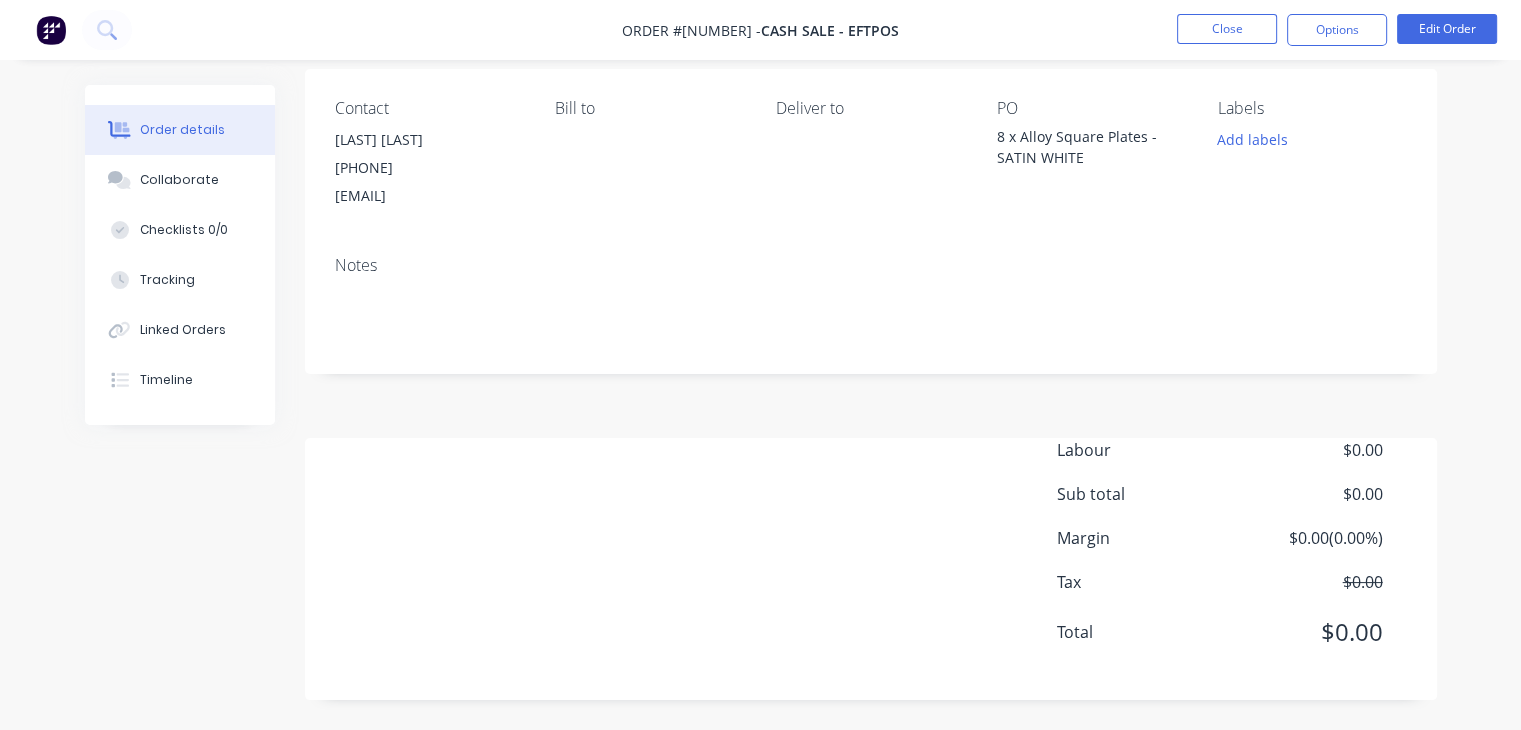 click on "Labour $0.00 Sub total $0.00 Margin $0.00  ( 0.00 %) Tax $0.00 Total $0.00" at bounding box center [871, 554] 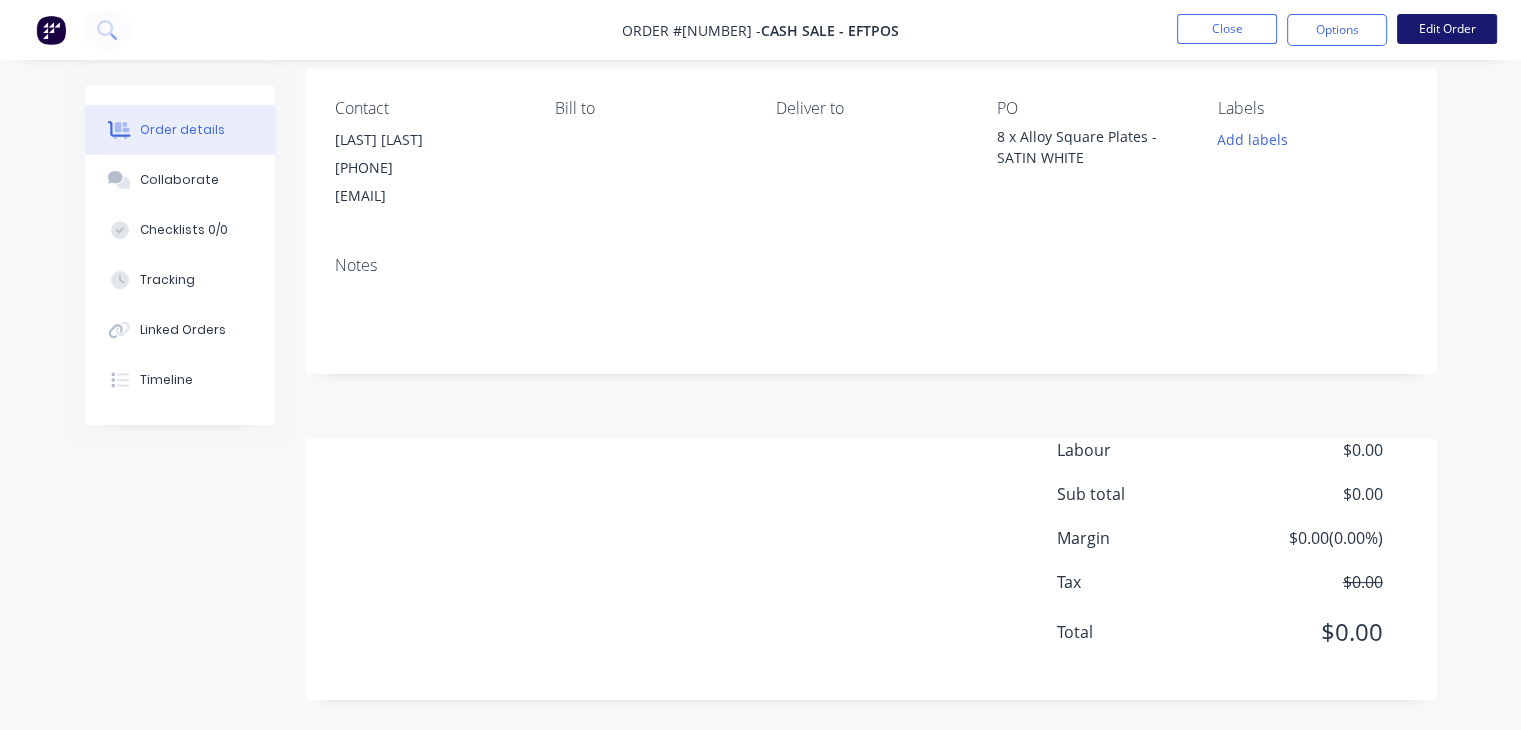 click on "Edit Order" at bounding box center [1447, 29] 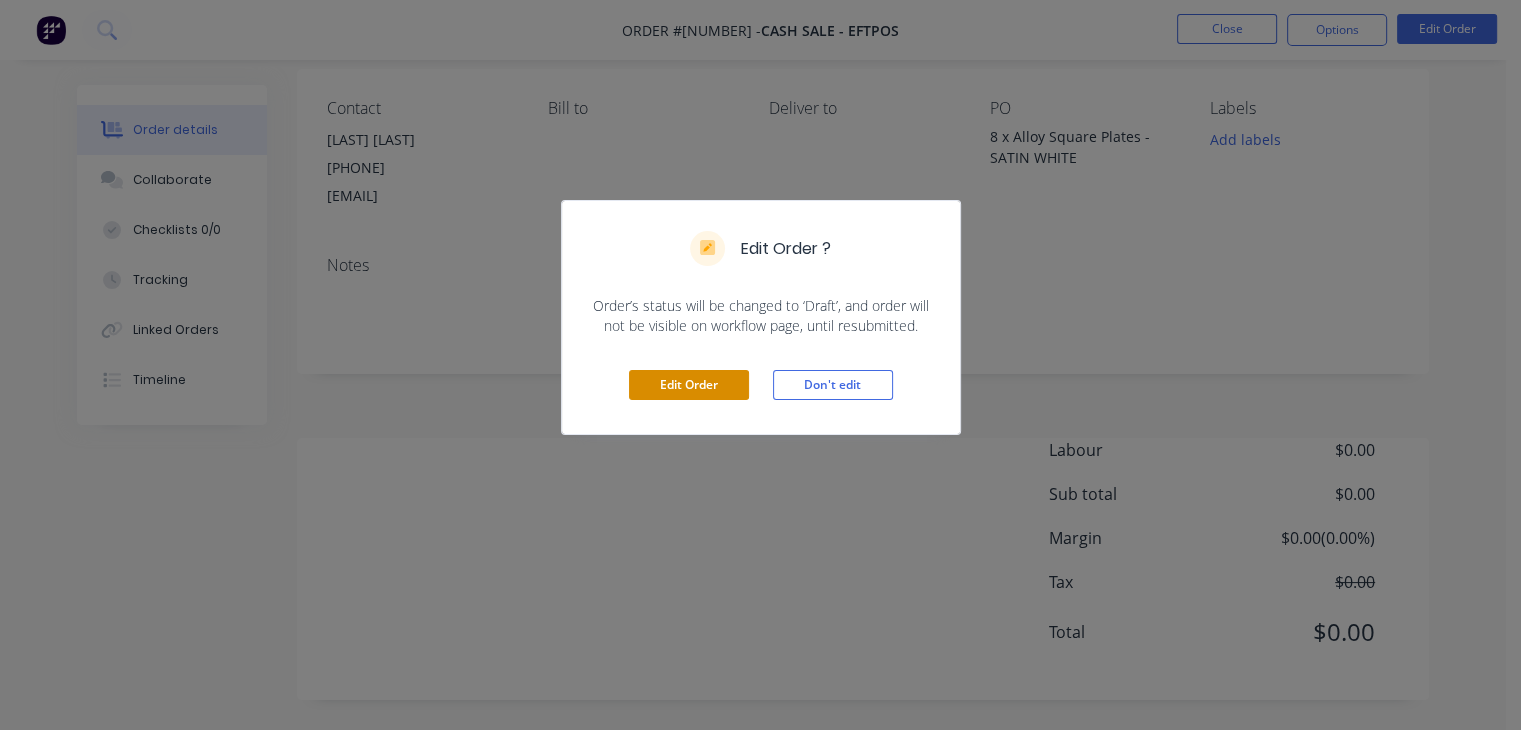click on "Edit Order" at bounding box center [689, 385] 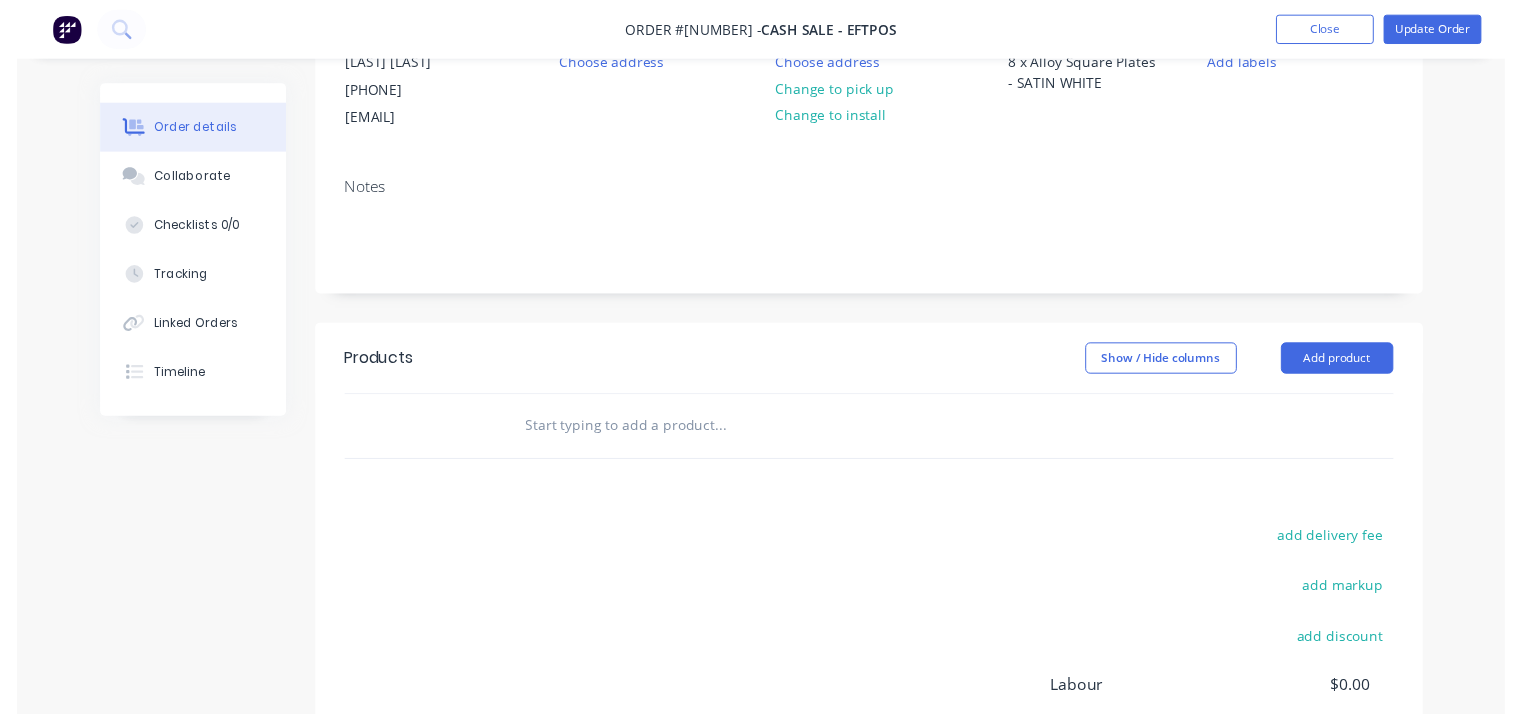 scroll, scrollTop: 300, scrollLeft: 0, axis: vertical 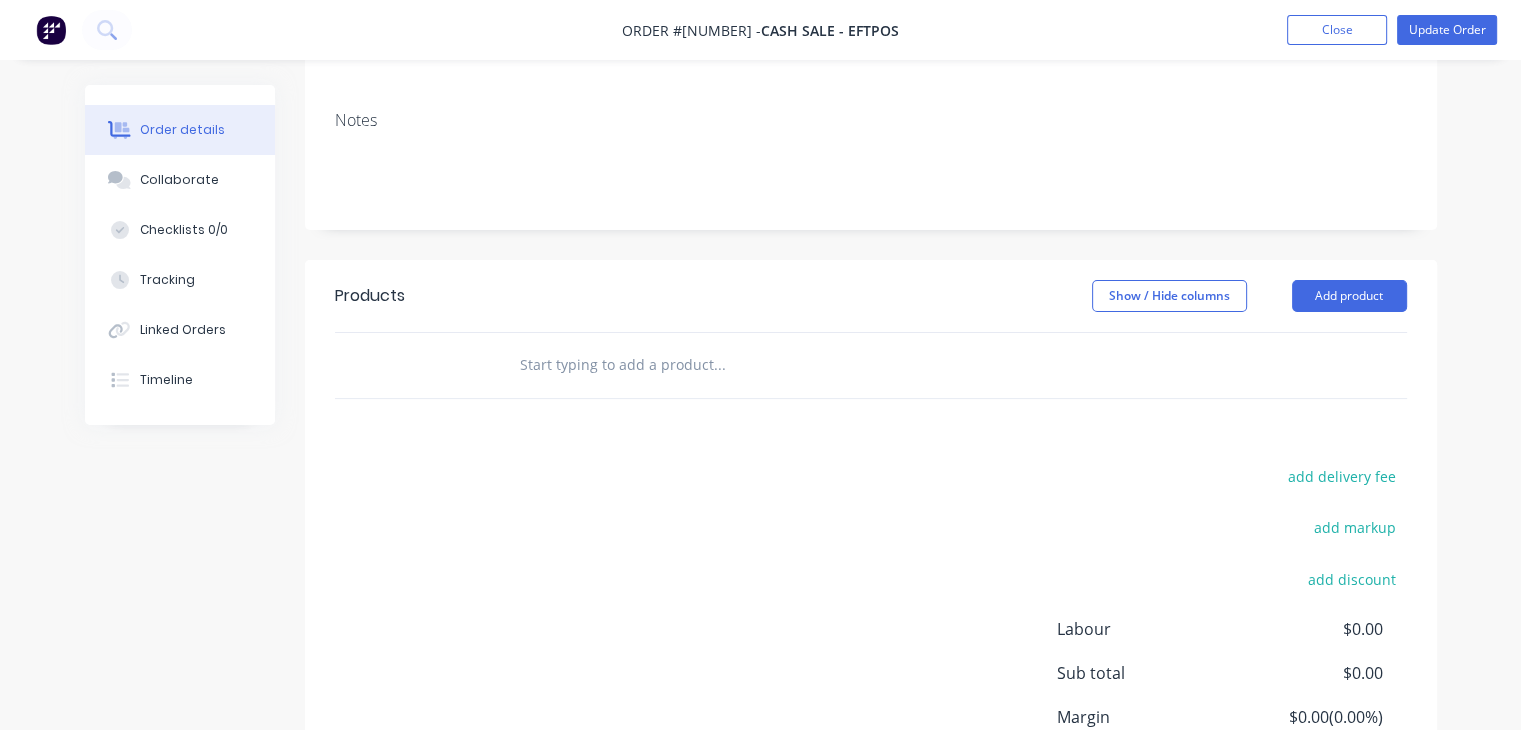 click at bounding box center [719, 365] 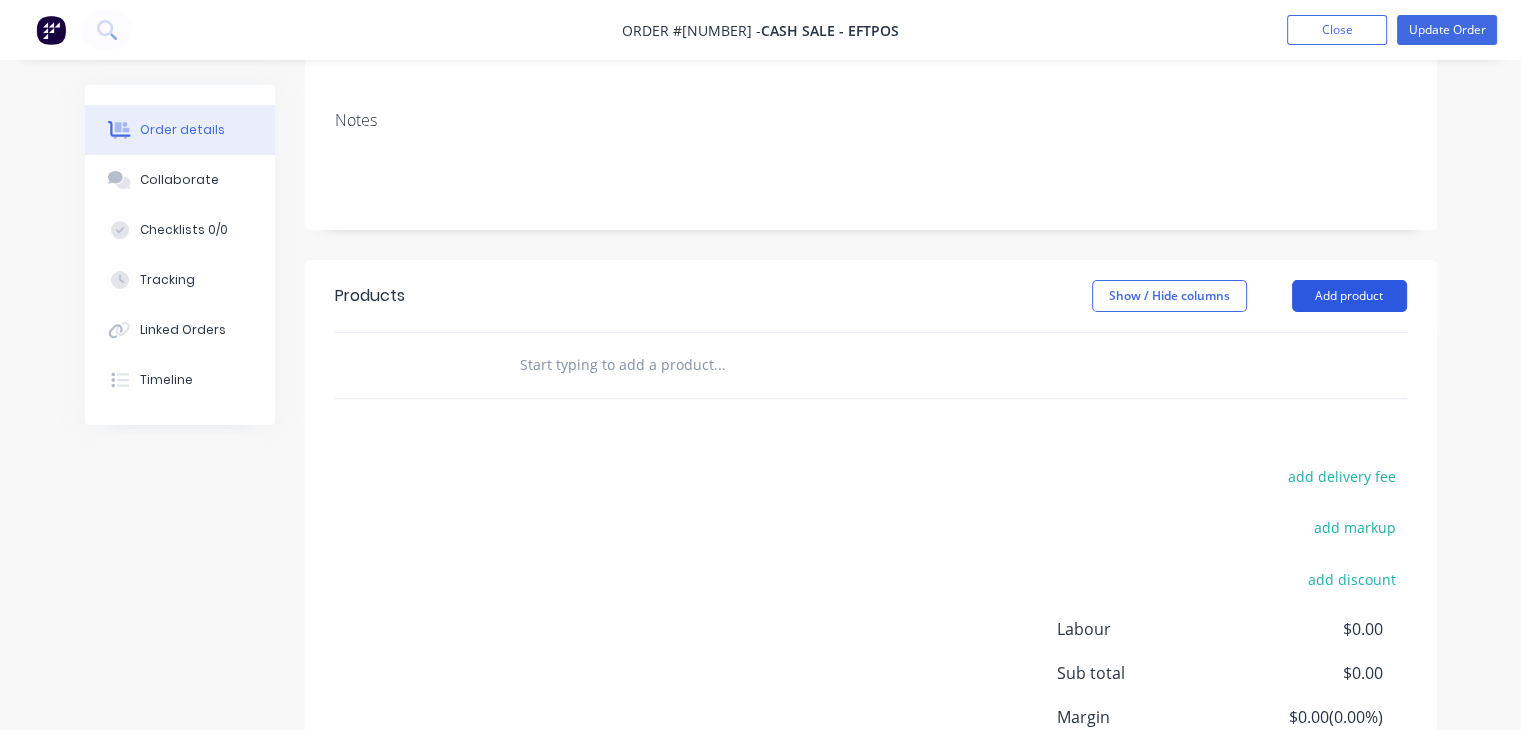 click on "Add product" at bounding box center (1349, 296) 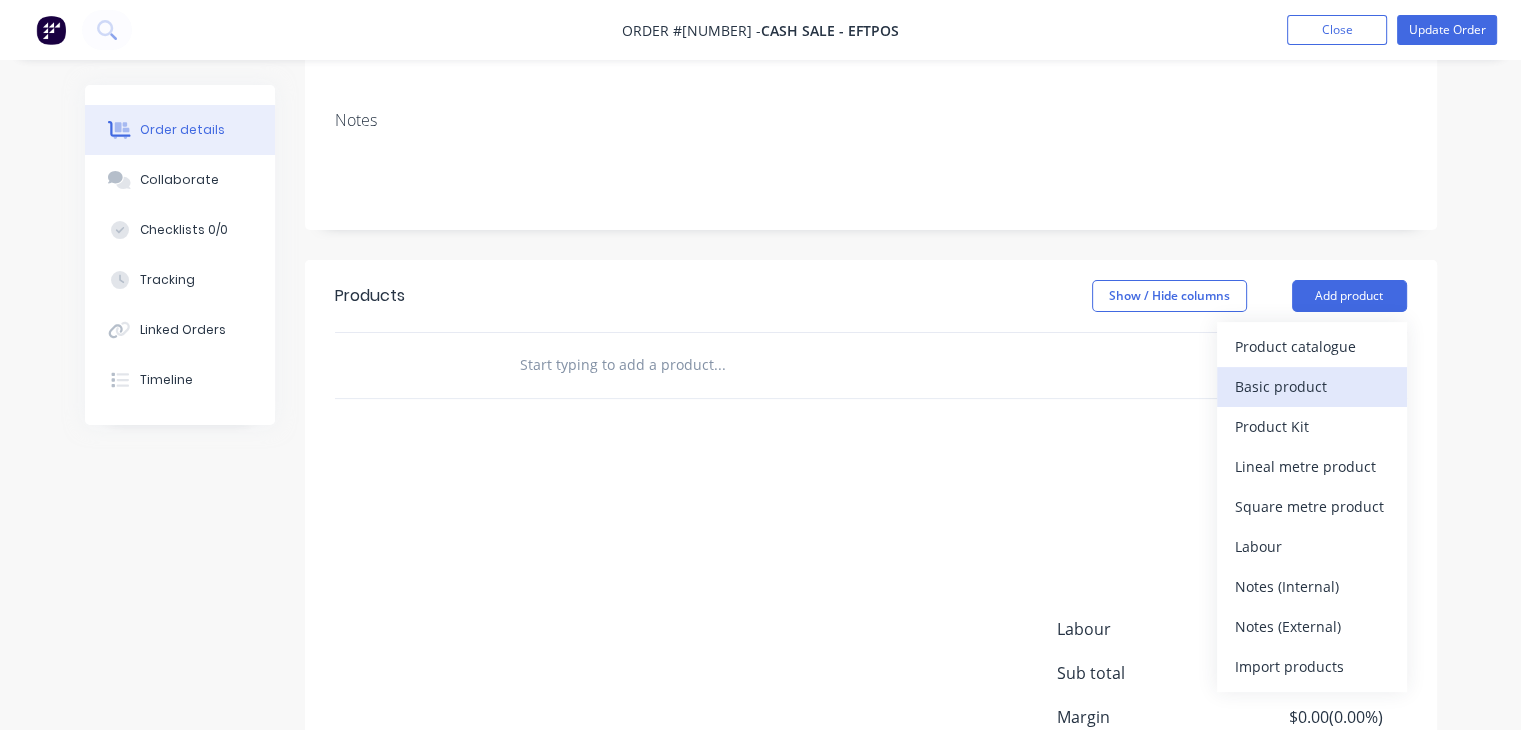 click on "Basic product" at bounding box center [1312, 386] 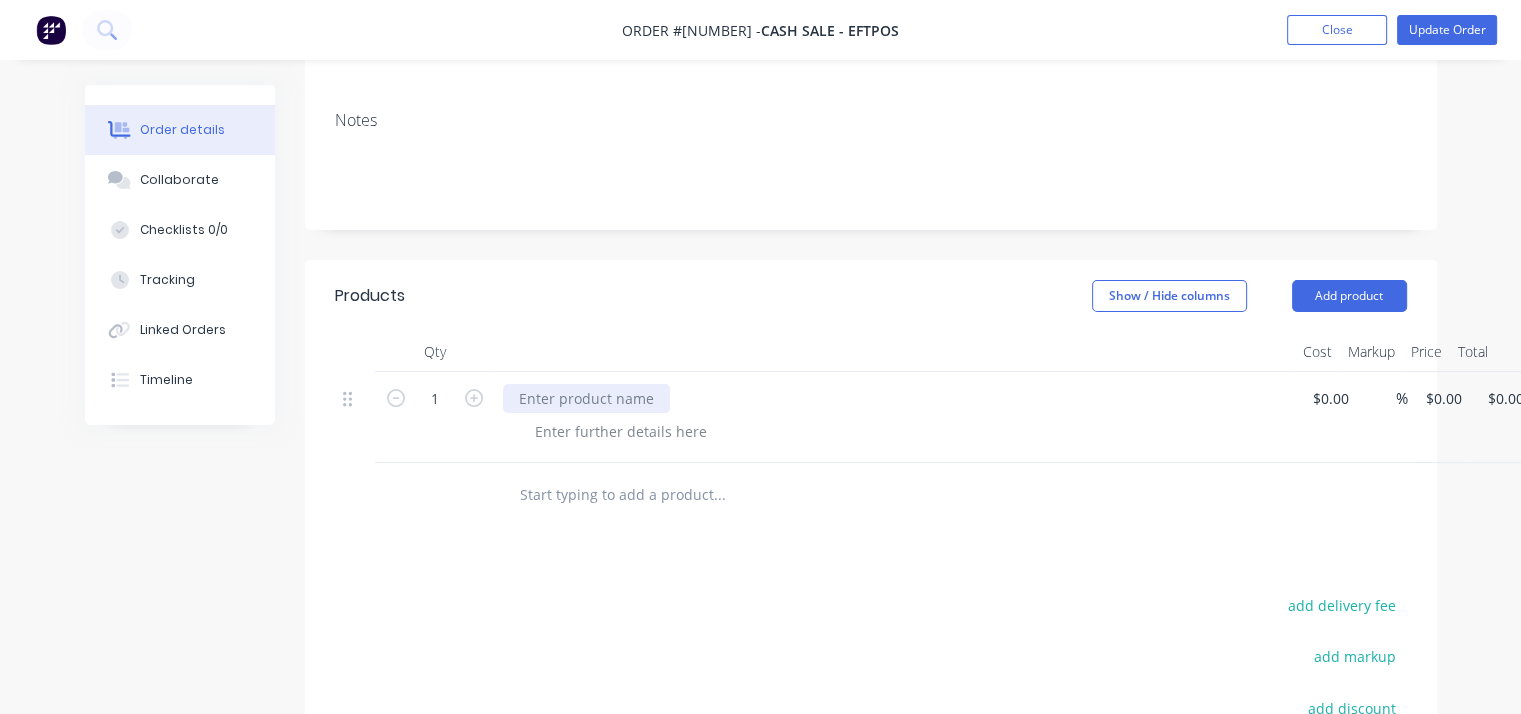 click at bounding box center (586, 398) 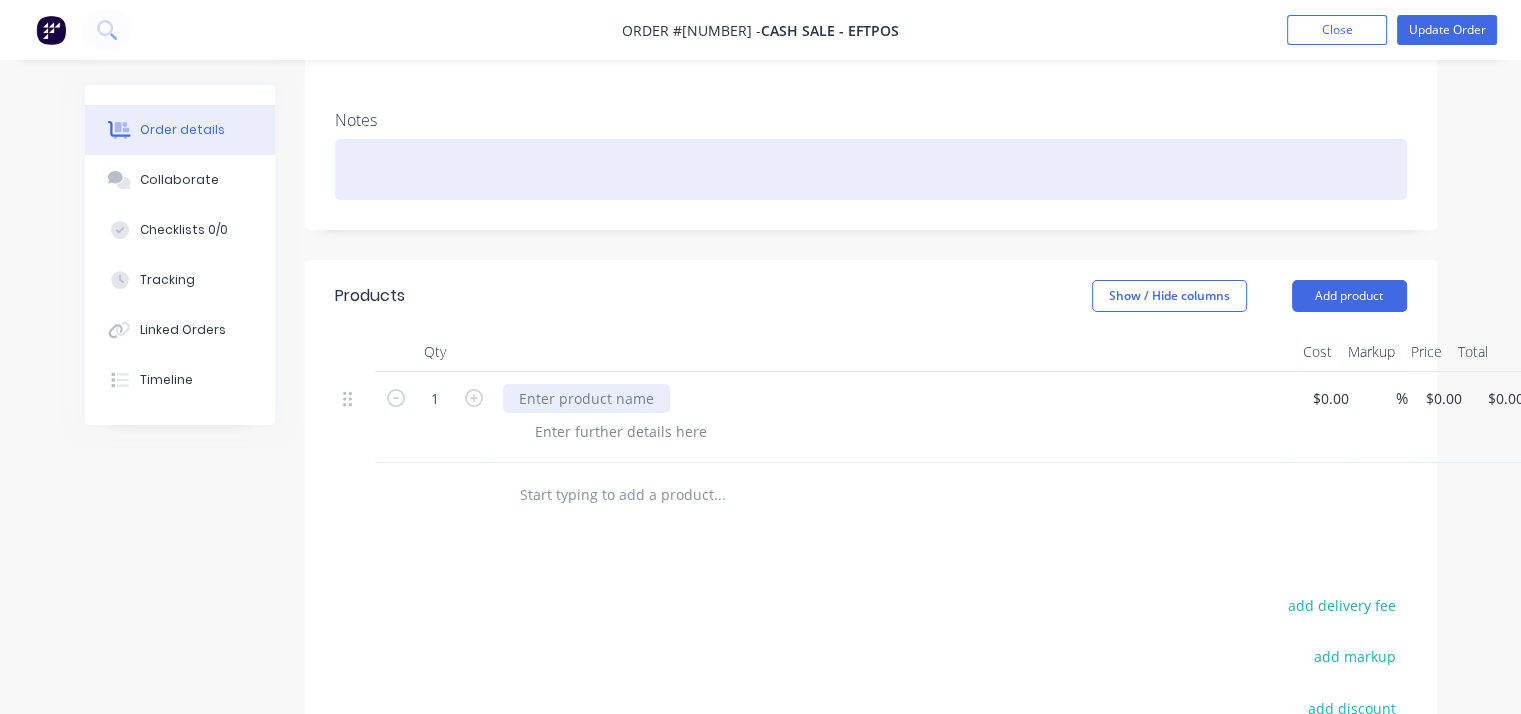 type 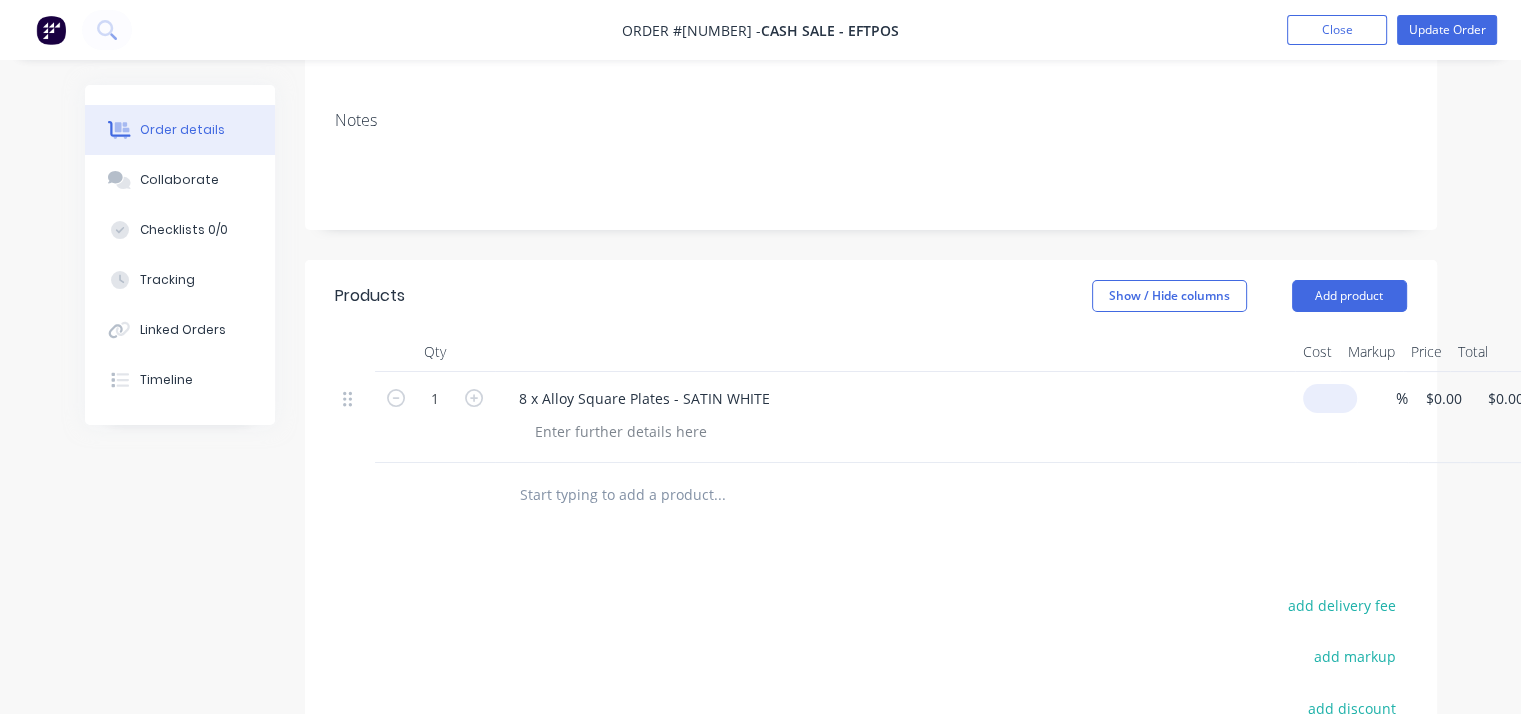click at bounding box center [1334, 398] 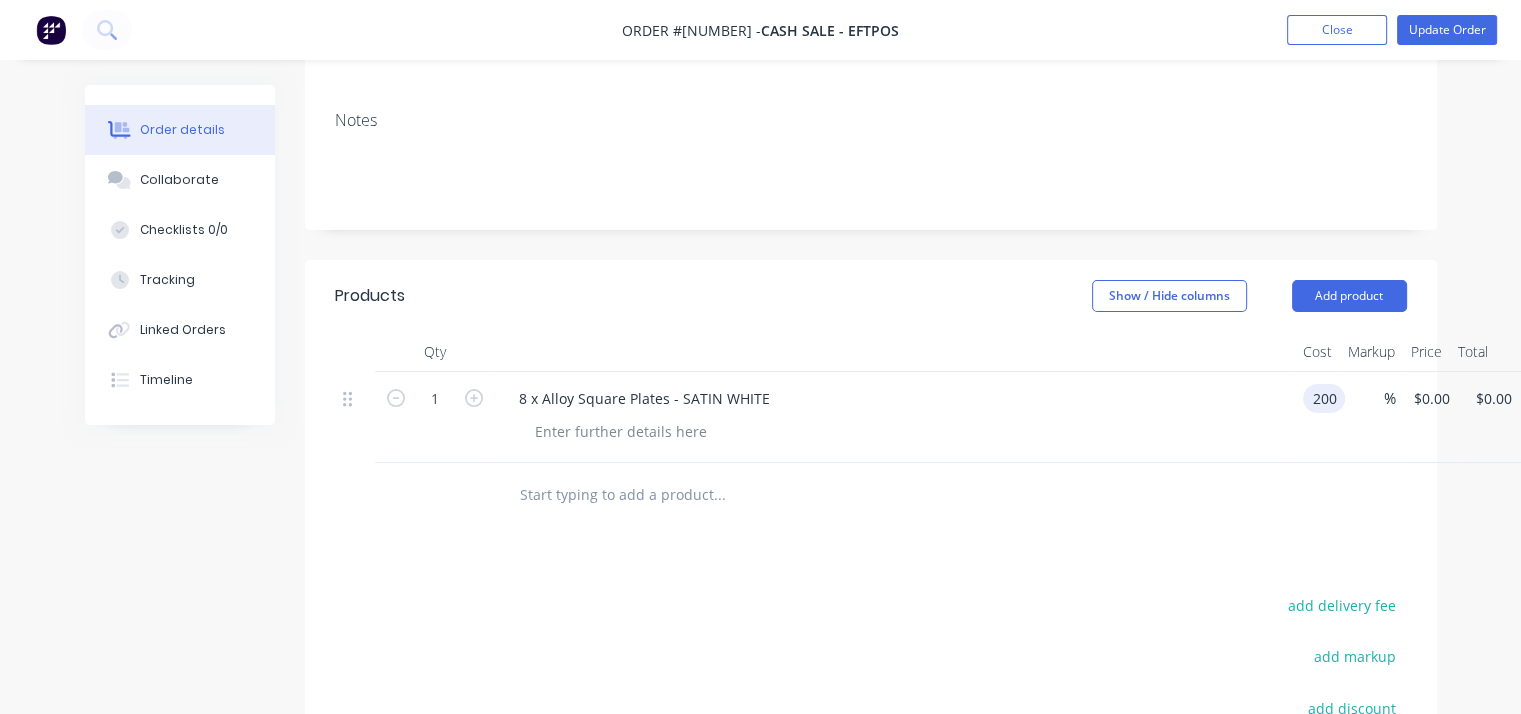 type on "$200.00" 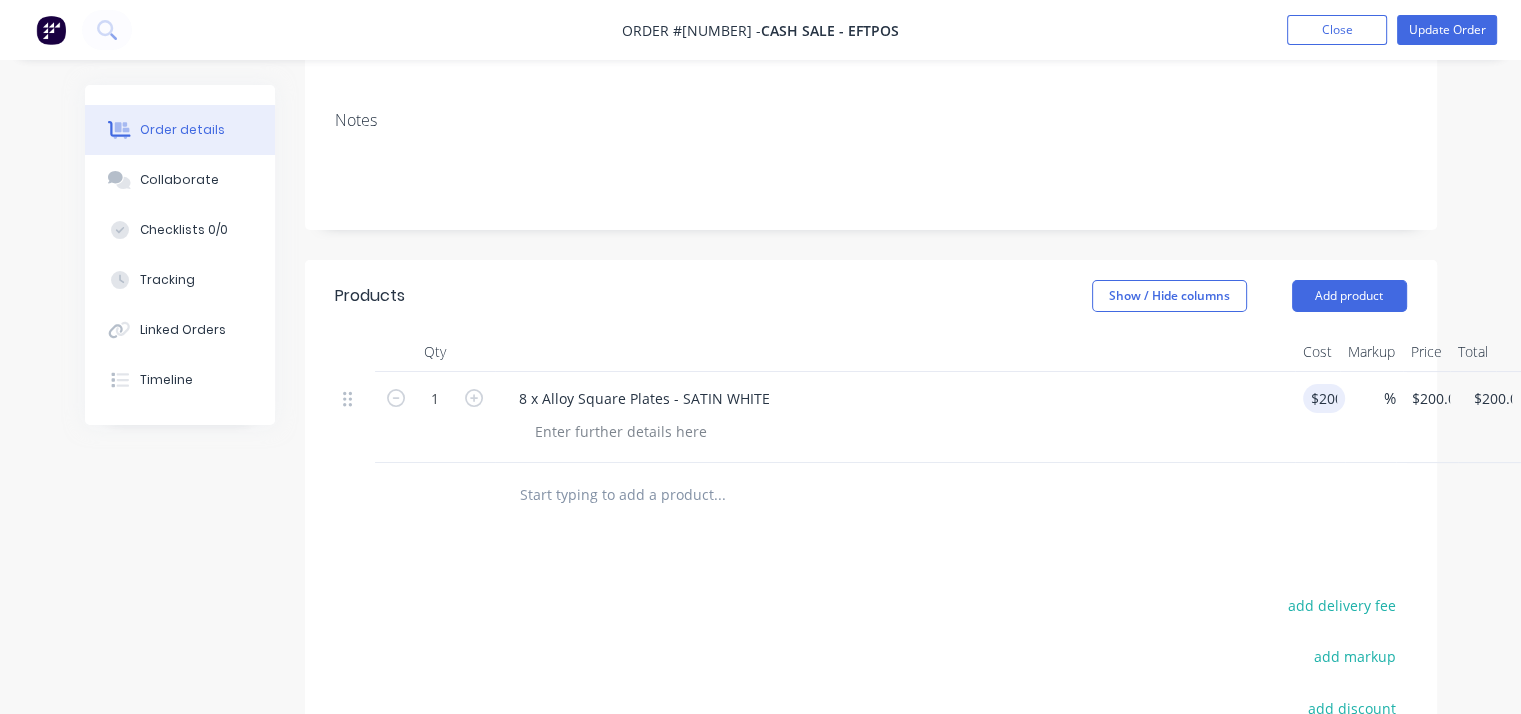 click on "8 x Alloy Square Plates - SATIN WHITE" at bounding box center [895, 398] 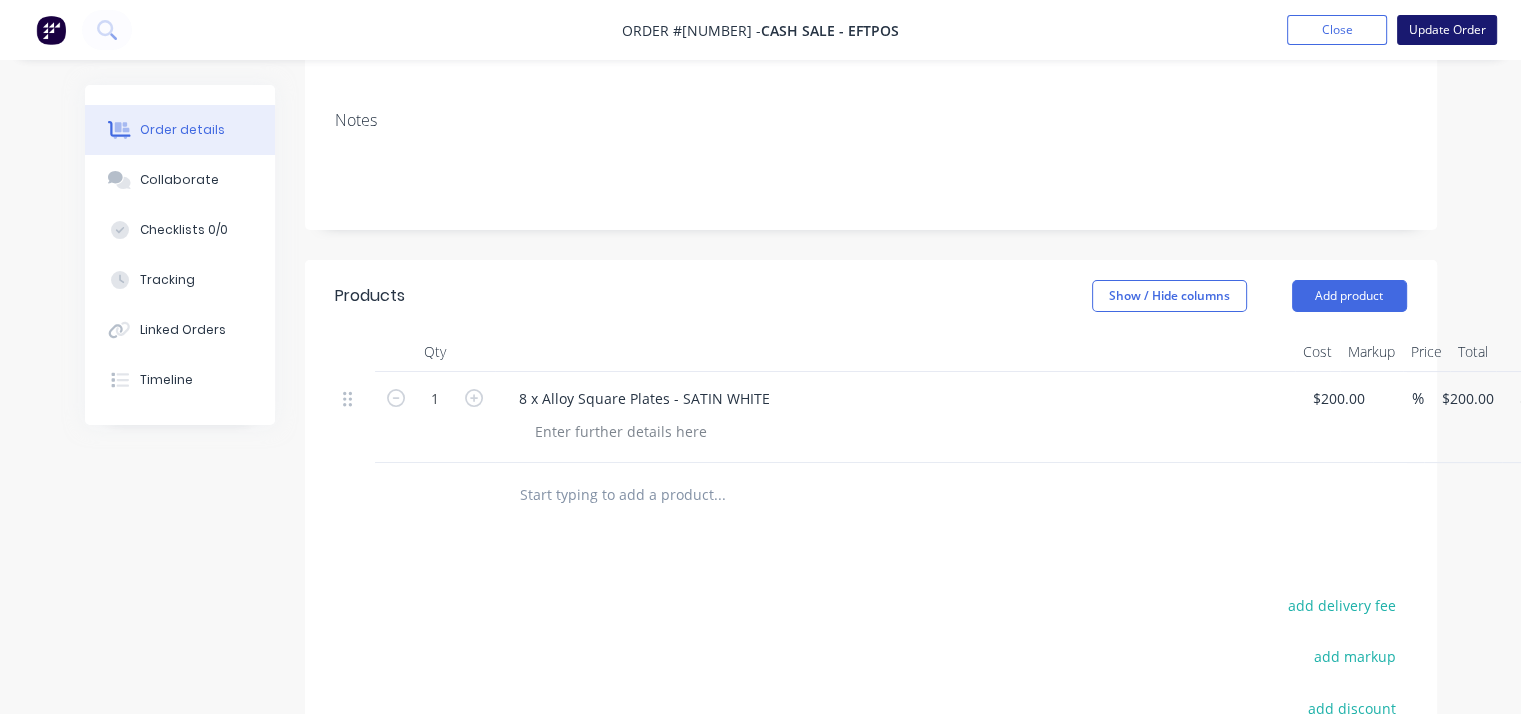 click on "Update Order" at bounding box center [1447, 30] 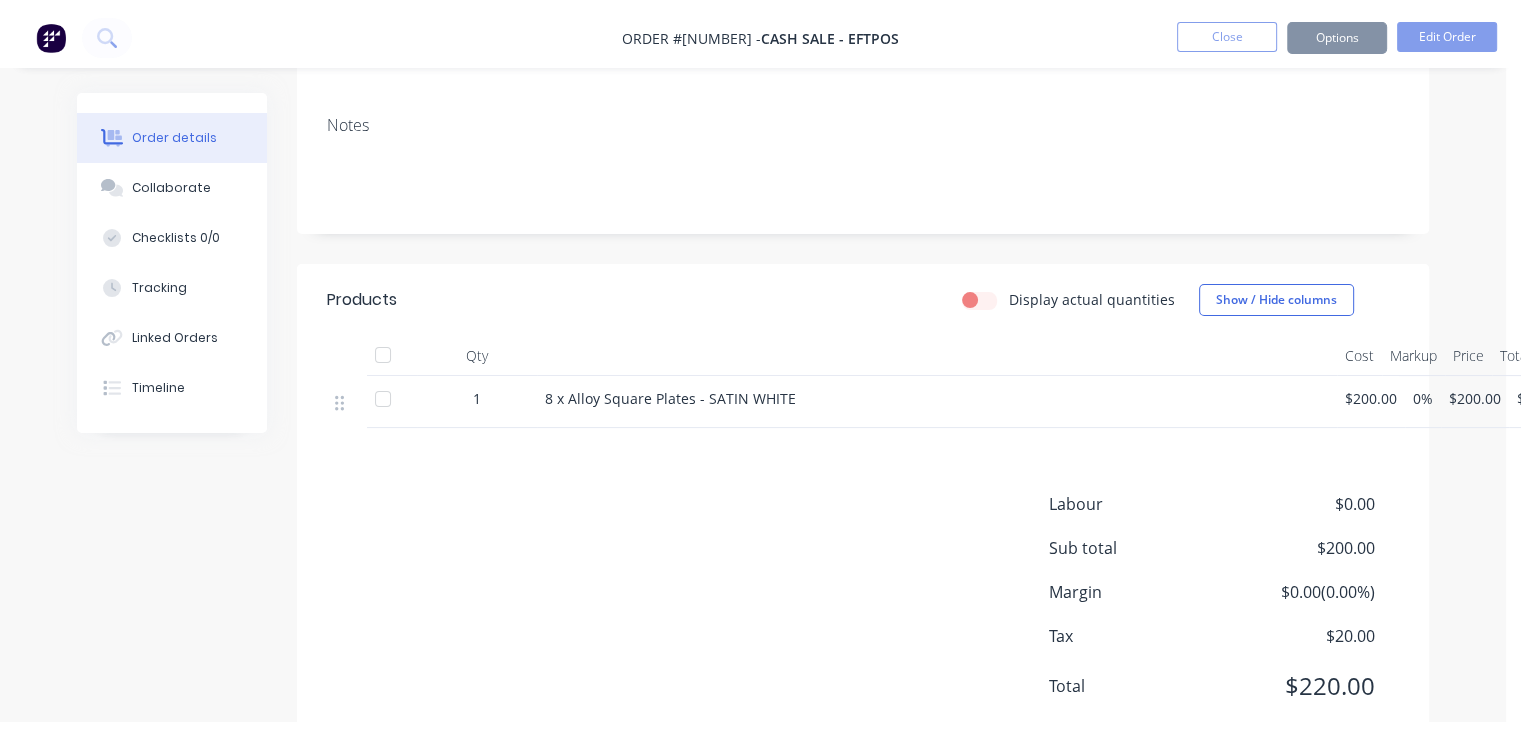scroll, scrollTop: 0, scrollLeft: 0, axis: both 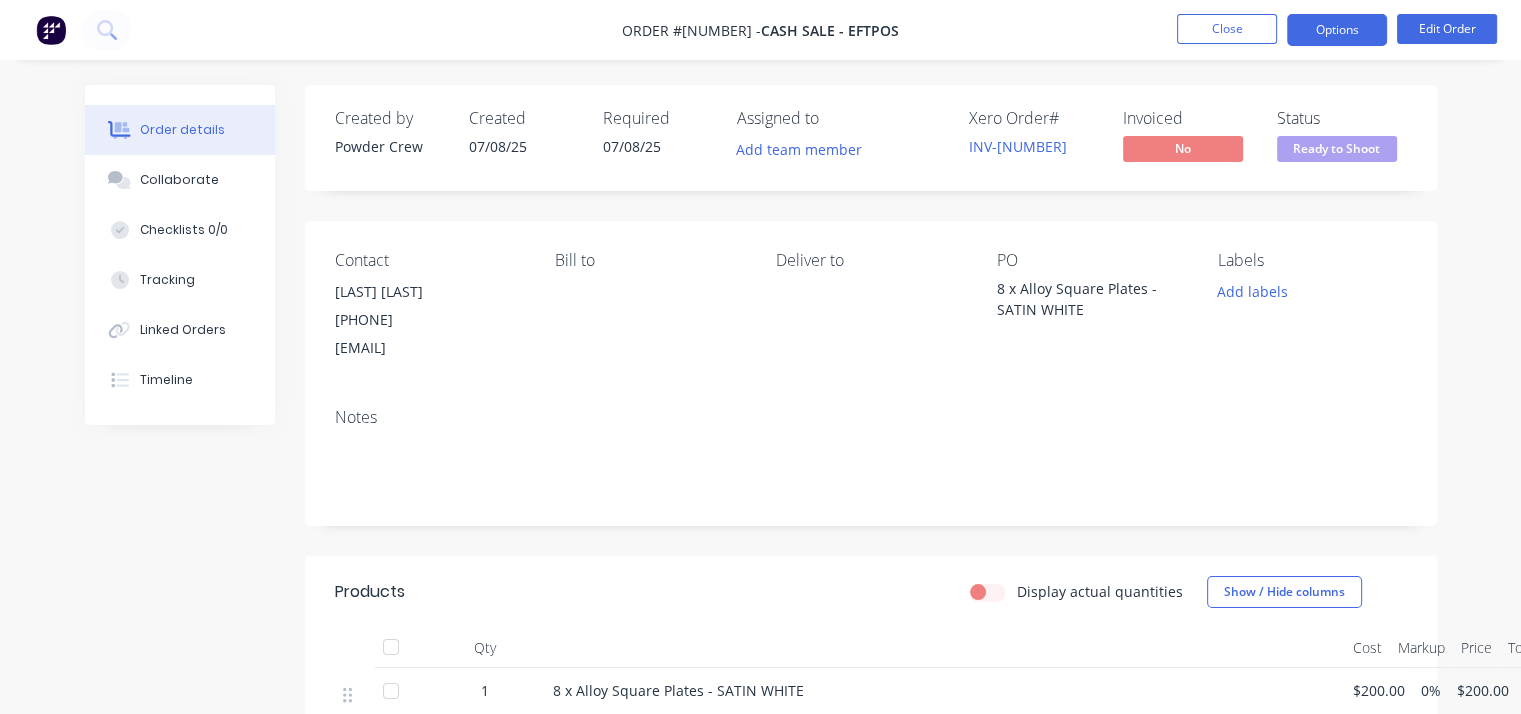 click on "Options" at bounding box center [1337, 30] 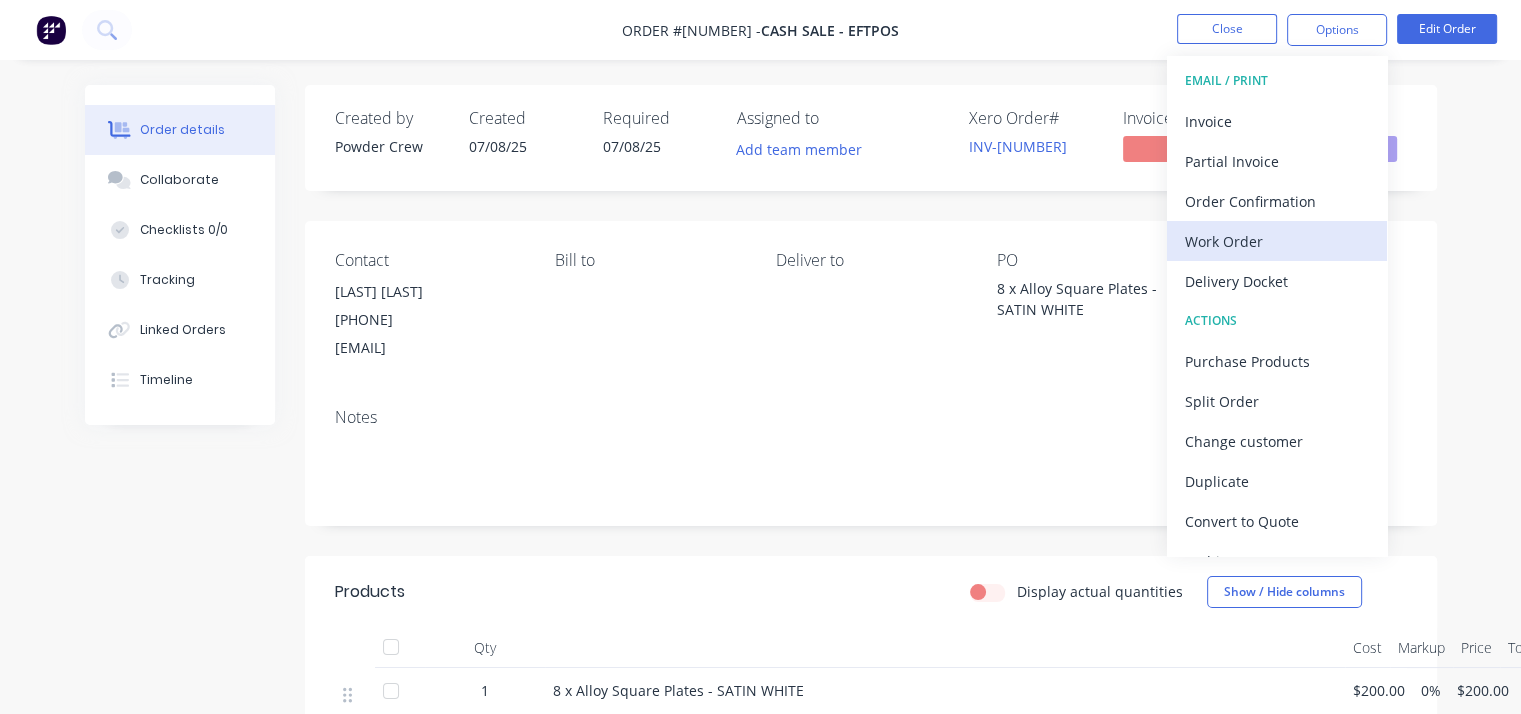 click on "Work Order" at bounding box center [1277, 241] 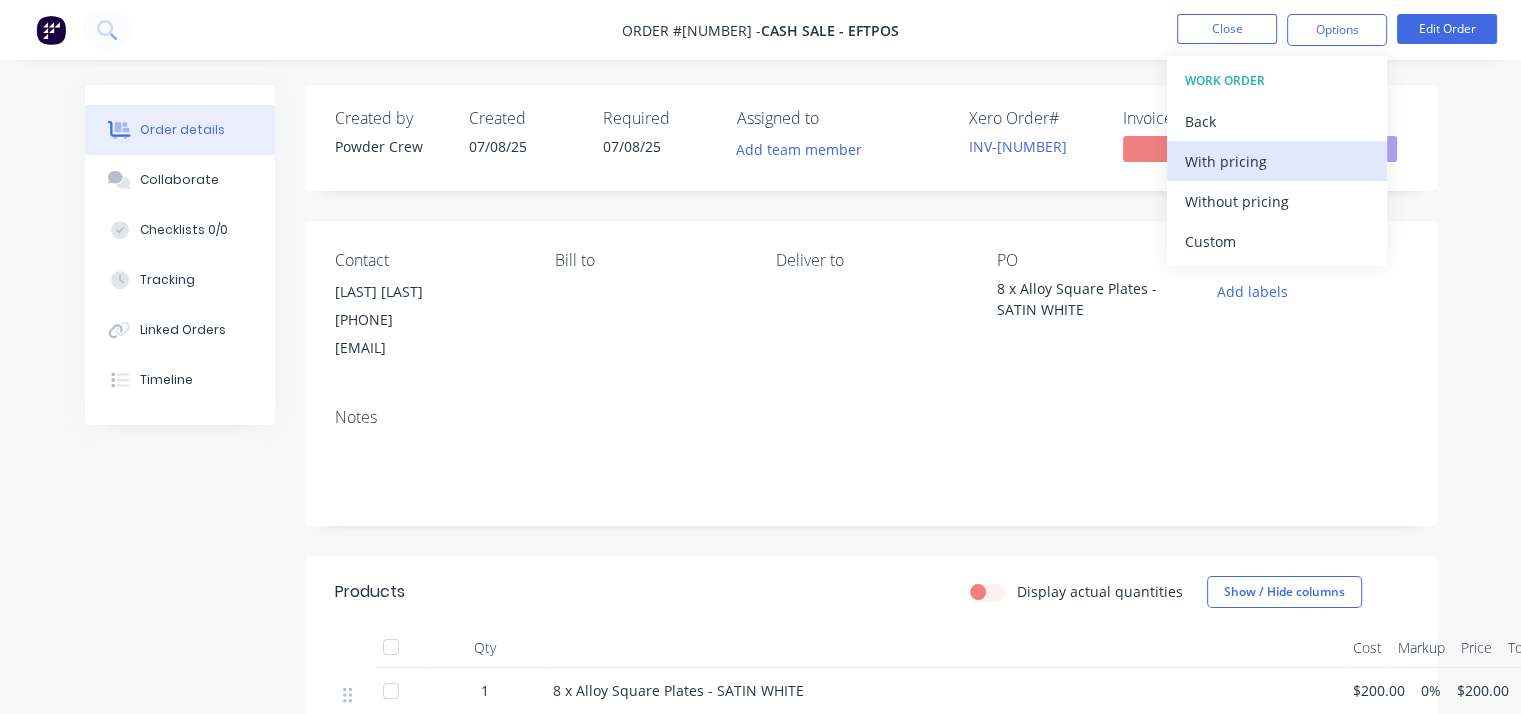 click on "With pricing" at bounding box center [1277, 161] 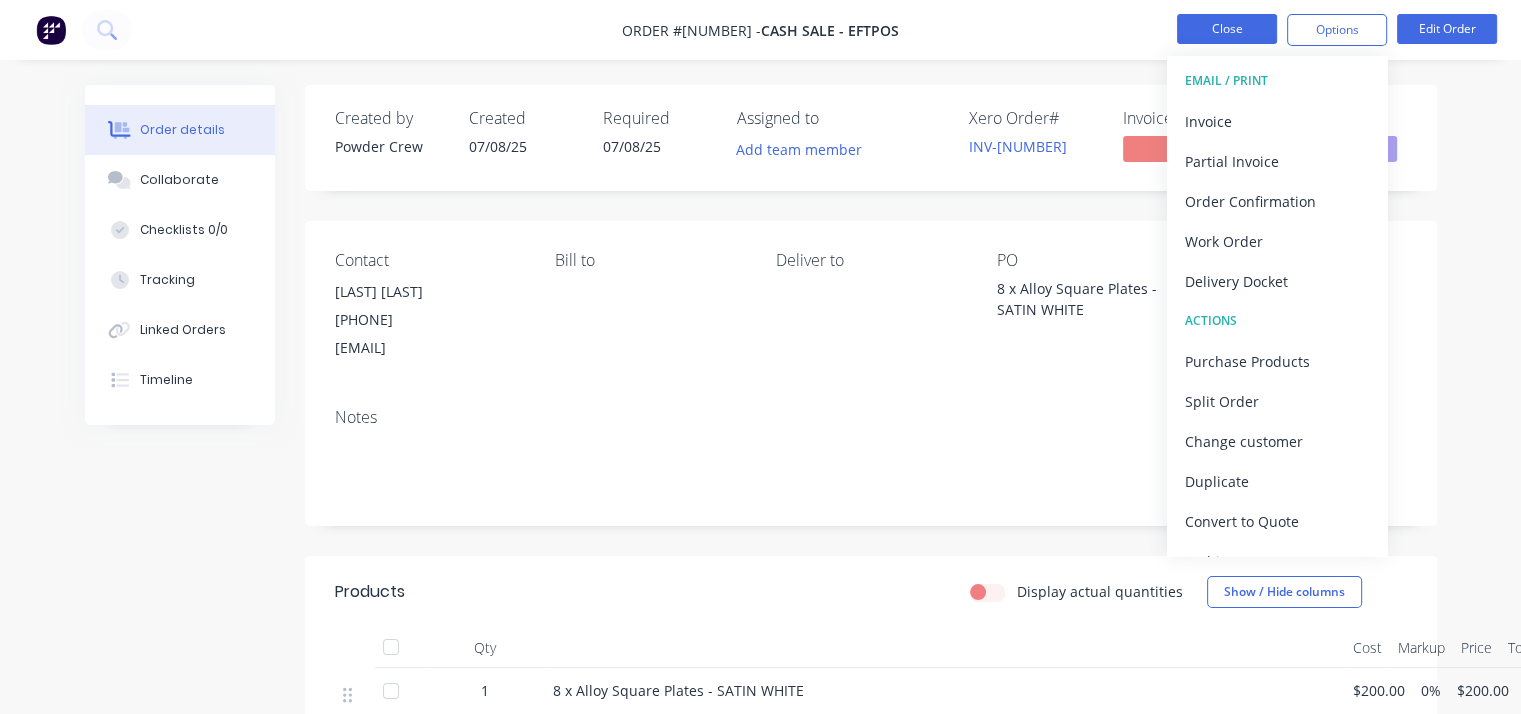 click on "Close" at bounding box center [1227, 29] 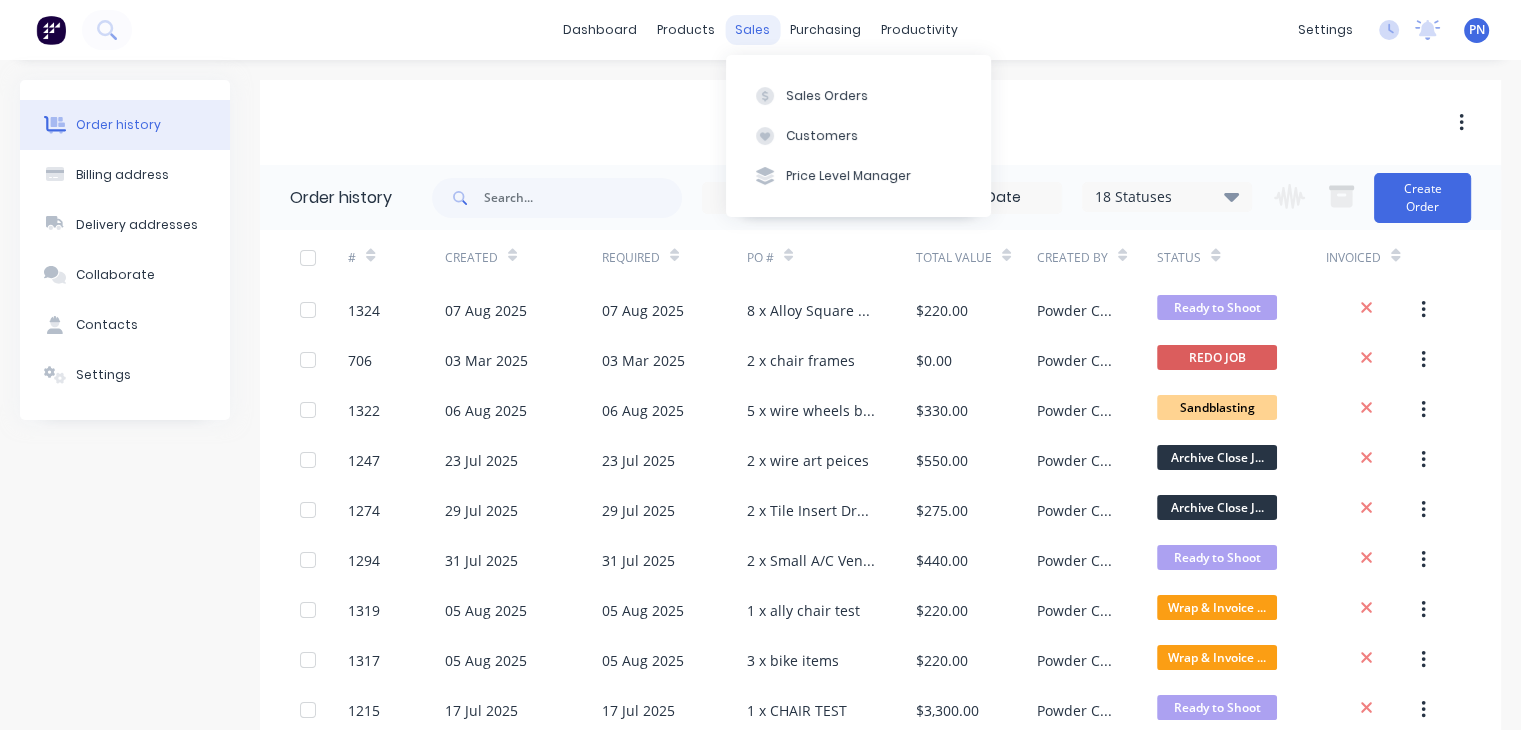 click on "sales" at bounding box center (752, 30) 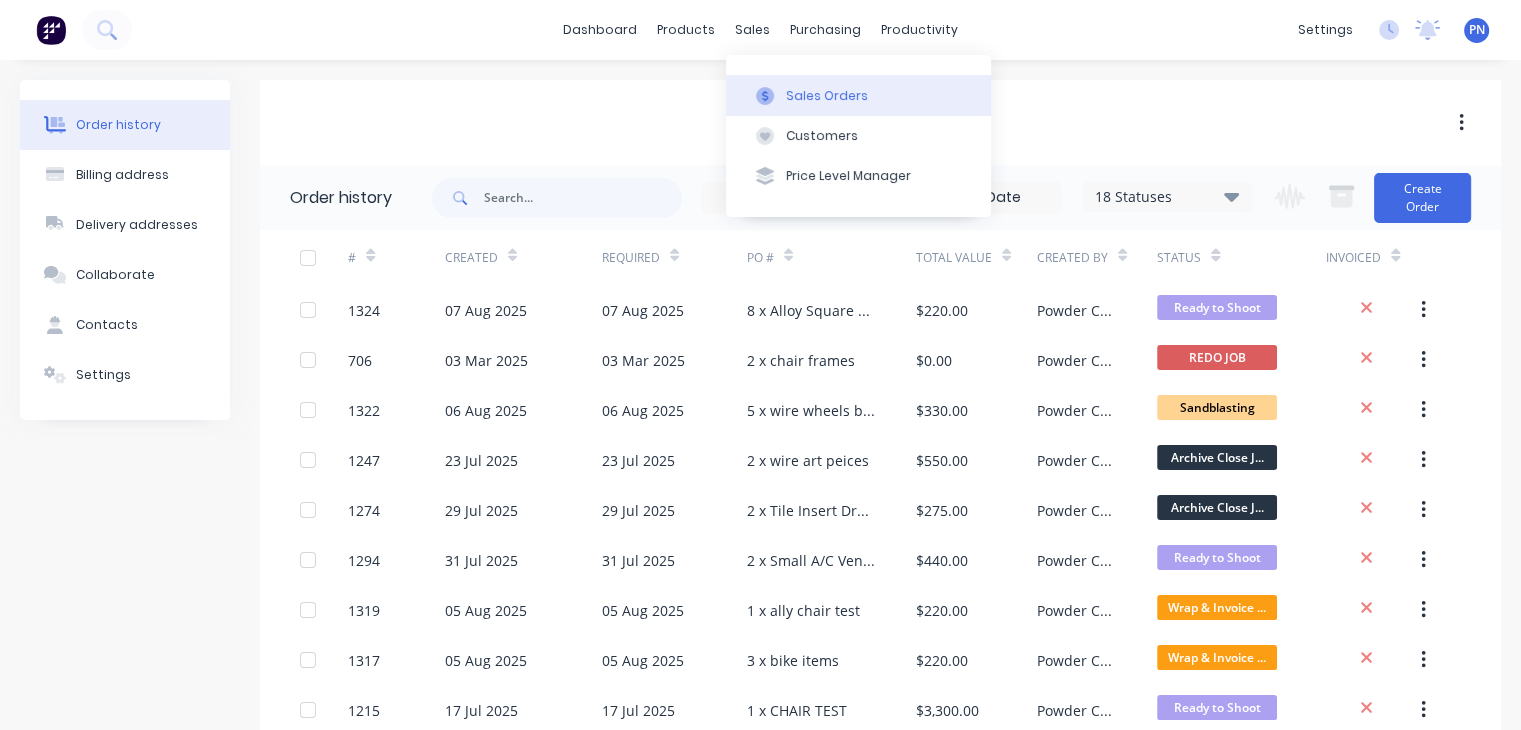 click on "Sales Orders" at bounding box center (827, 96) 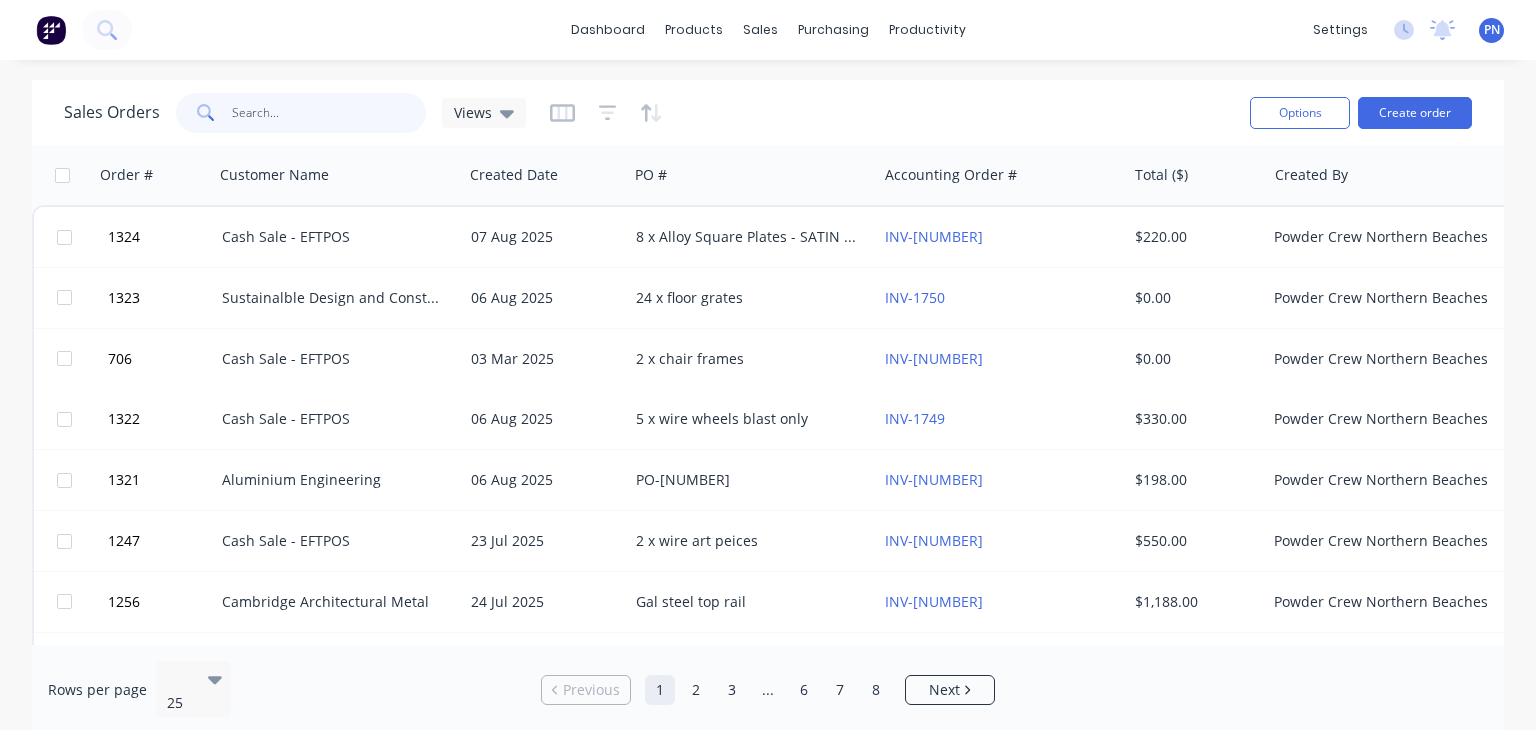 click at bounding box center [329, 113] 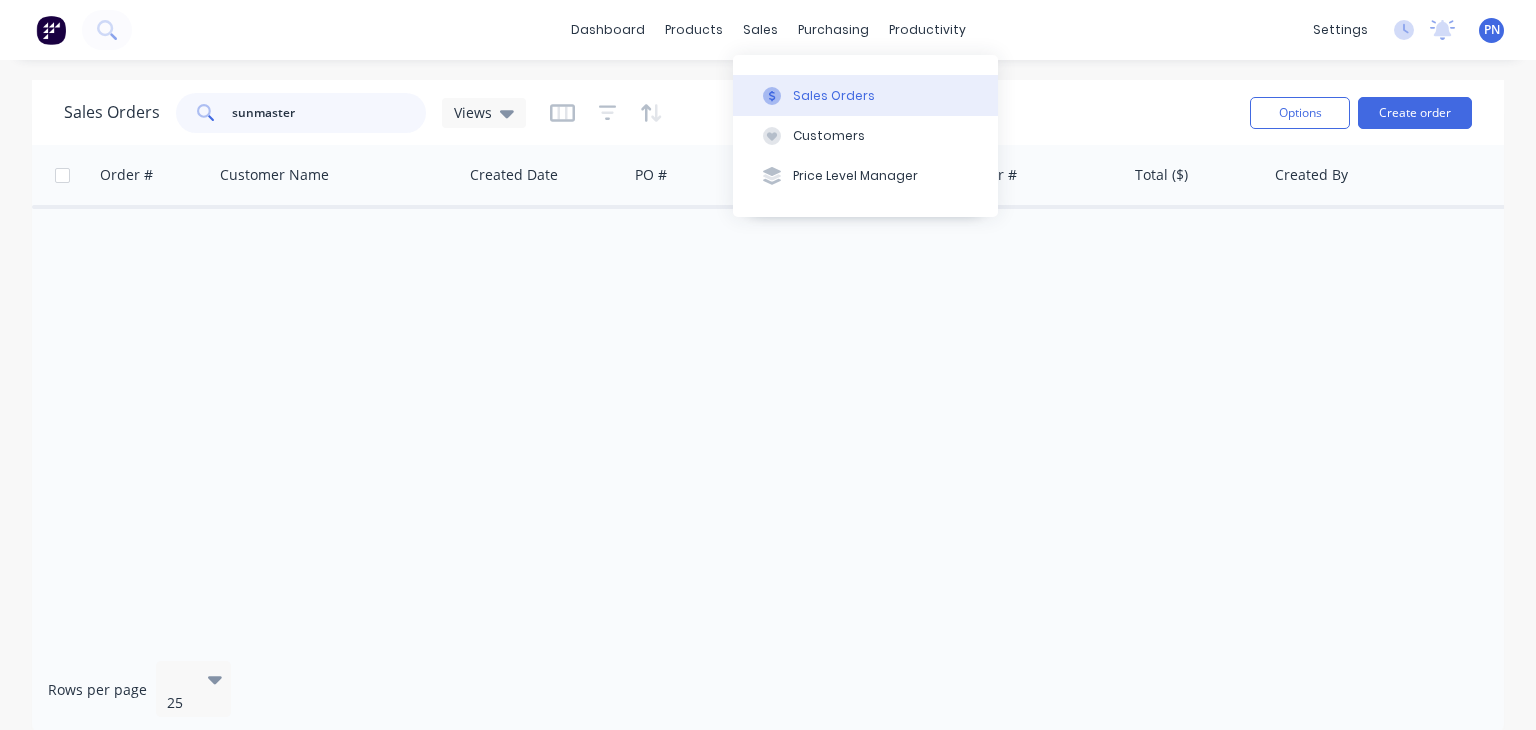 type on "sunmaster" 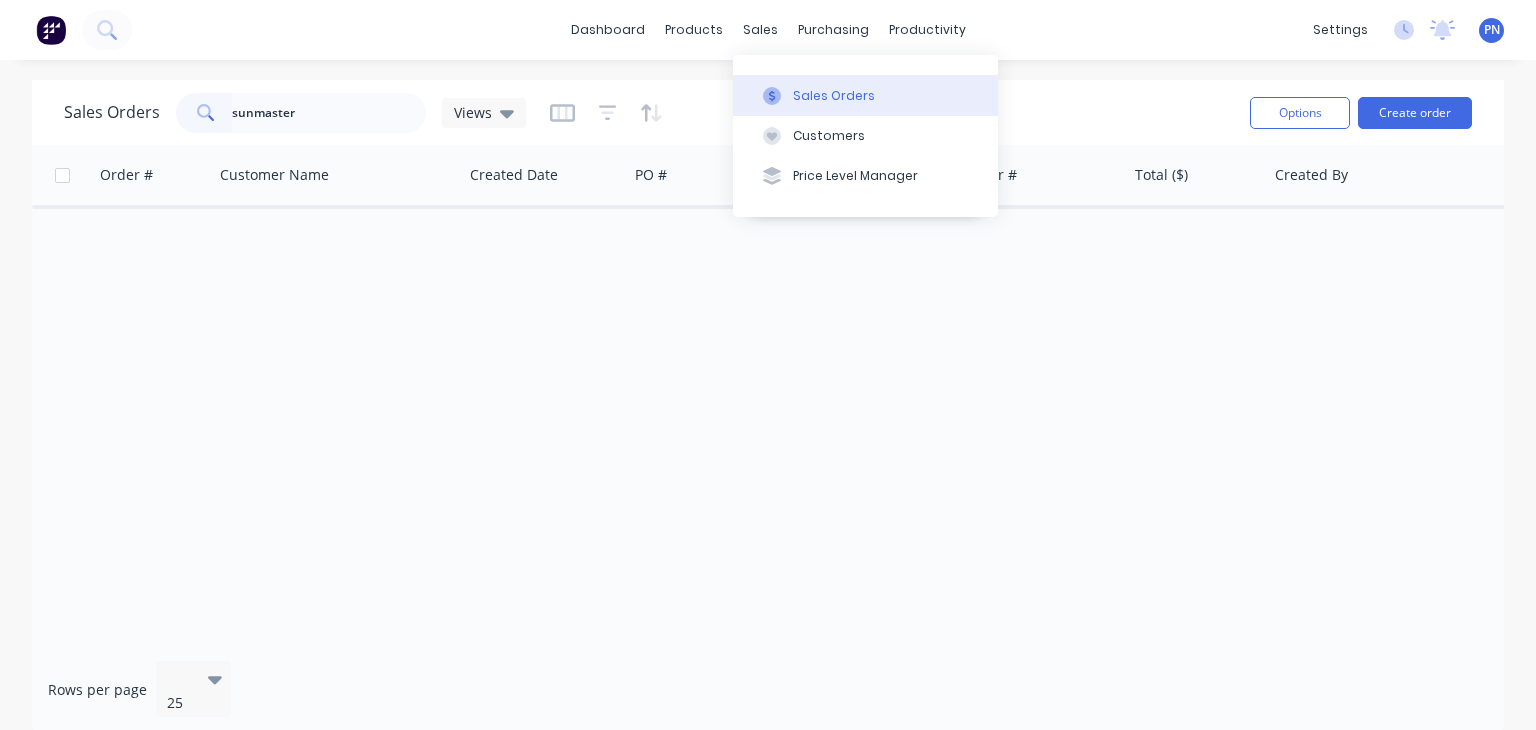 click at bounding box center (772, 96) 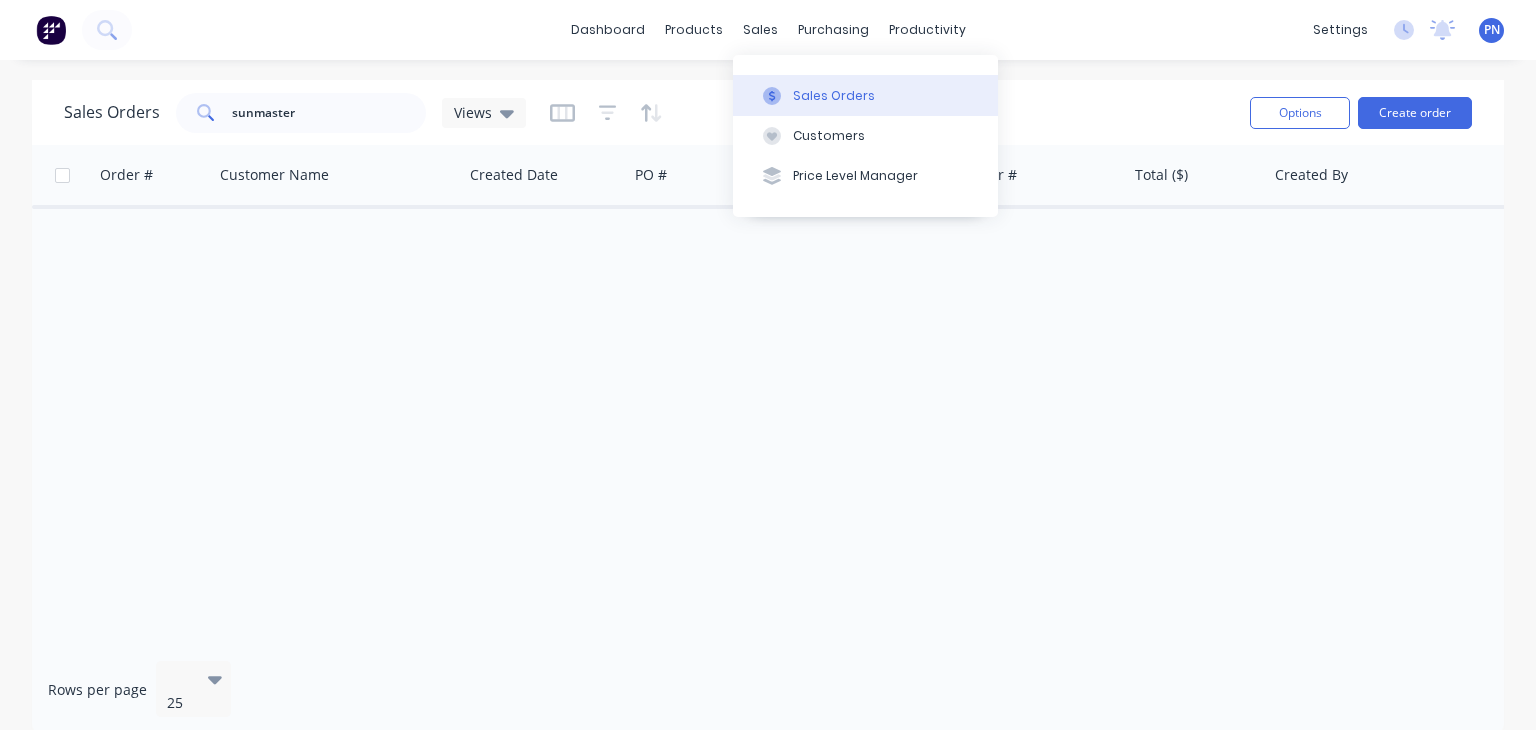 click on "Sales Orders" at bounding box center [834, 96] 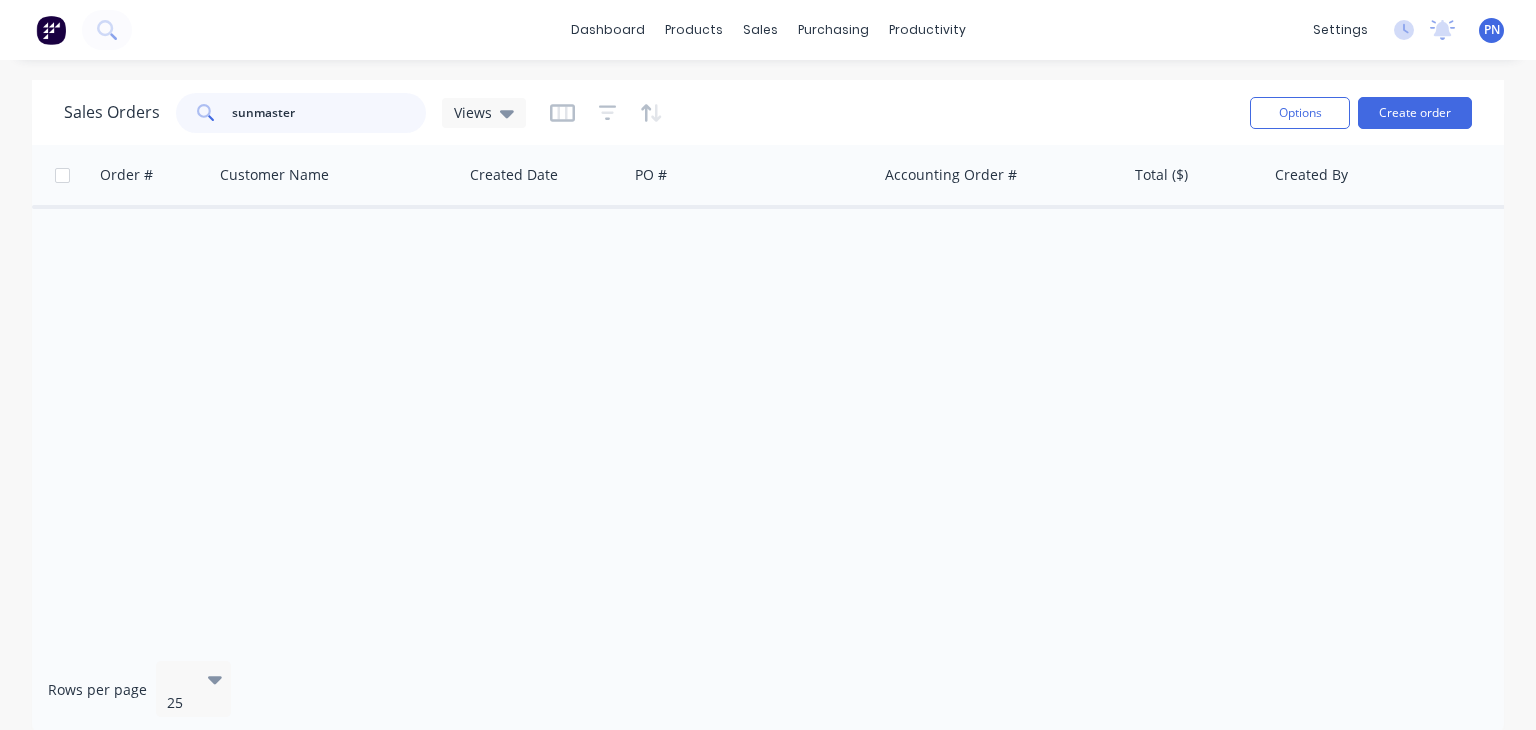 drag, startPoint x: 323, startPoint y: 109, endPoint x: 132, endPoint y: 104, distance: 191.06543 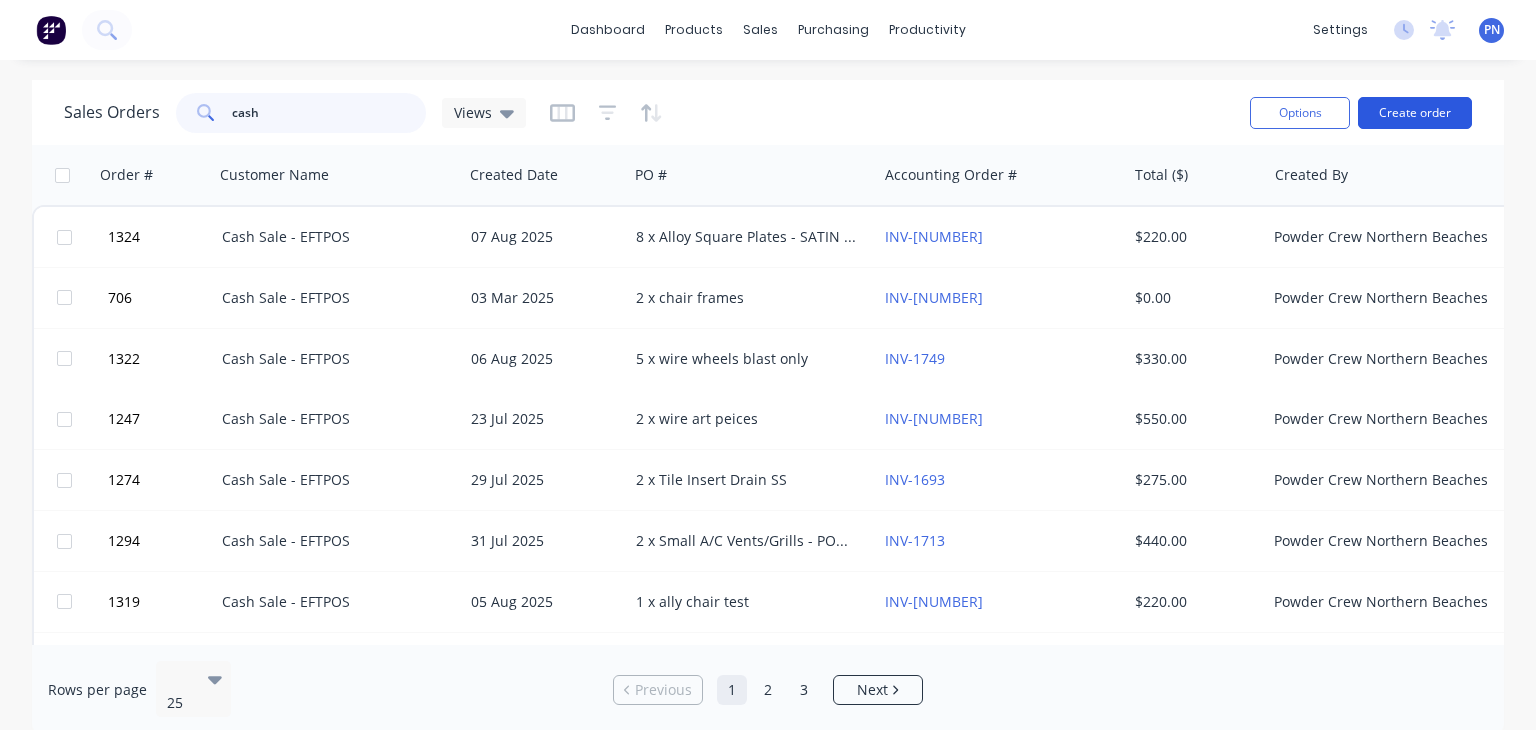 type on "cash" 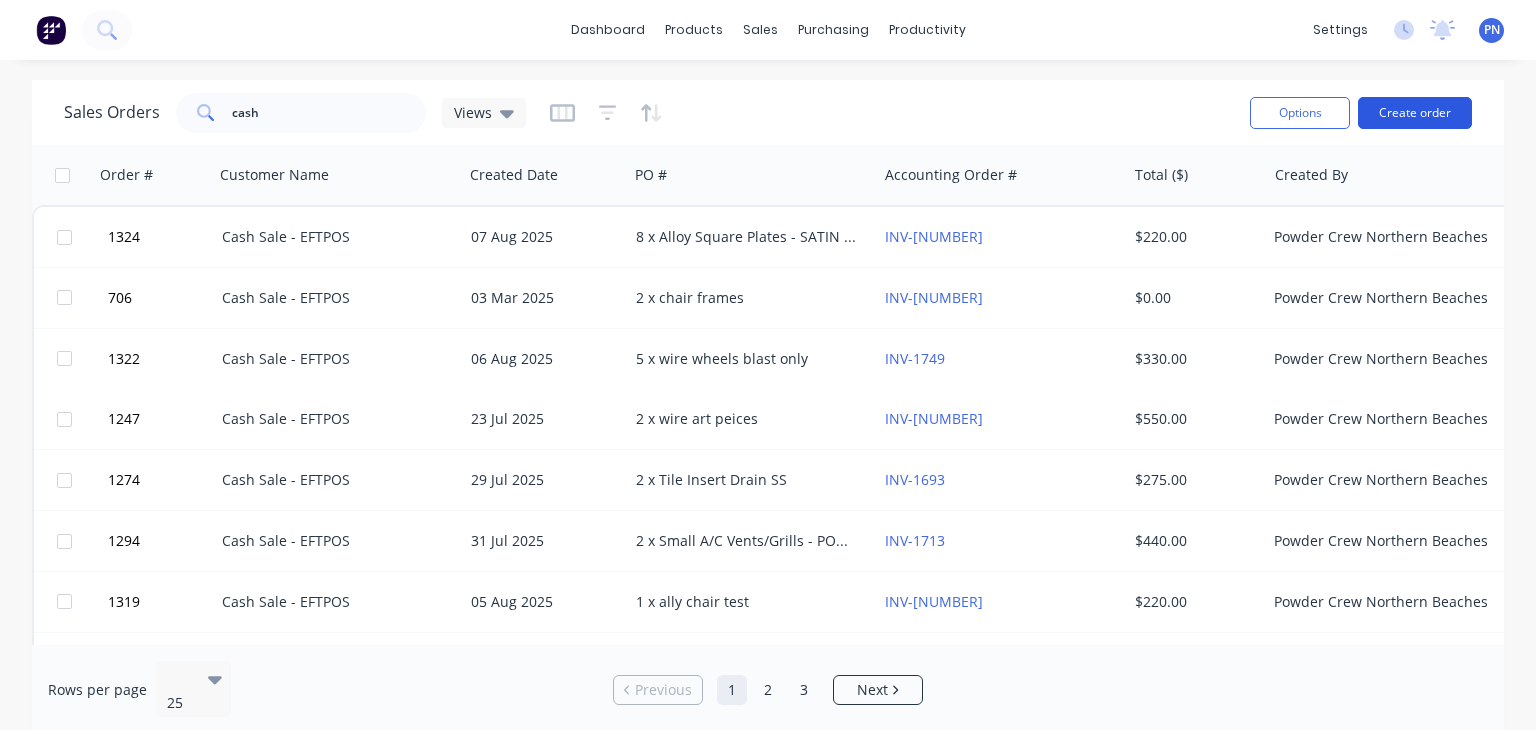 click on "Create order" at bounding box center [1415, 113] 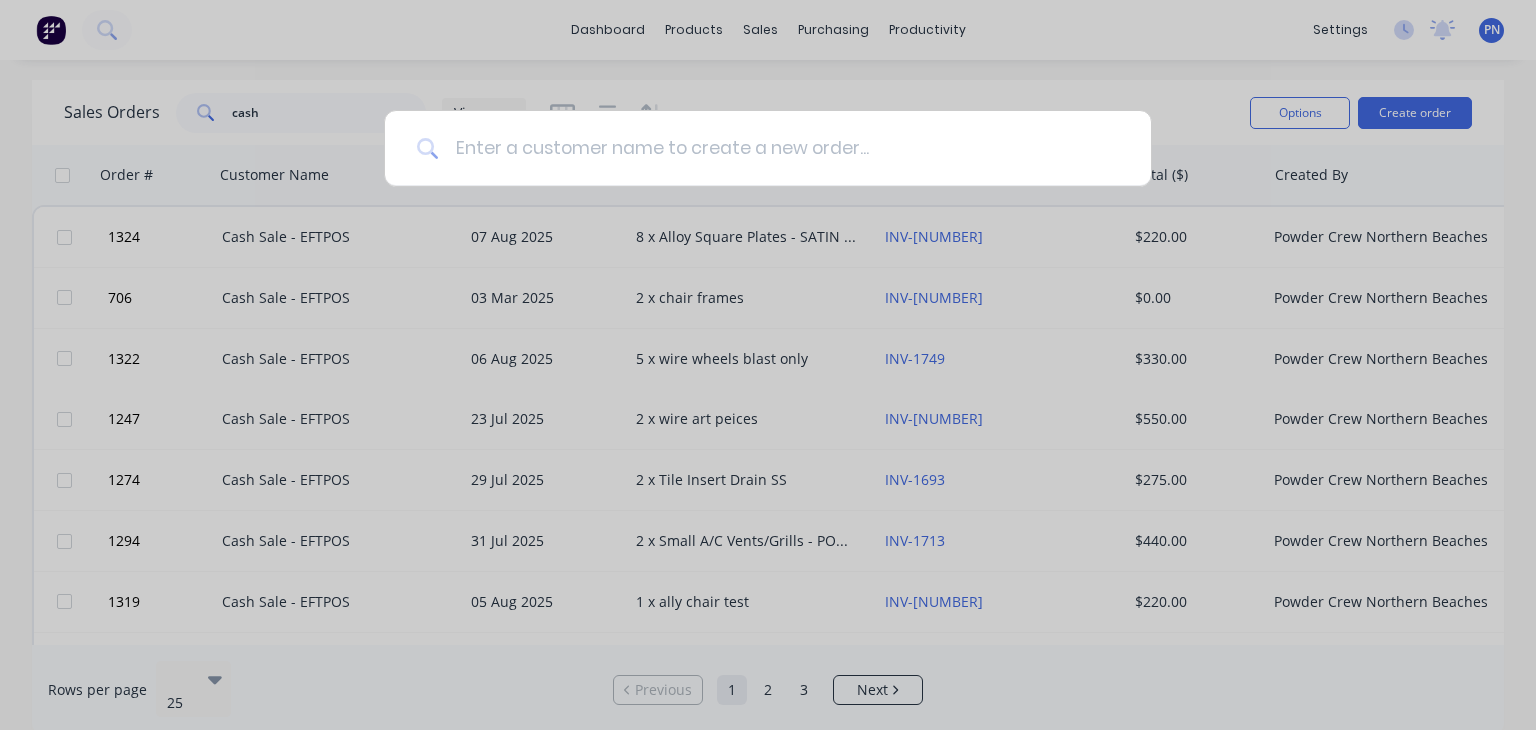 type on "x" 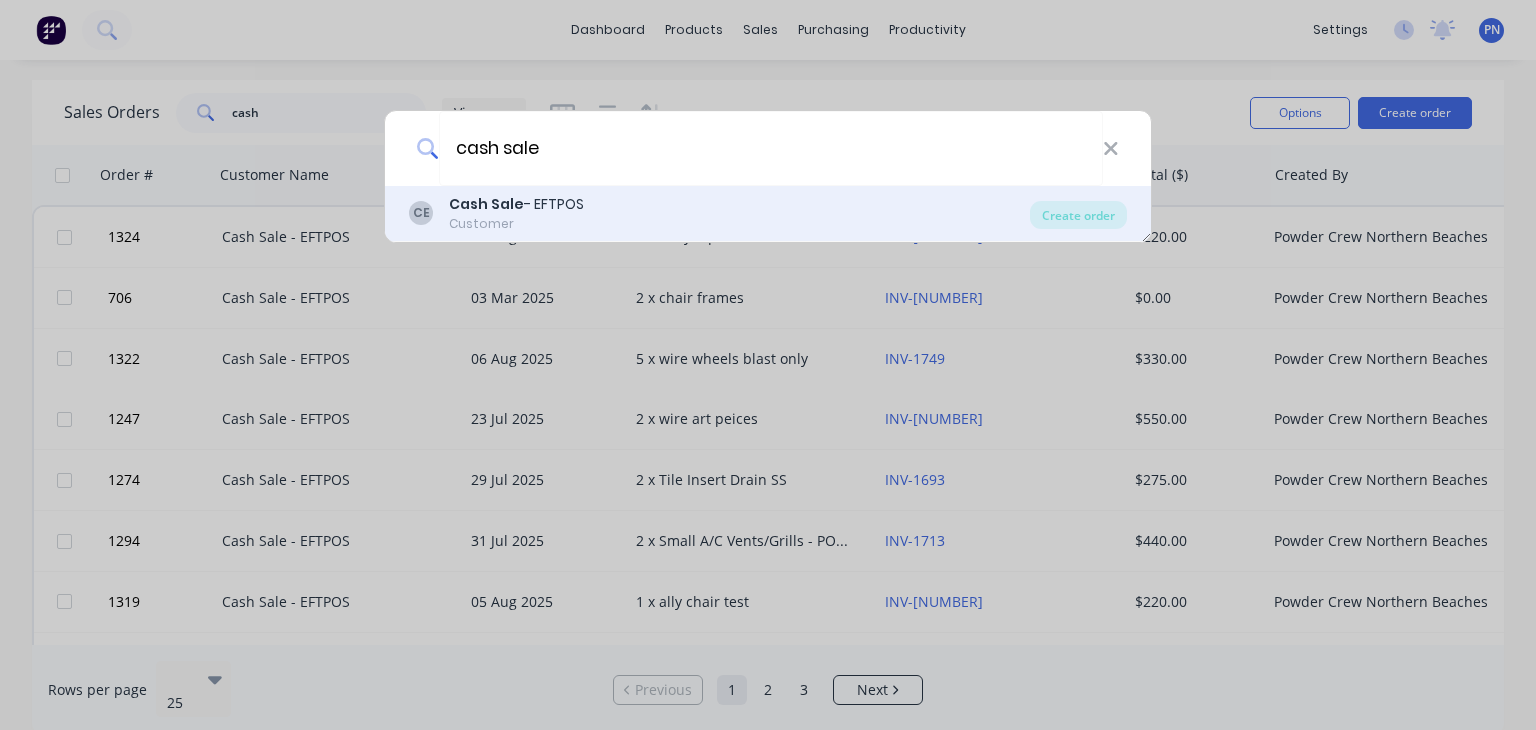 type on "cash sale" 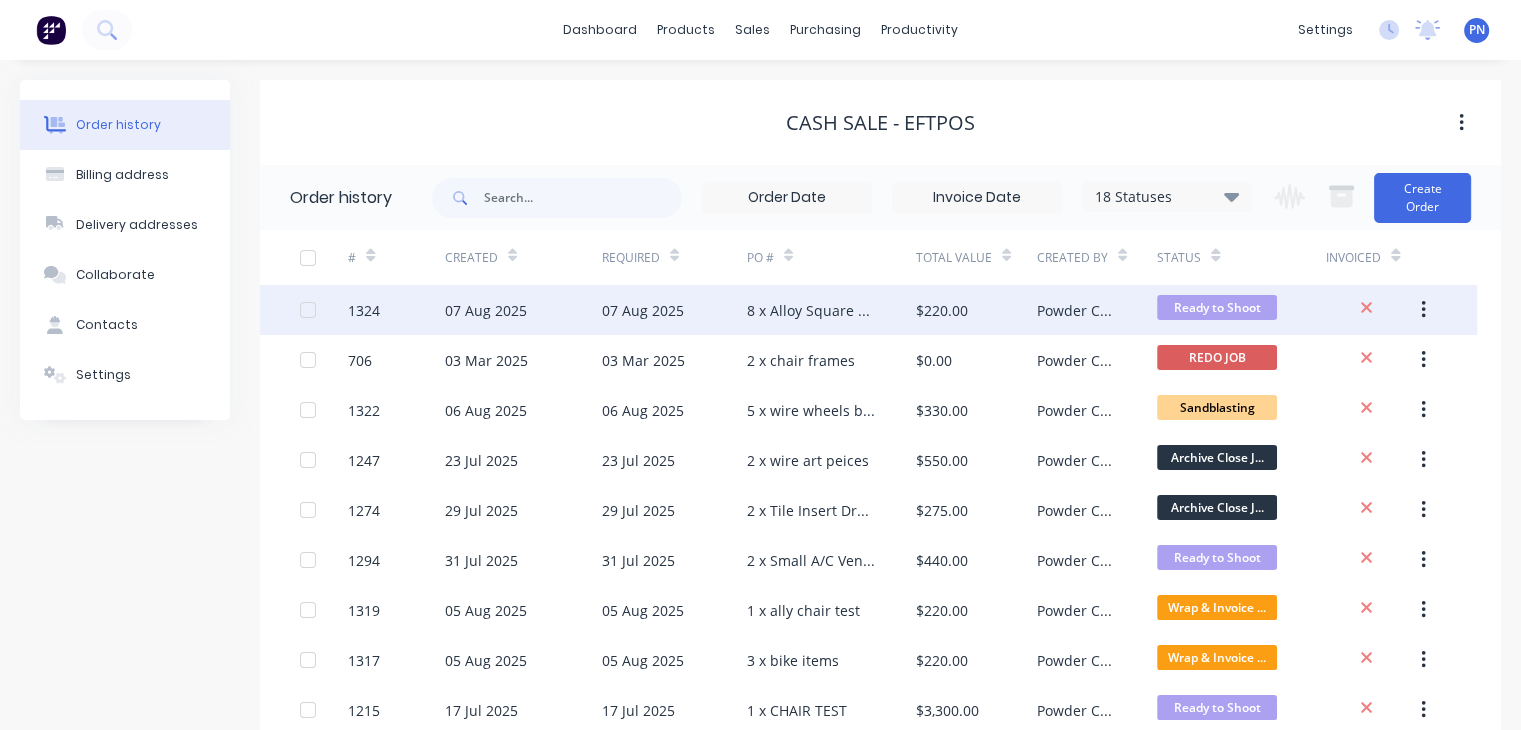 click on "8 x Alloy Square Plates - SATIN WHITE" at bounding box center [811, 310] 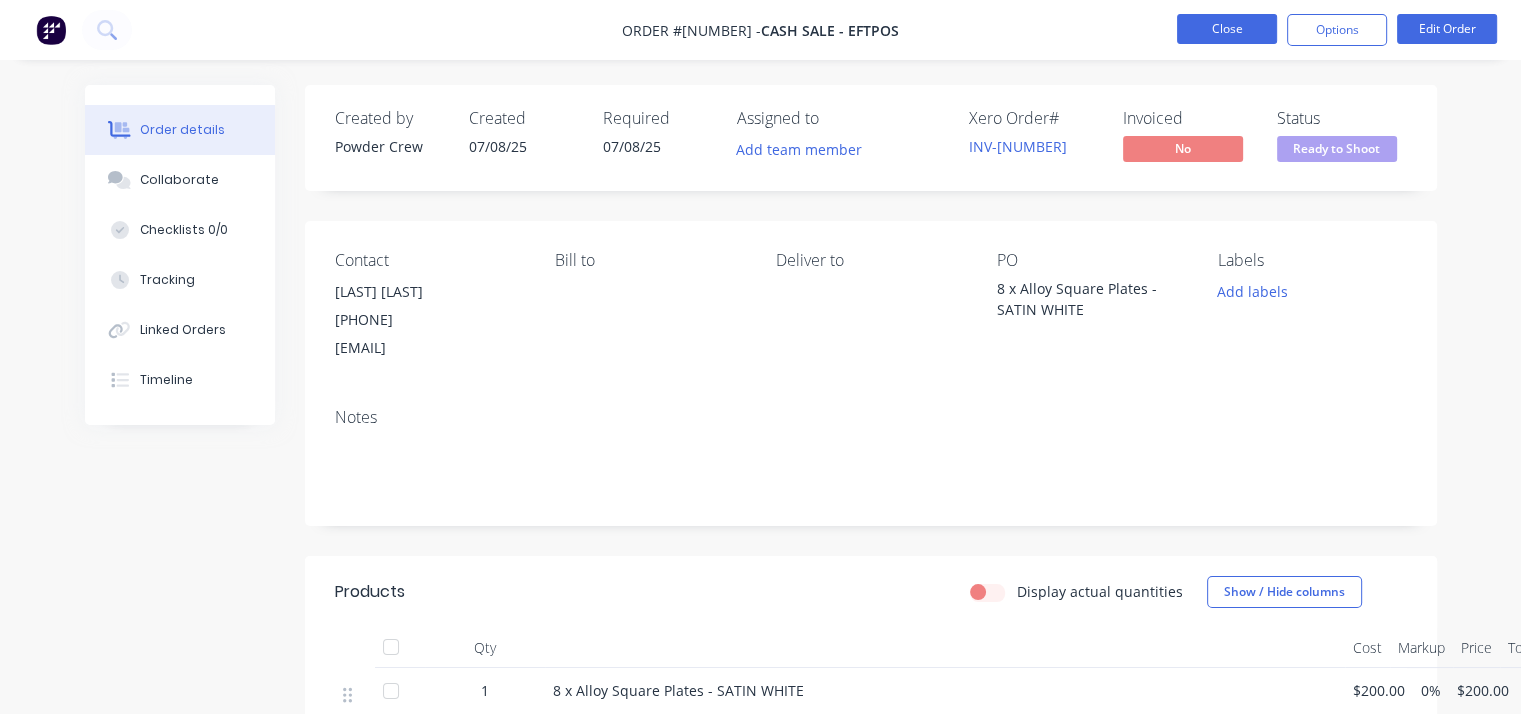 click on "Close" at bounding box center (1227, 29) 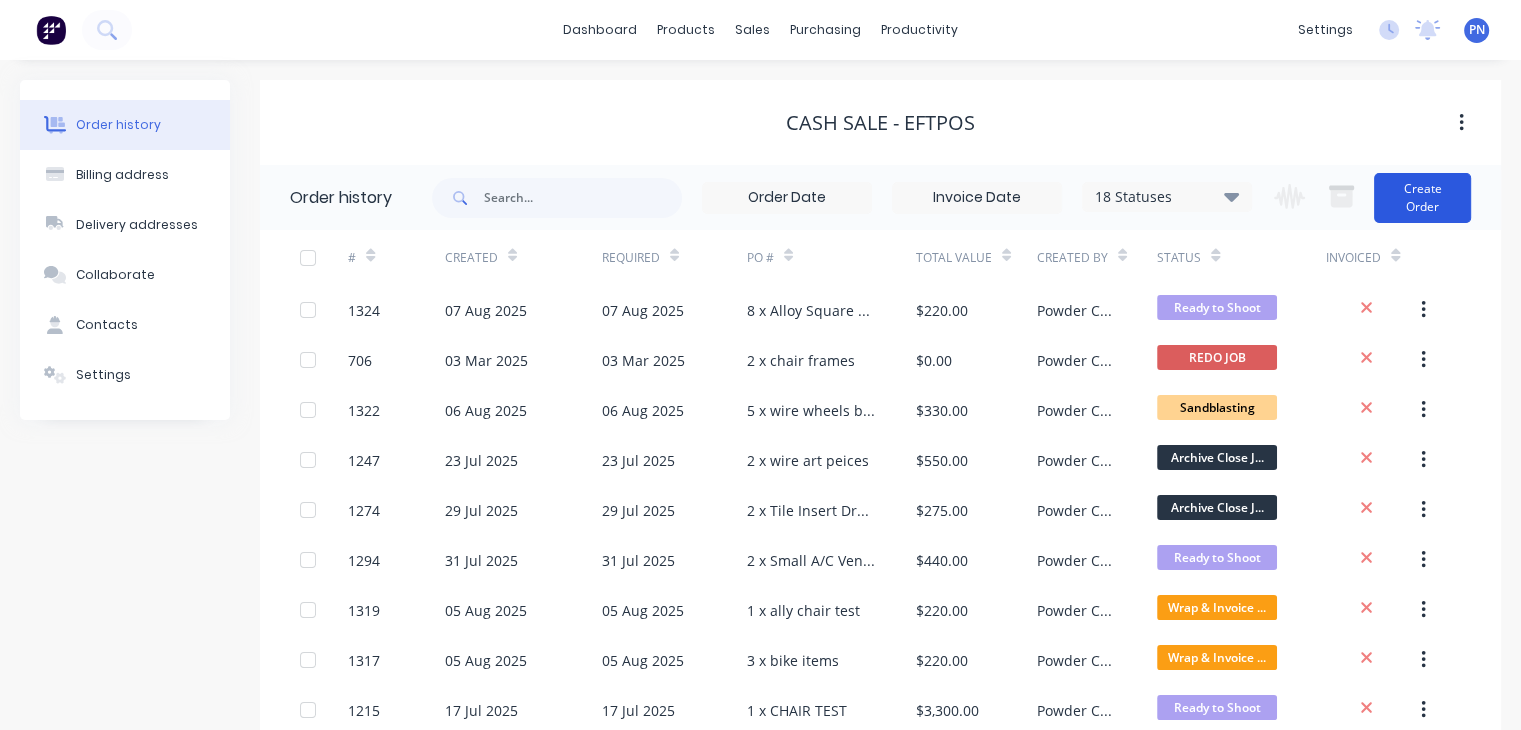 click on "Create Order" at bounding box center [1422, 198] 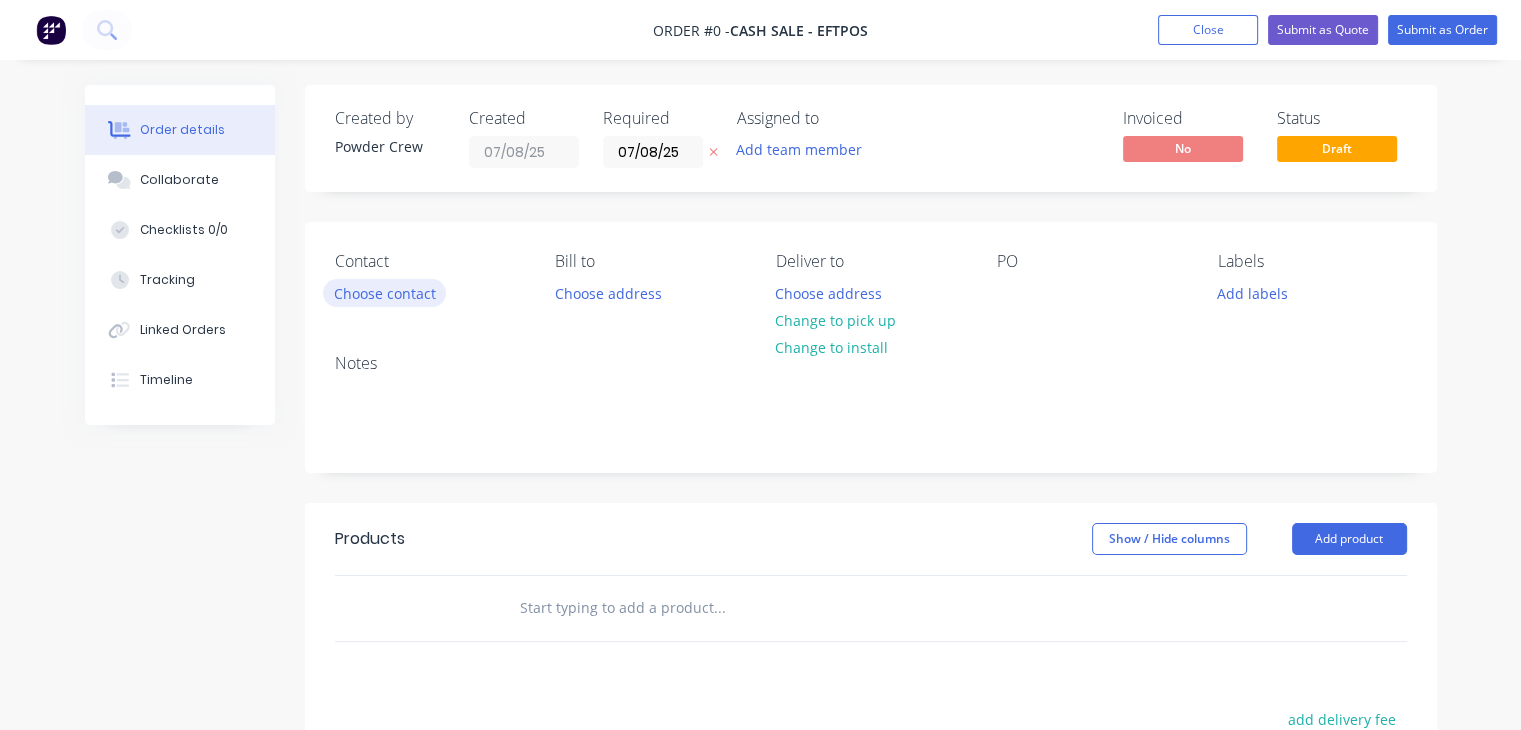 click on "Choose contact" at bounding box center (384, 292) 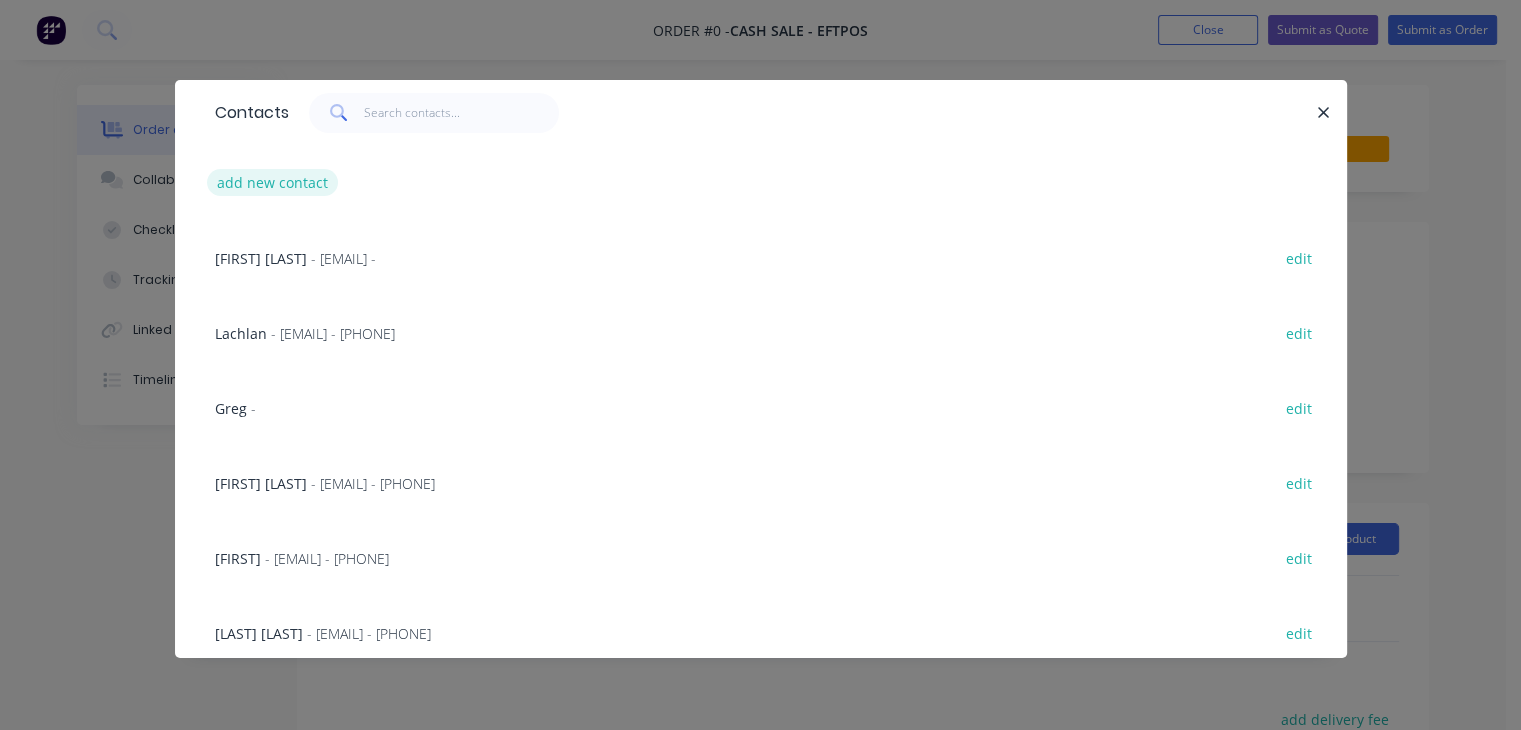 click on "add new contact" at bounding box center [273, 182] 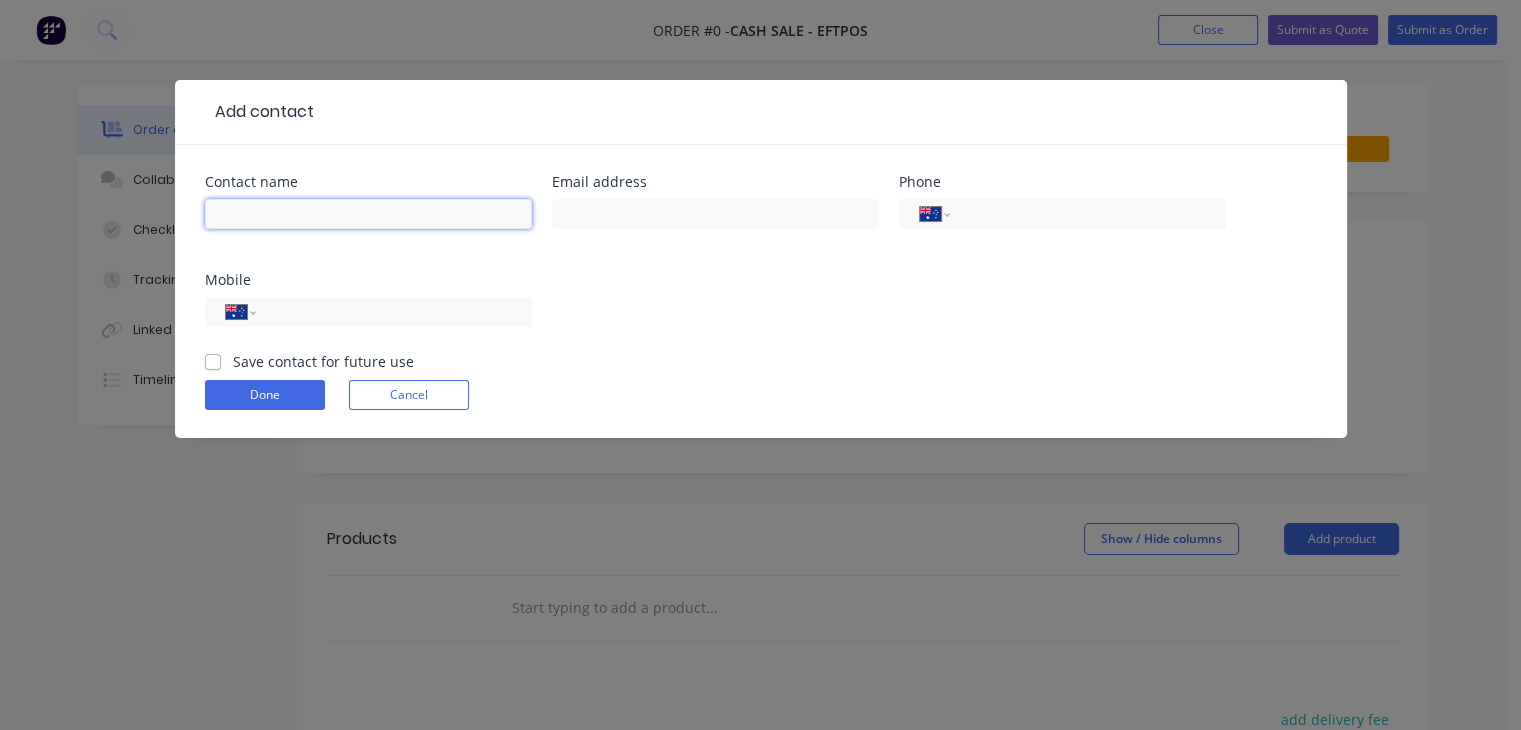click at bounding box center [368, 214] 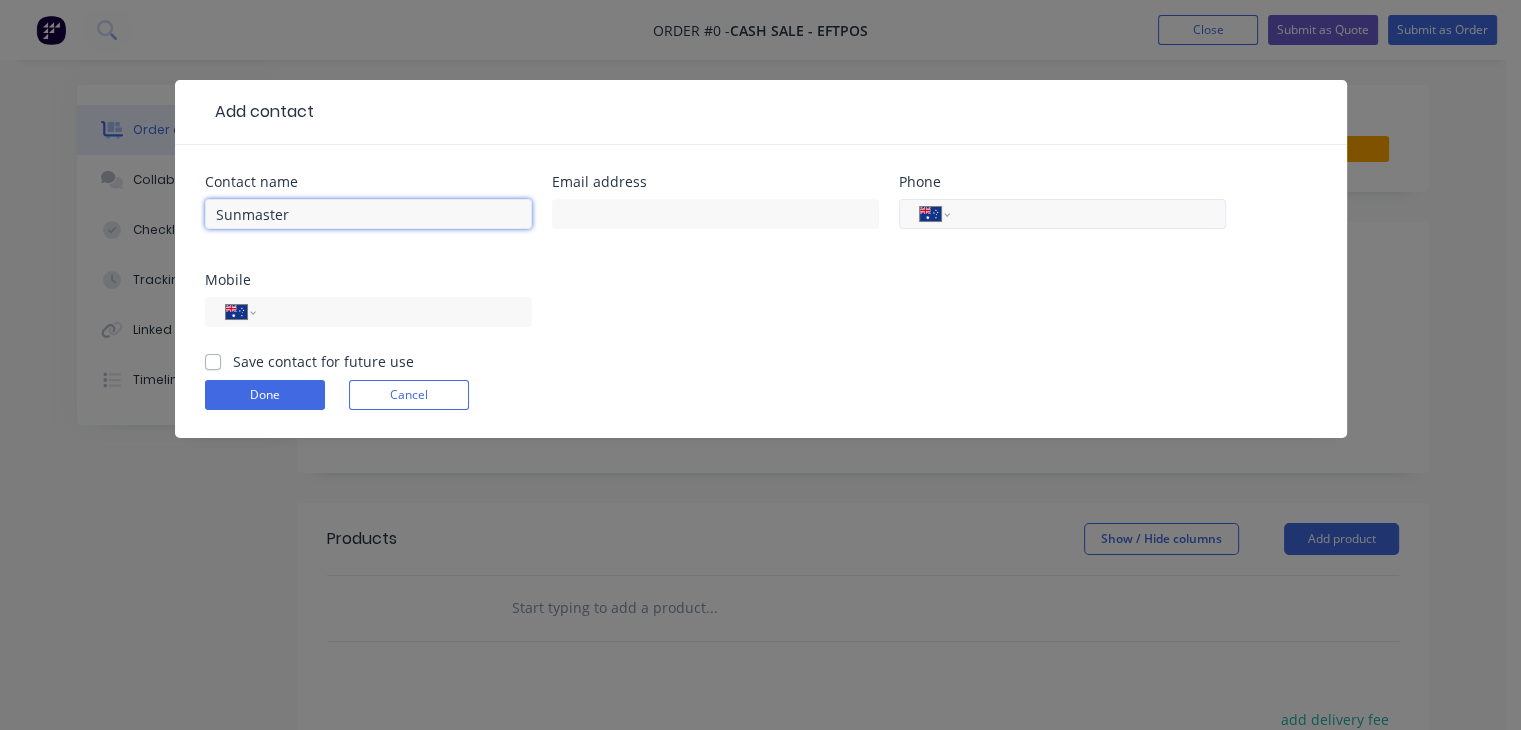 type on "Sunmaster" 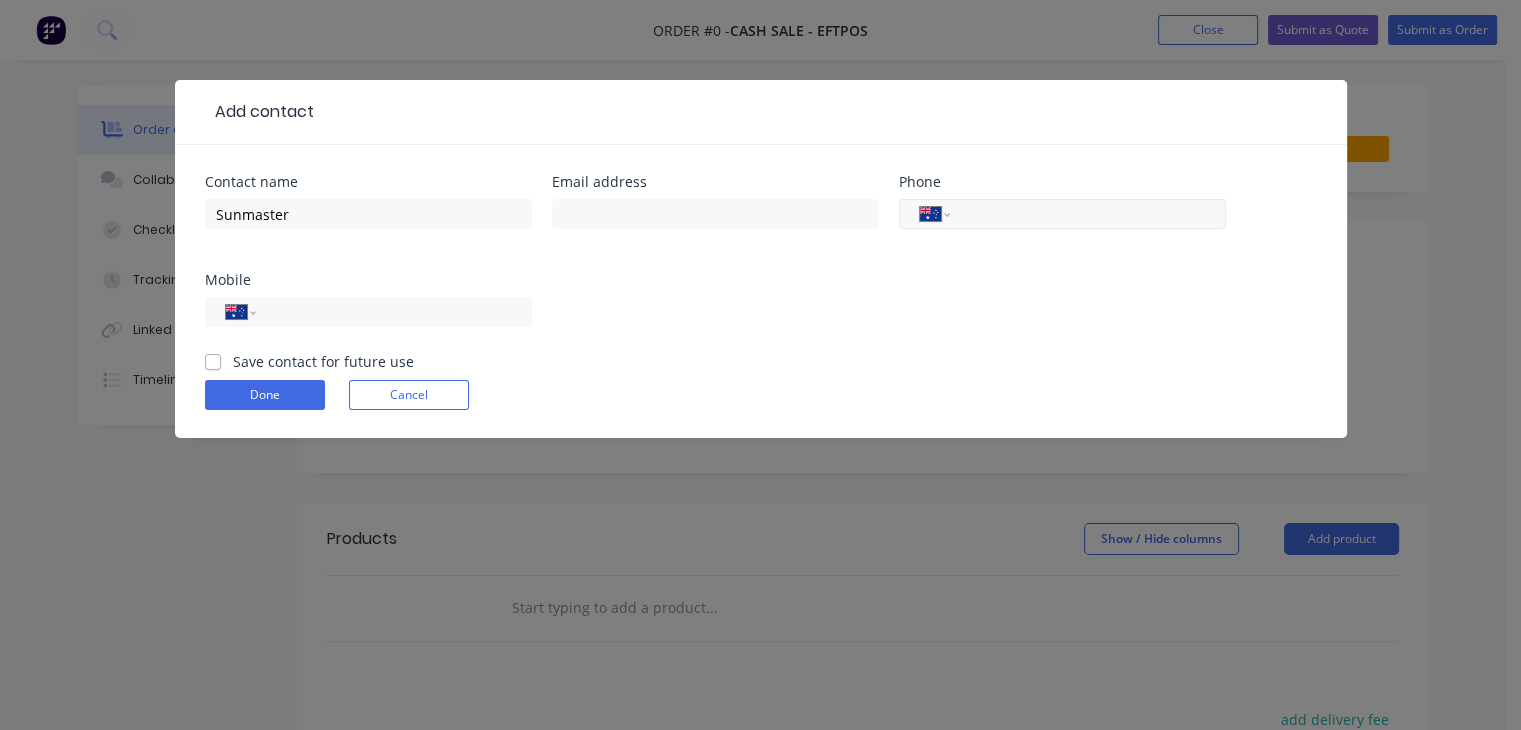 click at bounding box center [1084, 214] 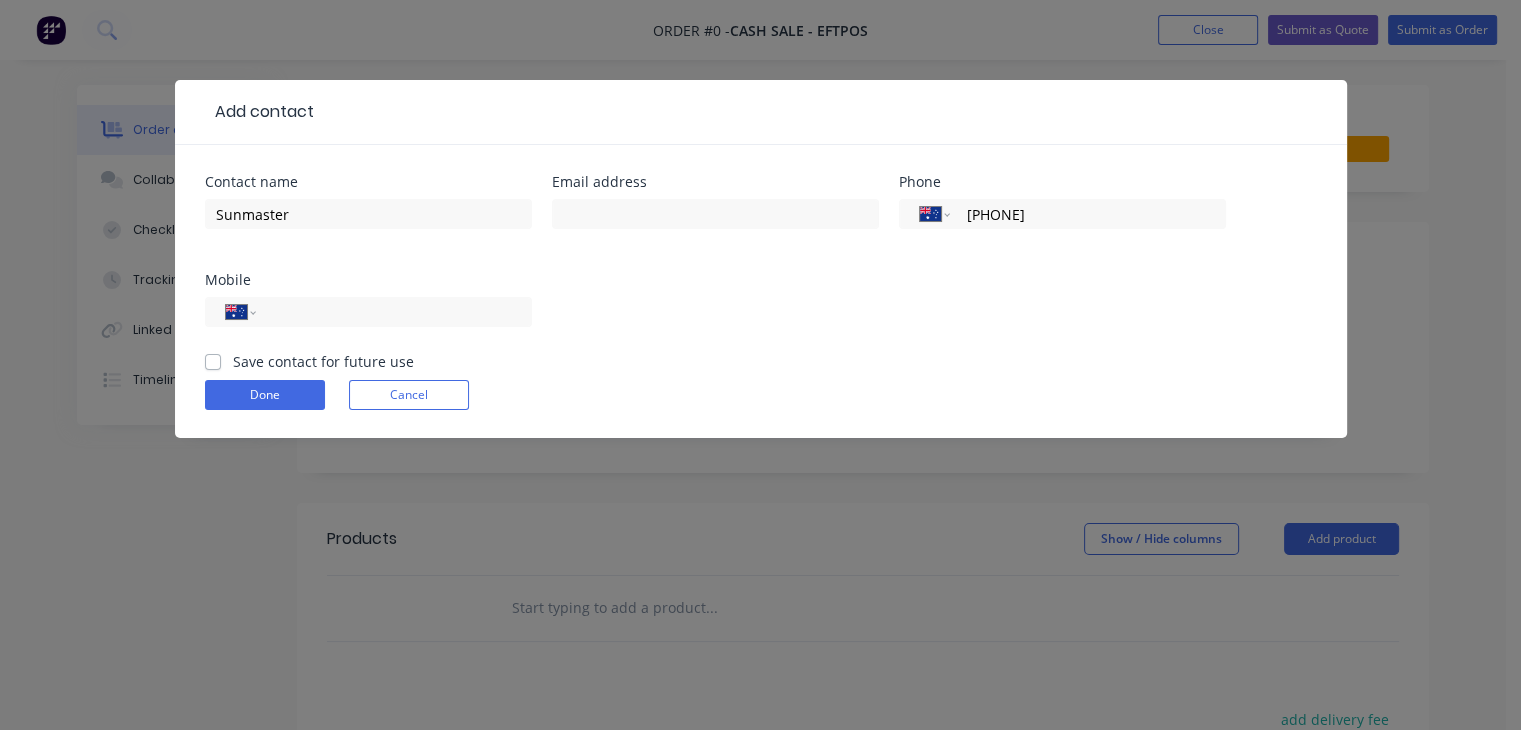 type on "[PHONE]" 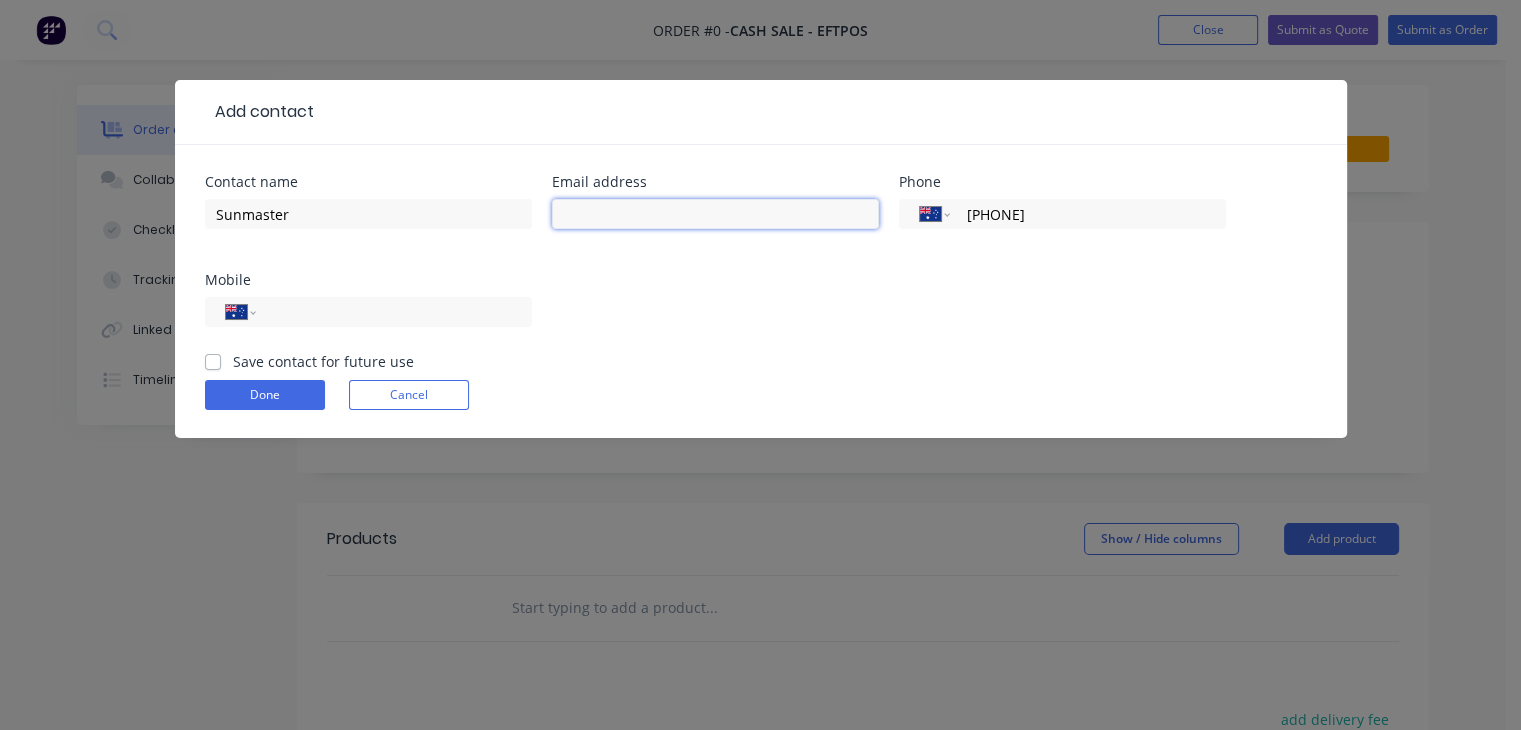 click at bounding box center [715, 214] 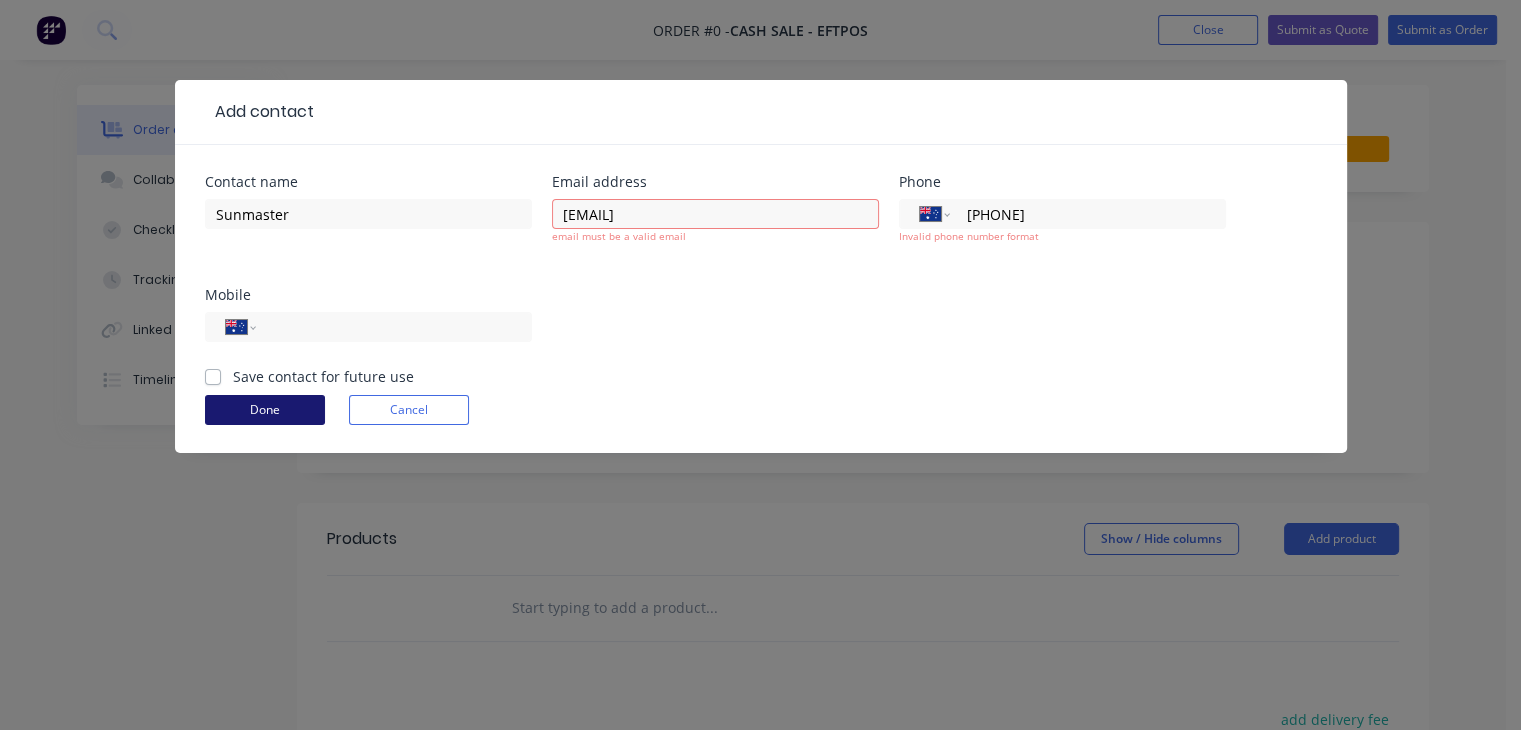 click on "Done" at bounding box center [265, 410] 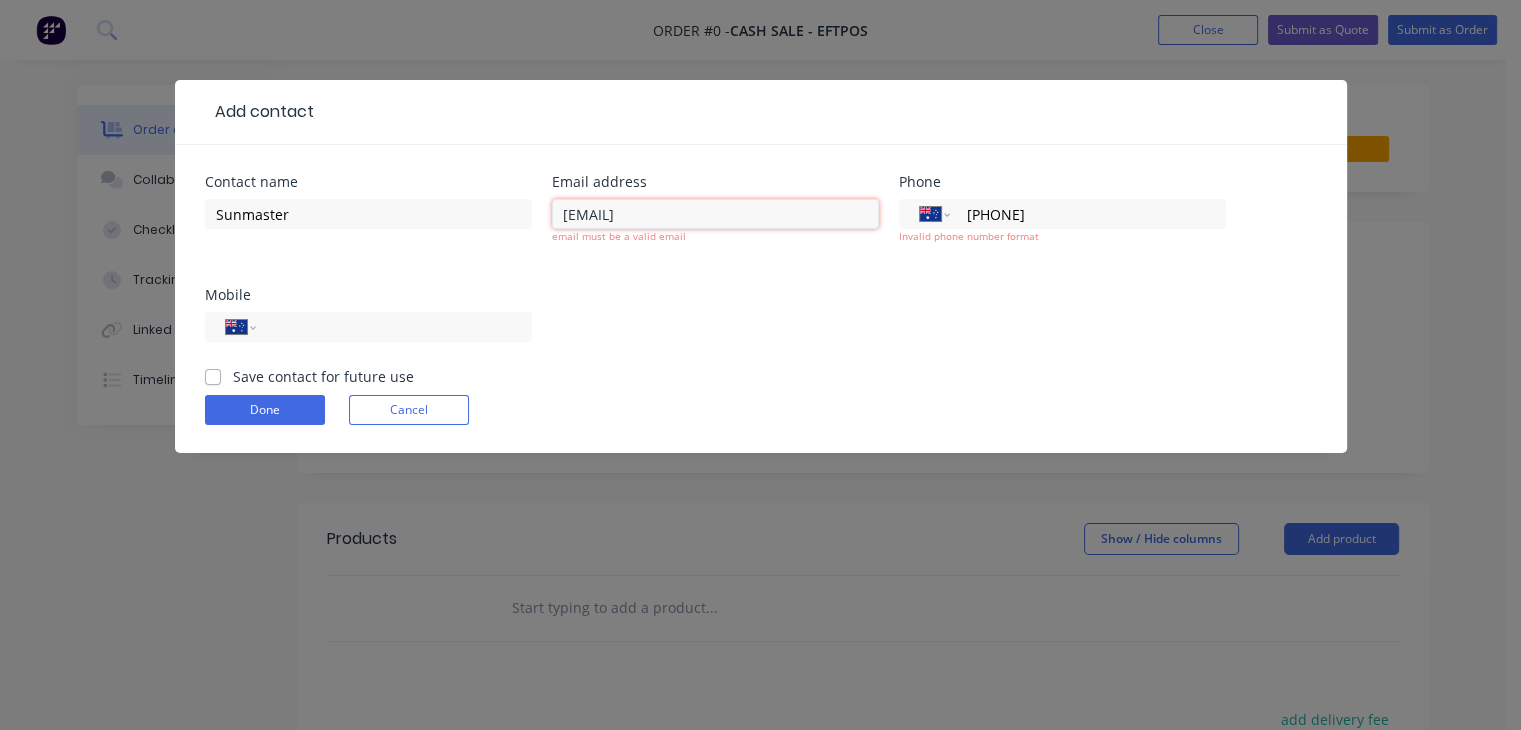 click on "[EMAIL]" at bounding box center [715, 214] 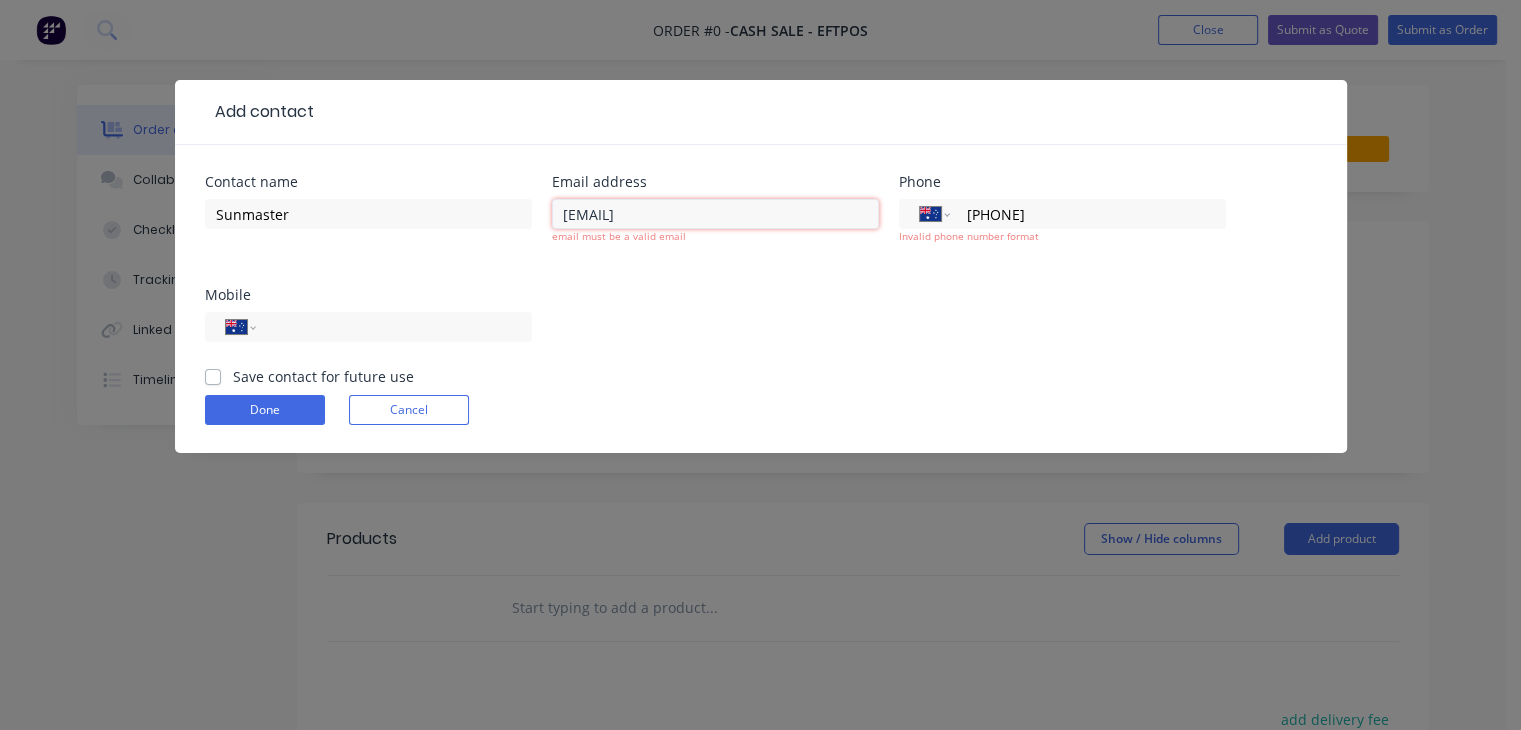 click on "[EMAIL]" at bounding box center [715, 214] 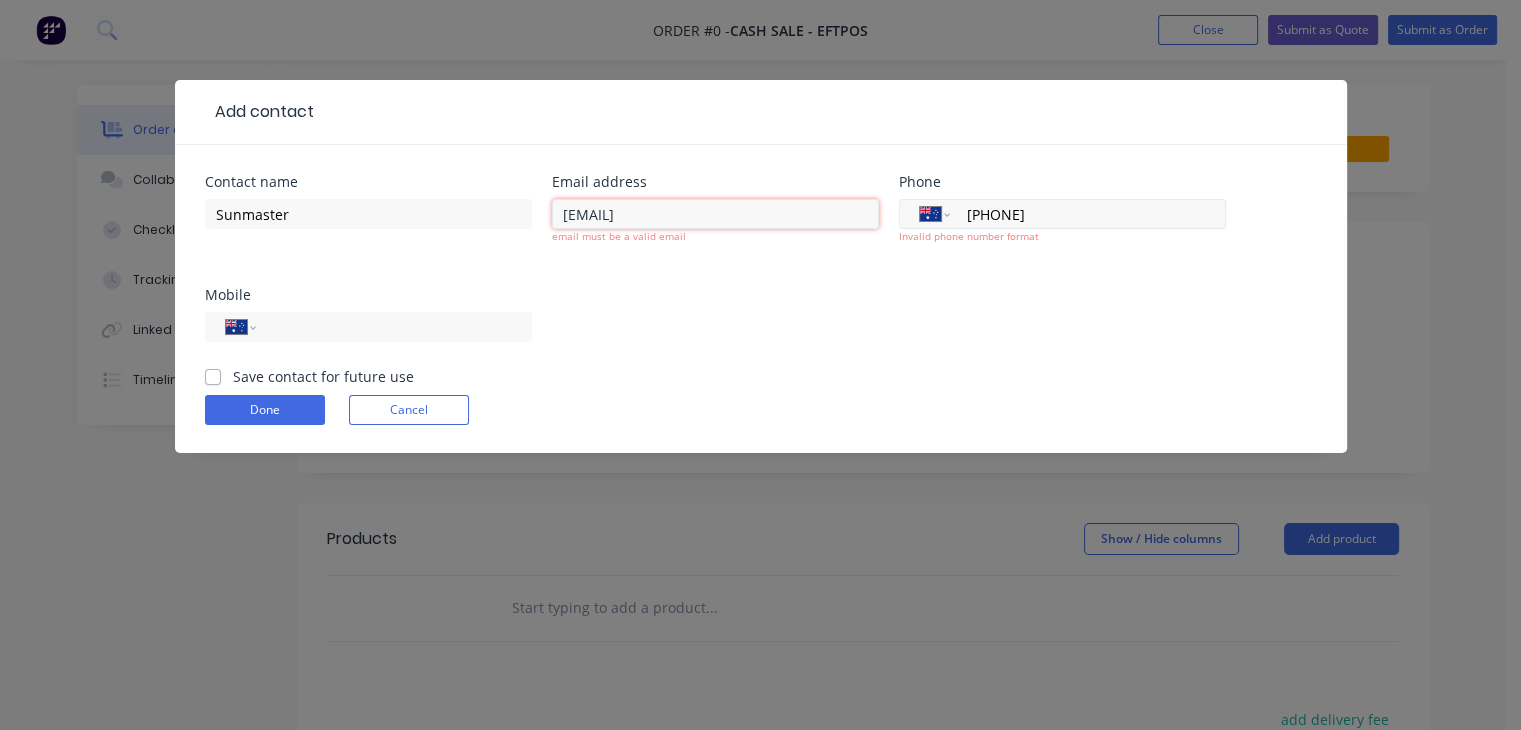 type on "[EMAIL]" 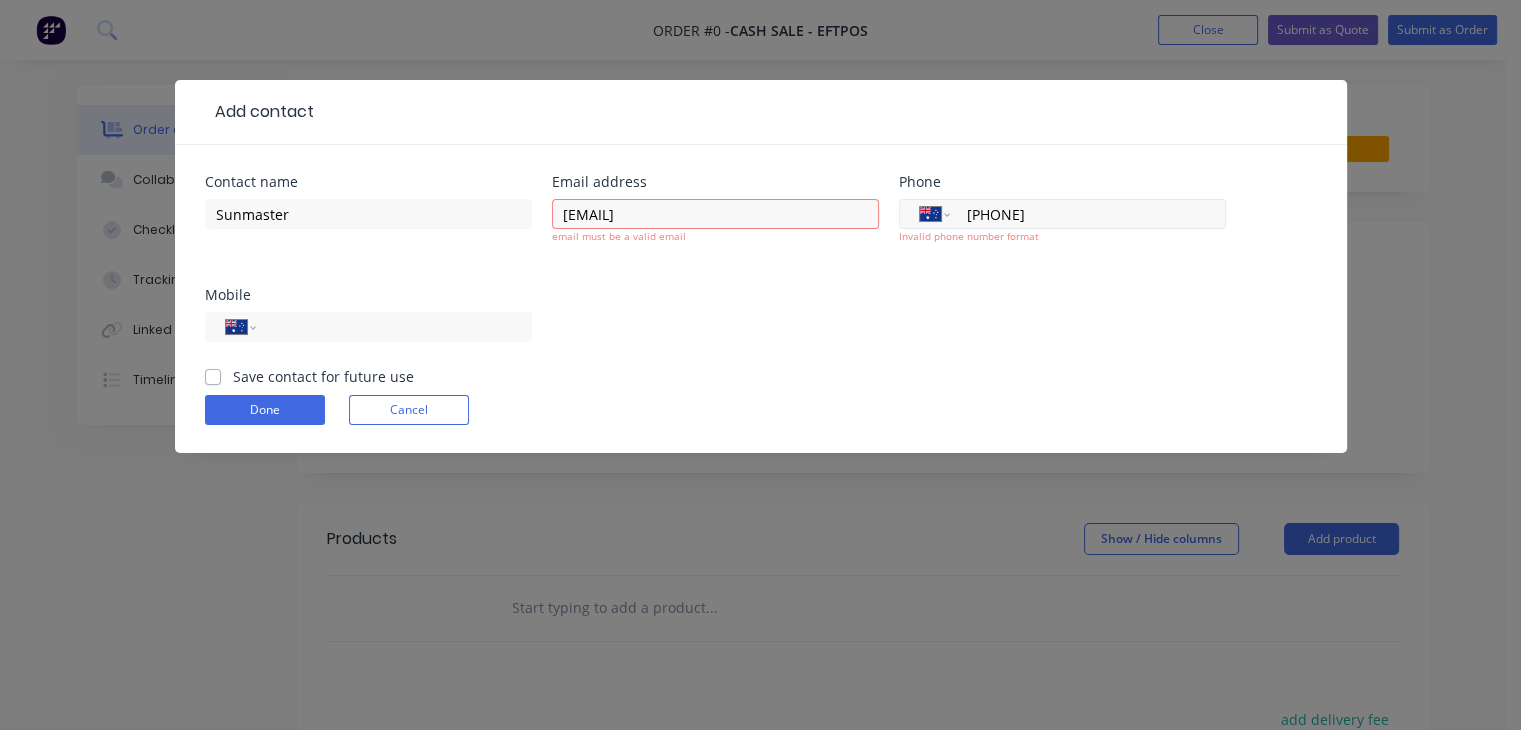 click on "[PHONE]" at bounding box center (1084, 214) 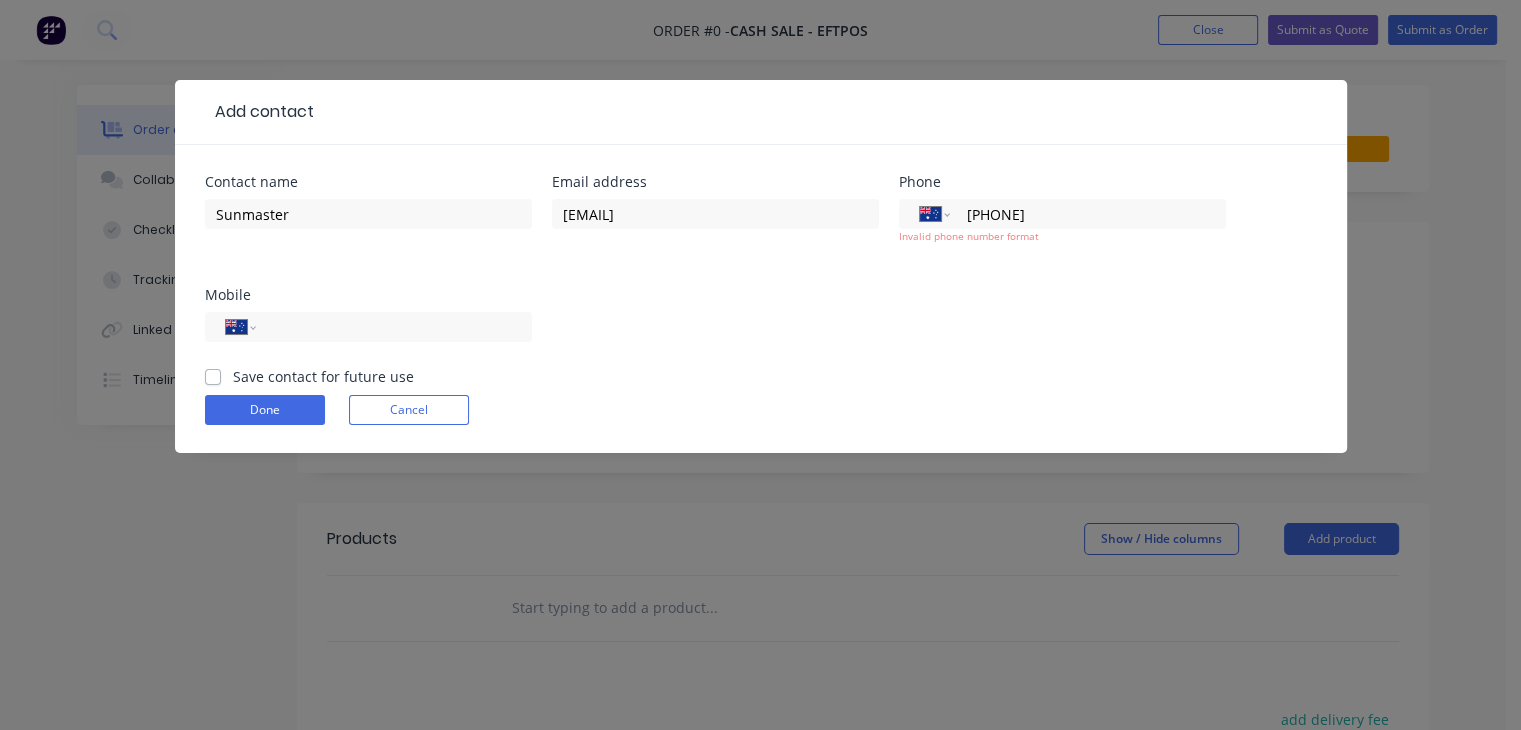 type on "[PHONE]" 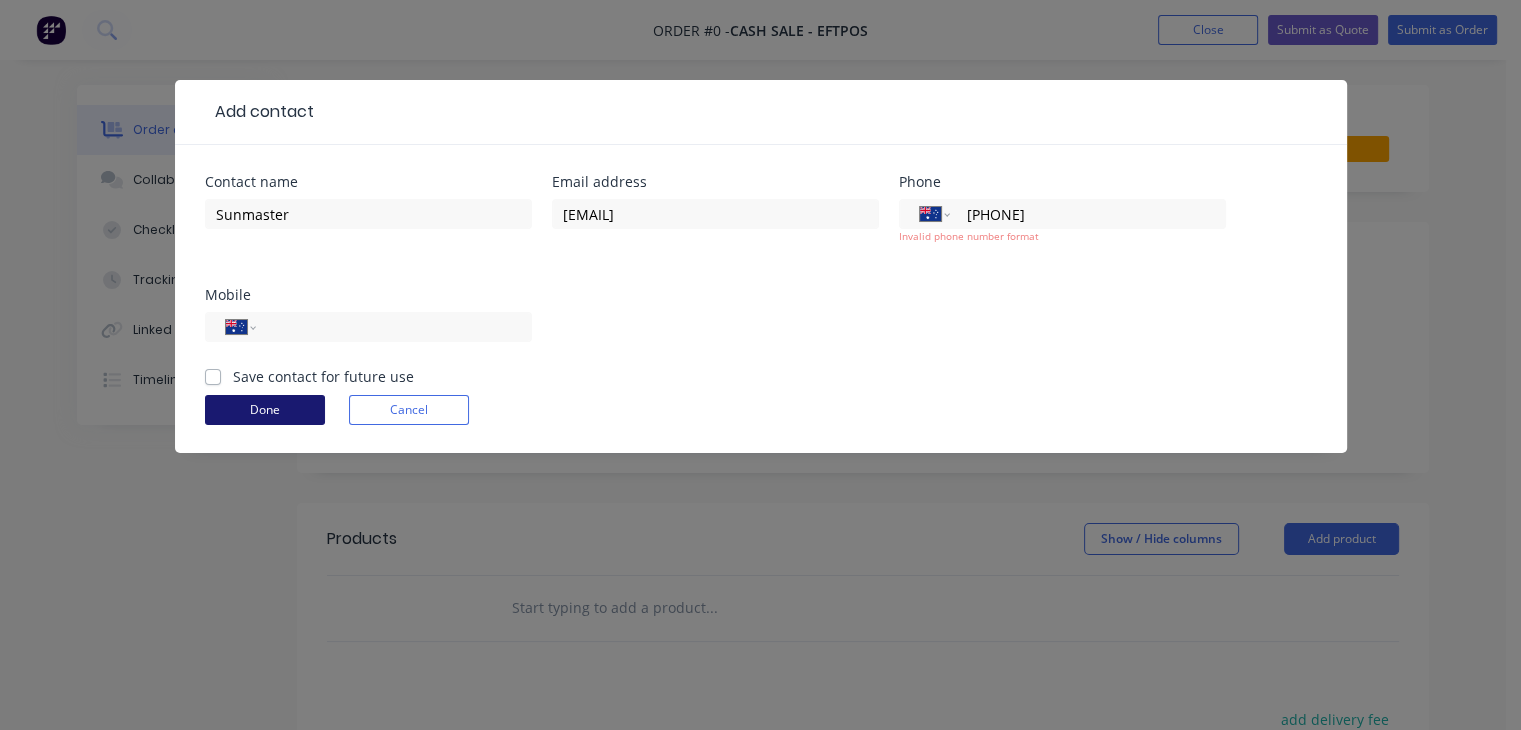 click on "Done" at bounding box center (265, 410) 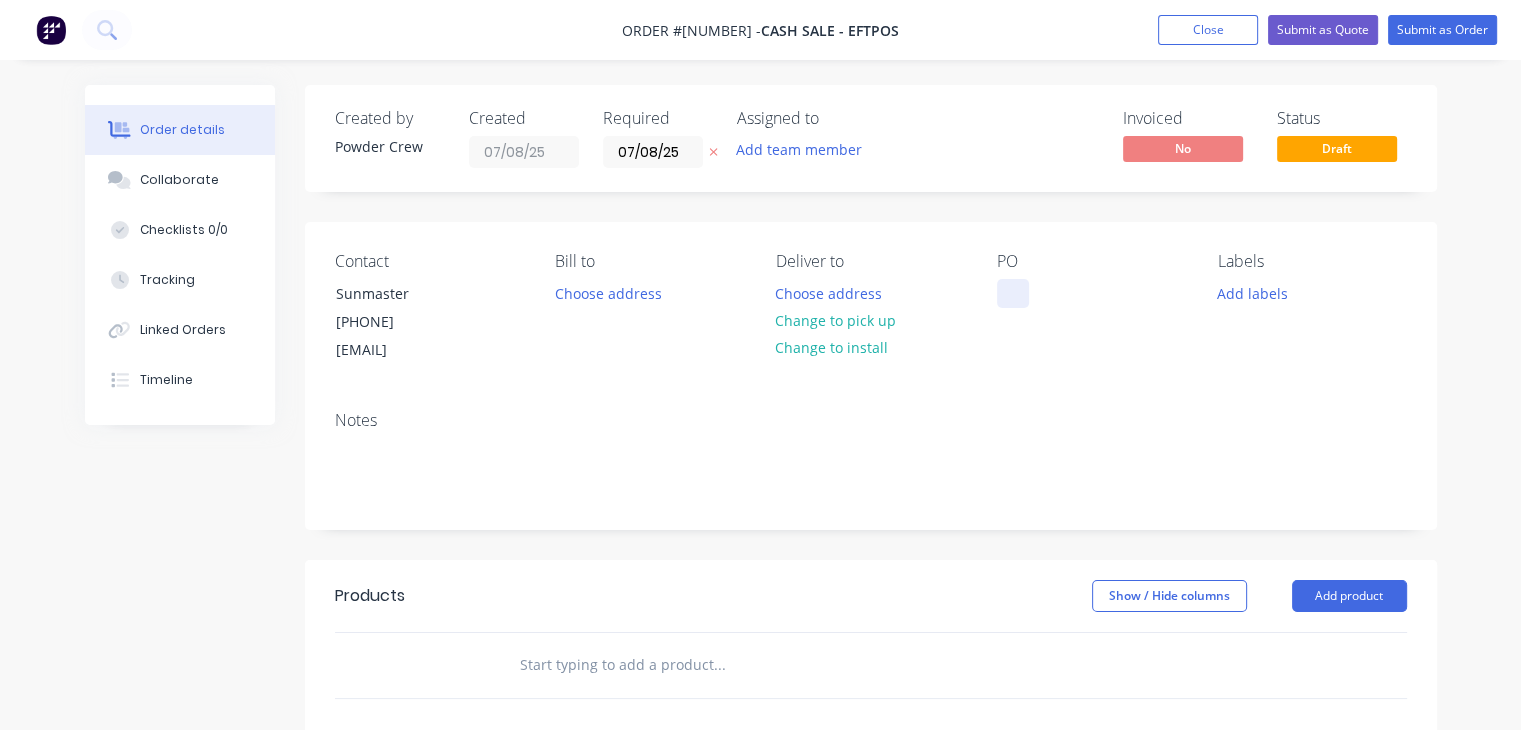 click at bounding box center (1013, 293) 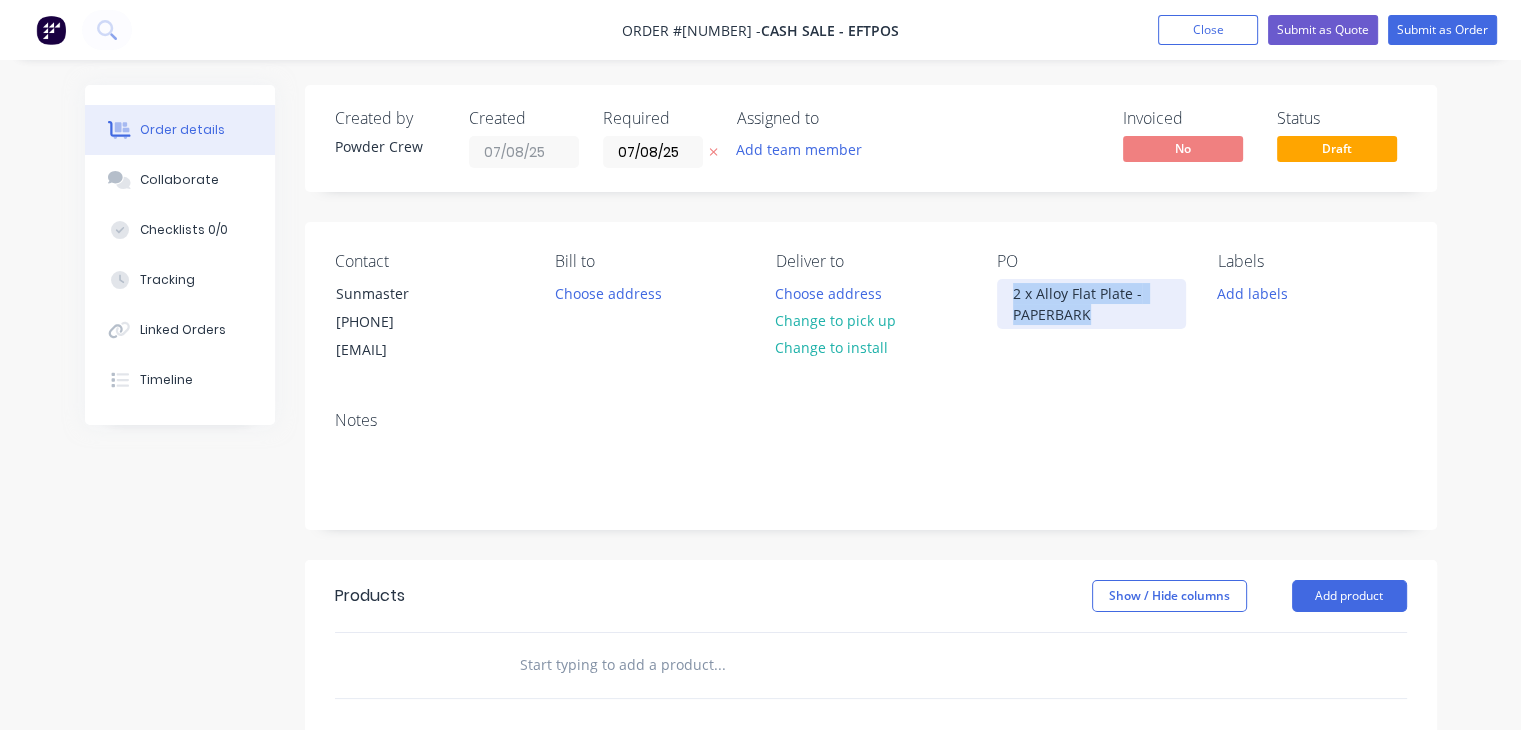 drag, startPoint x: 1095, startPoint y: 313, endPoint x: 960, endPoint y: 289, distance: 137.11674 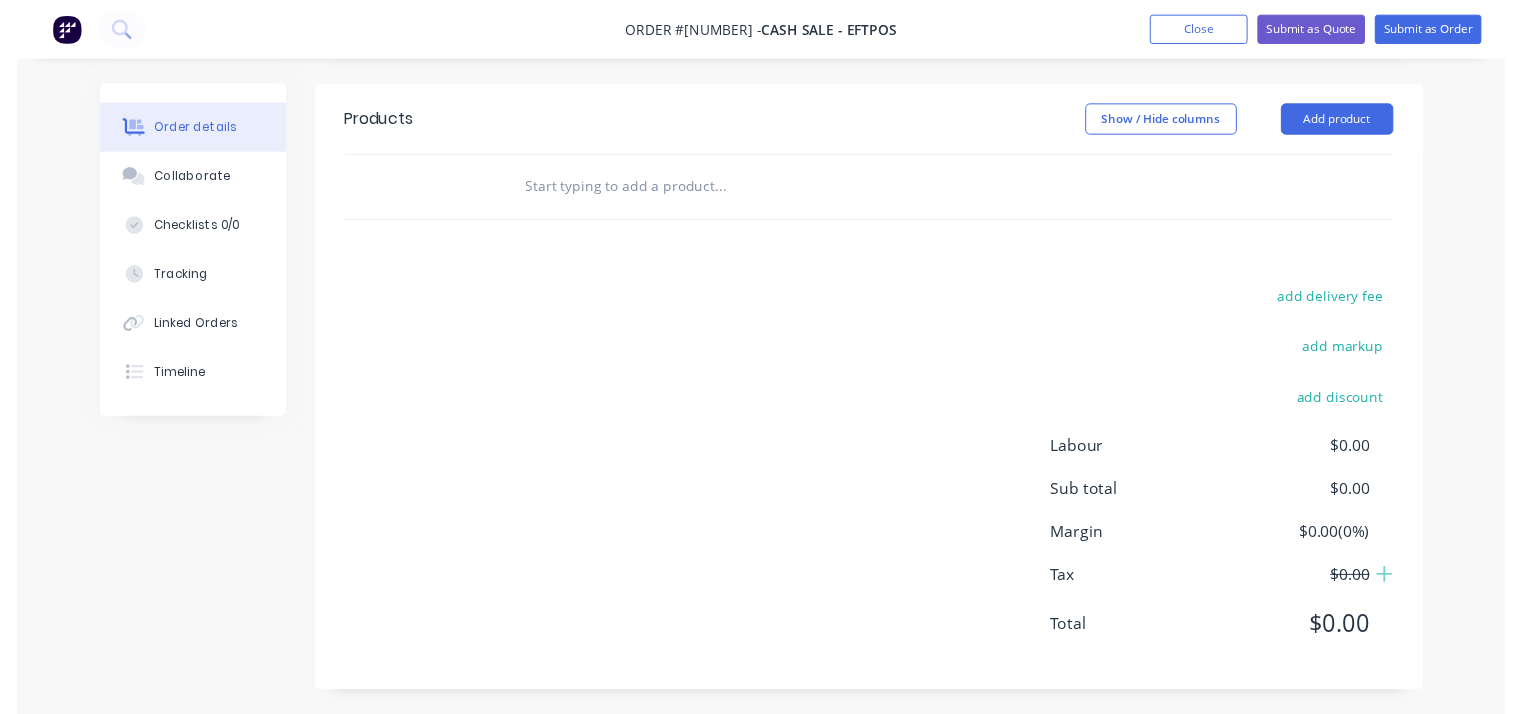 scroll, scrollTop: 477, scrollLeft: 0, axis: vertical 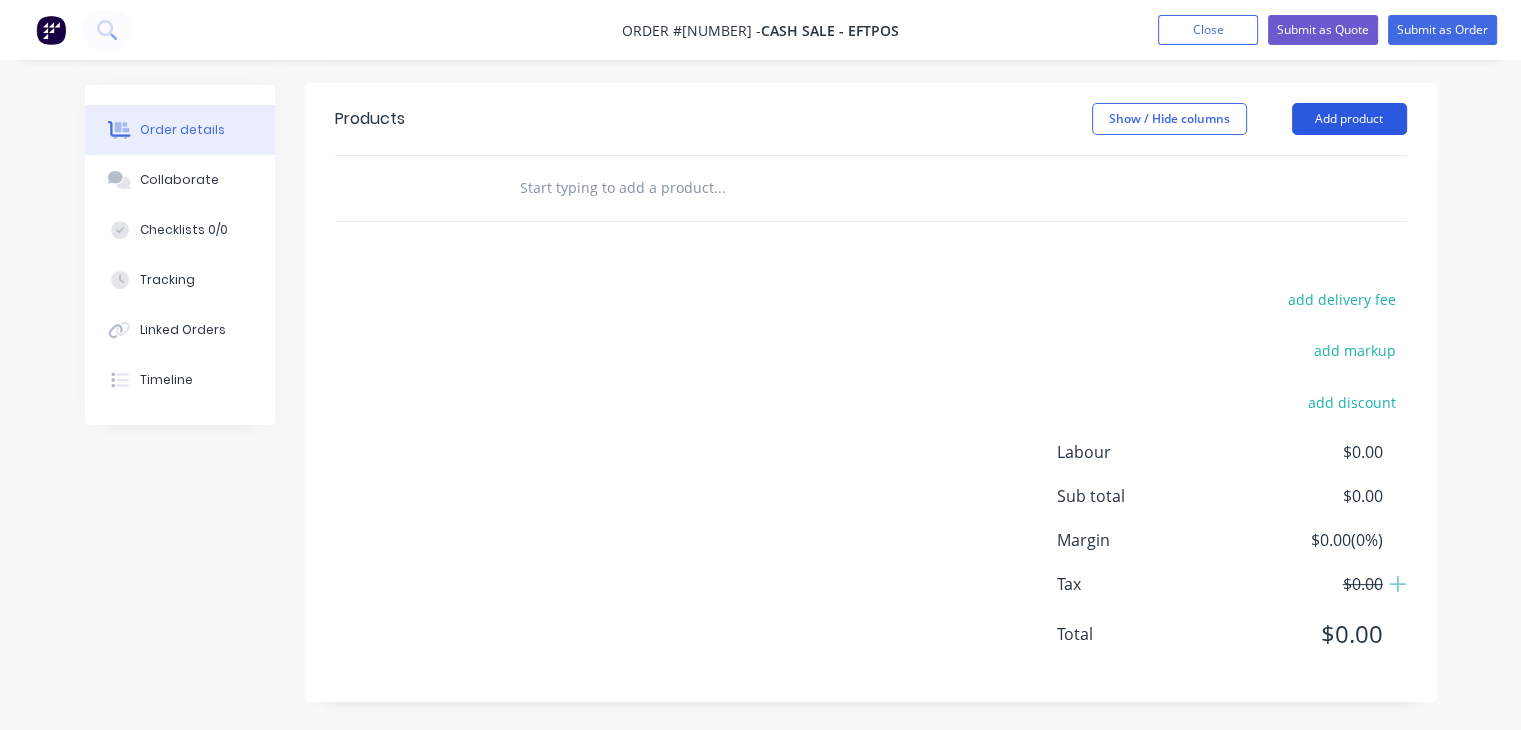 click on "Add product" at bounding box center (1349, 119) 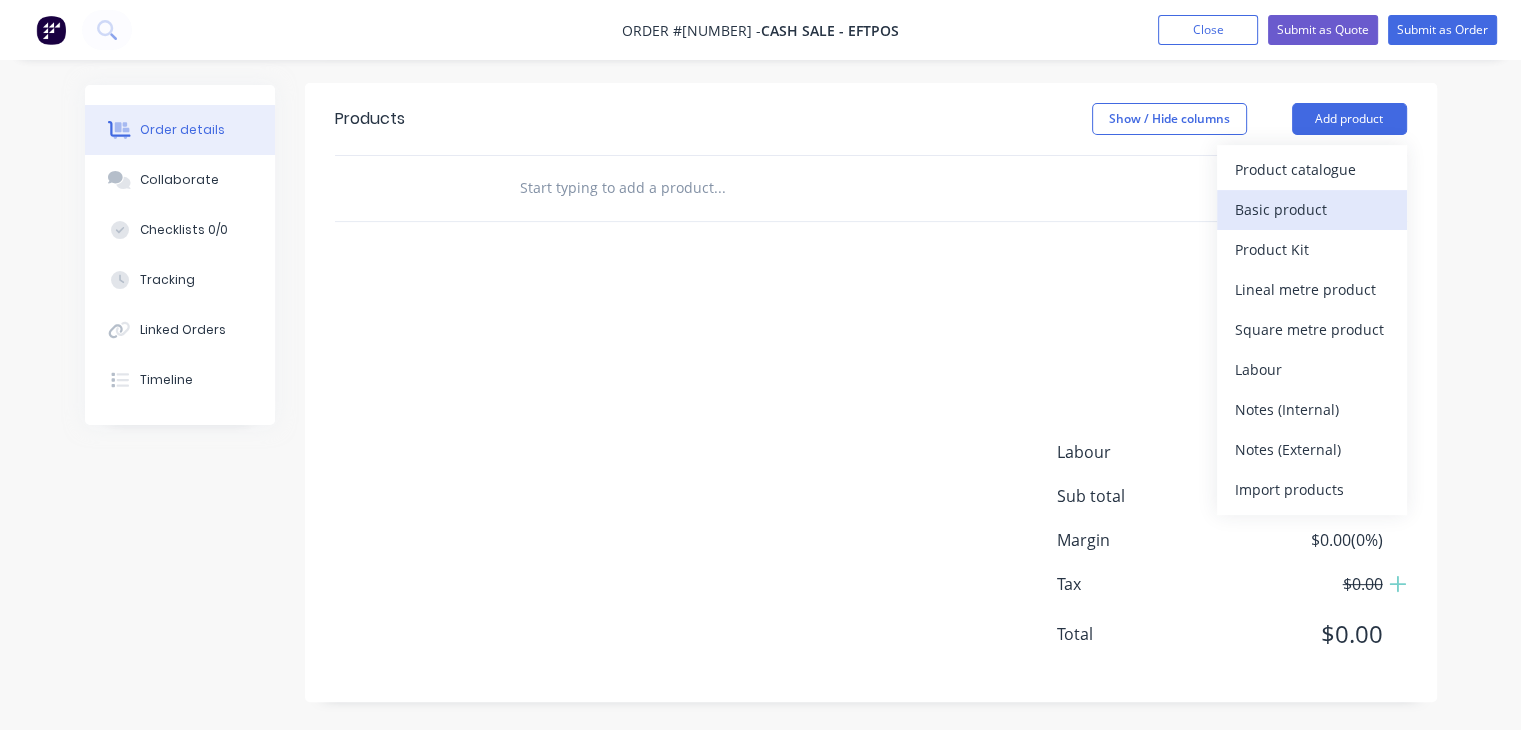 click on "Basic product" at bounding box center [1312, 209] 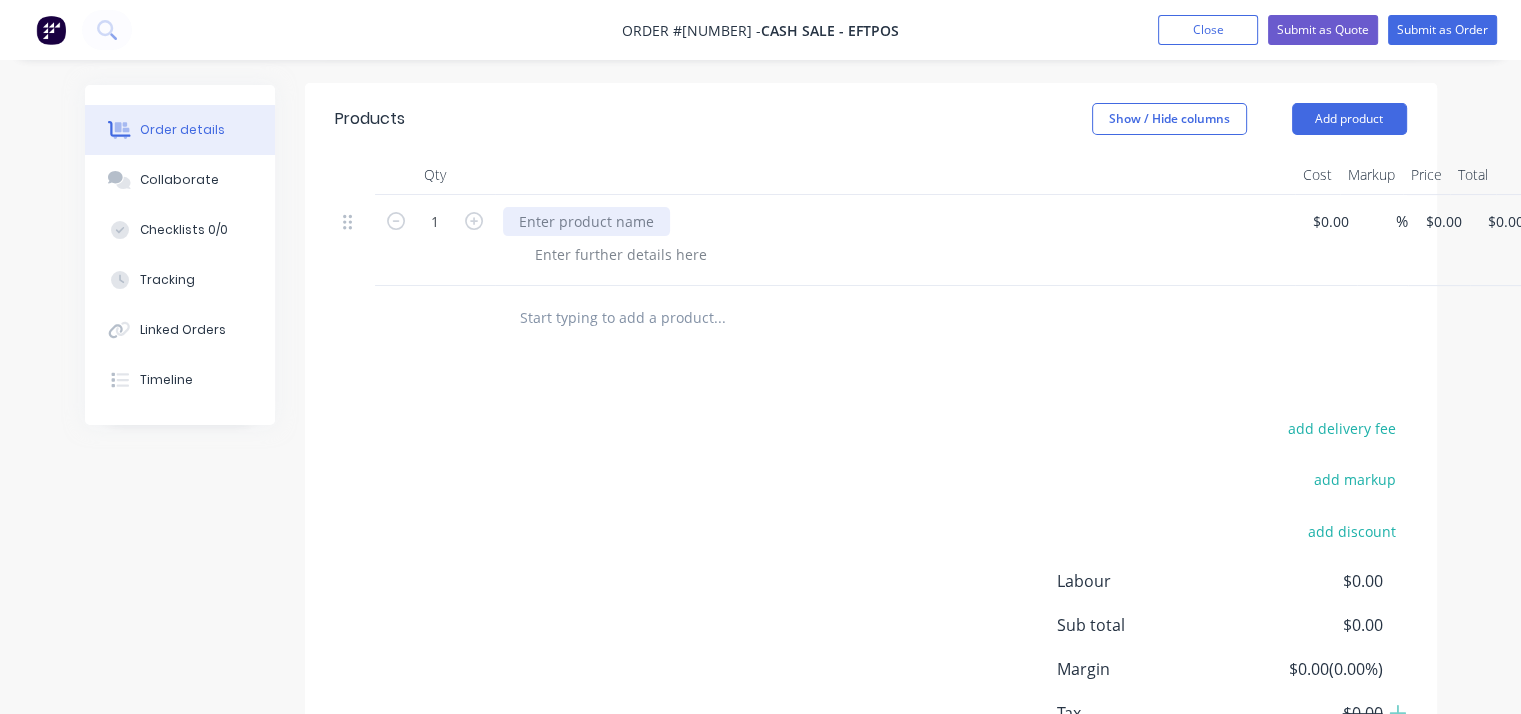 click at bounding box center (586, 221) 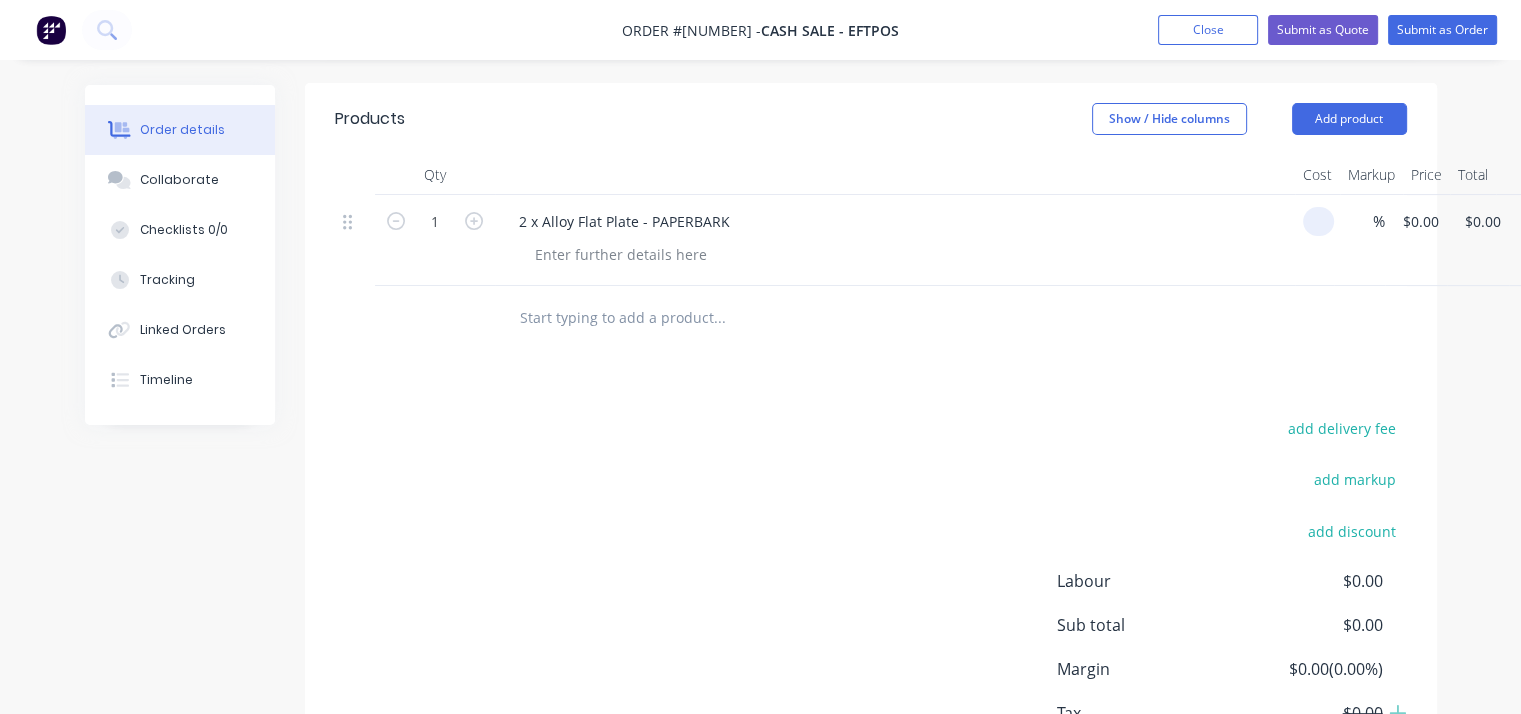 click on "1 2 x Alloy Flat Plate - PAPERBARK % $0.00 $0.00 $0.00 $0.00" at bounding box center [871, 240] 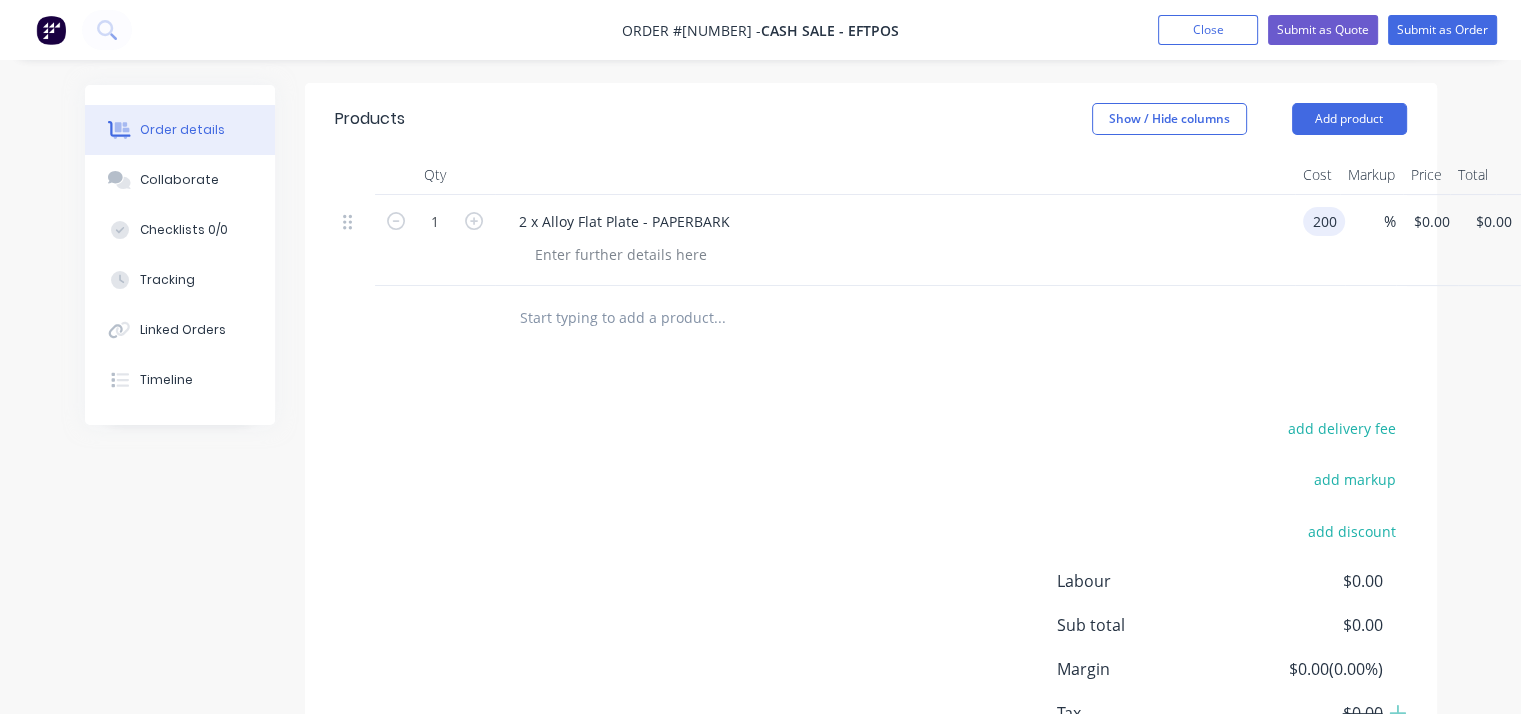 type on "$200.00" 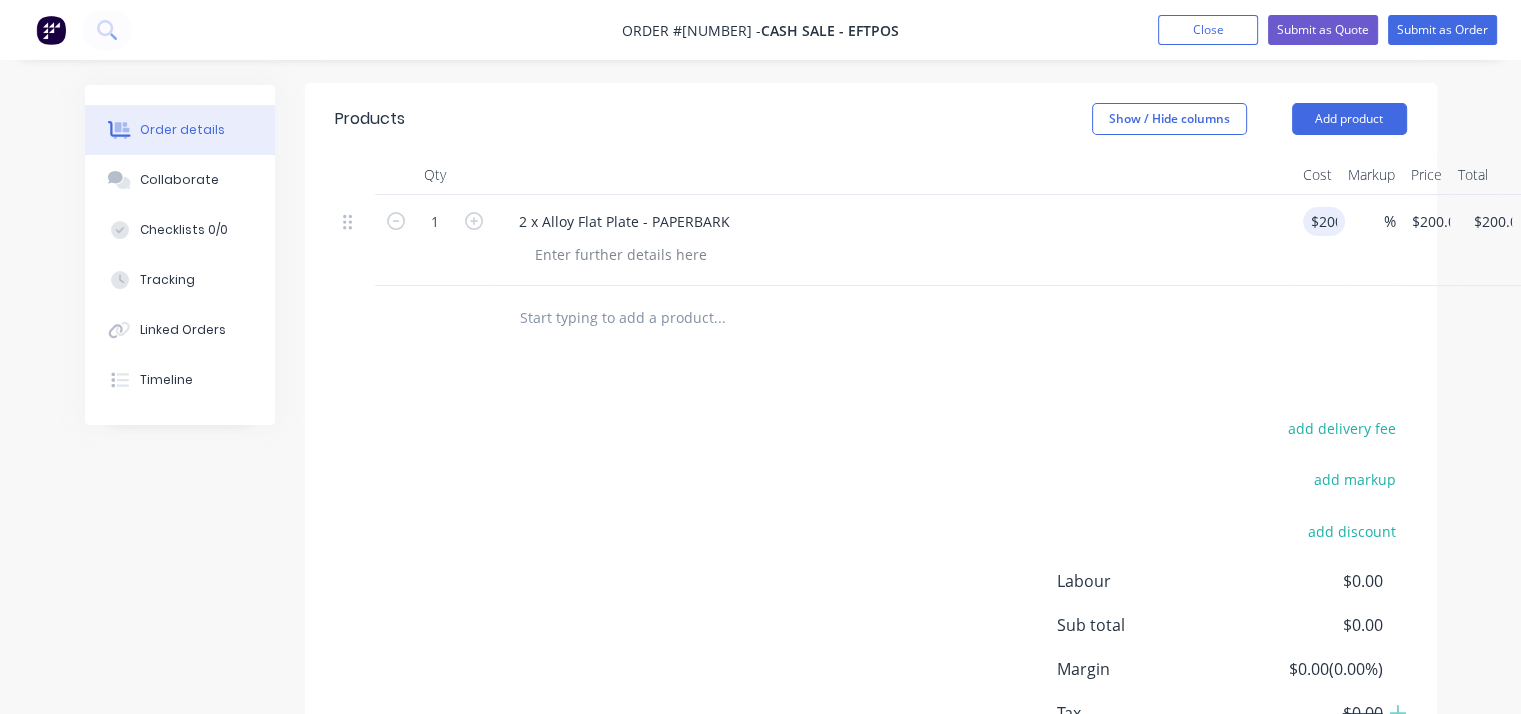click on "Products Show / Hide columns Add product     Qty Cost Markup Price Total 1 2 x Alloy Flat Plate - PAPERBARK $200.00 200 % $200.00 $0.00 $200.00 $0.00   add delivery fee add markup add discount Labour $0.00 Sub total $0.00 Margin $0.00  ( 0.00 %) Tax $0.00 Total $0.00" at bounding box center [871, 457] 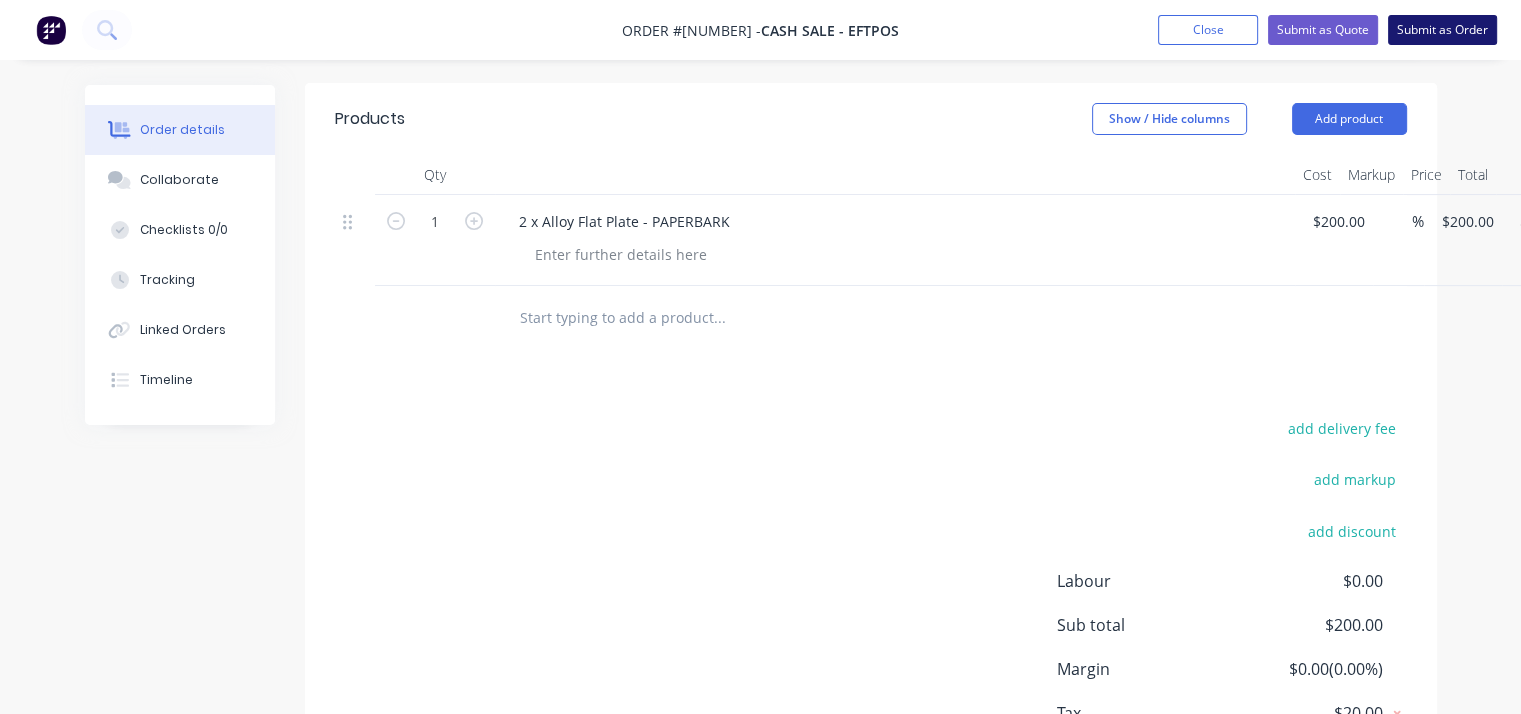 click on "Submit as Order" at bounding box center (1442, 30) 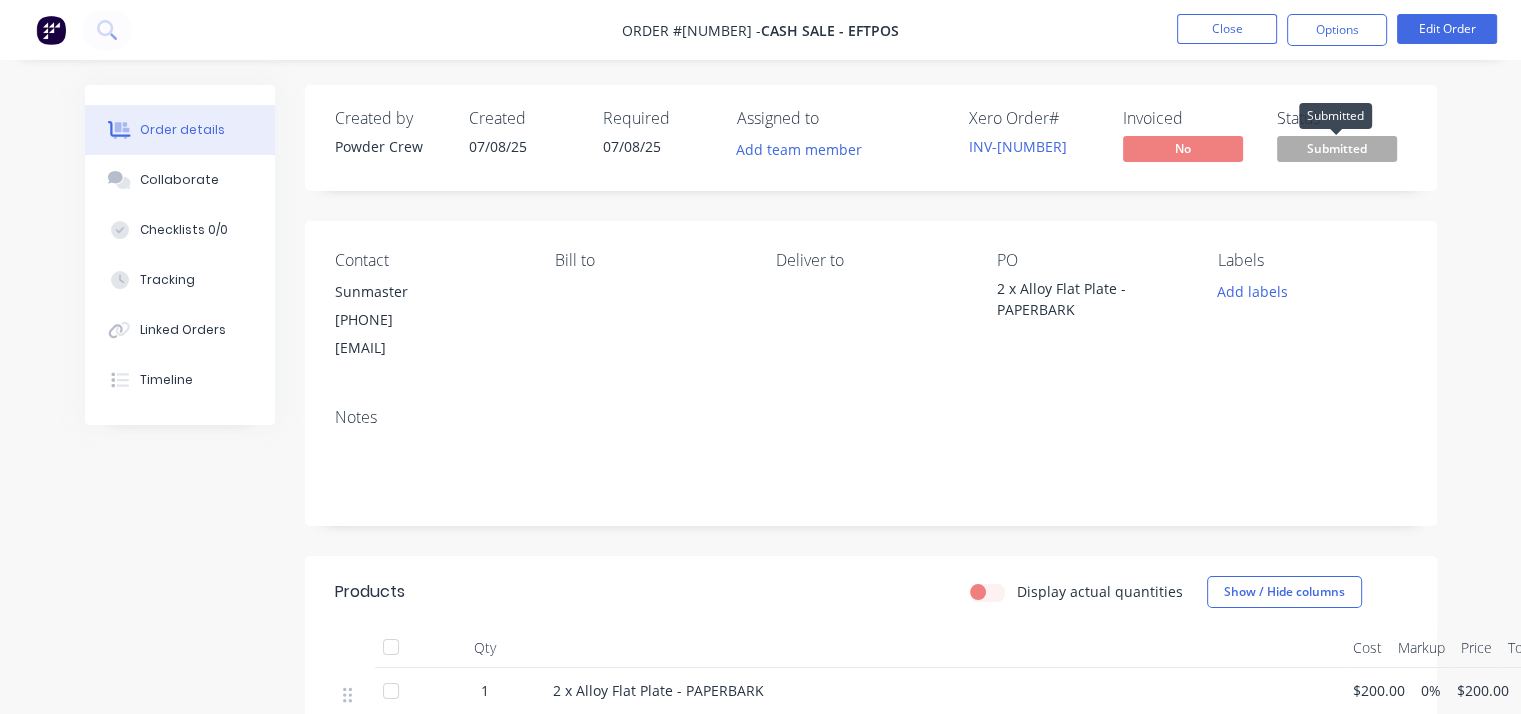 click on "Submitted" at bounding box center (1337, 148) 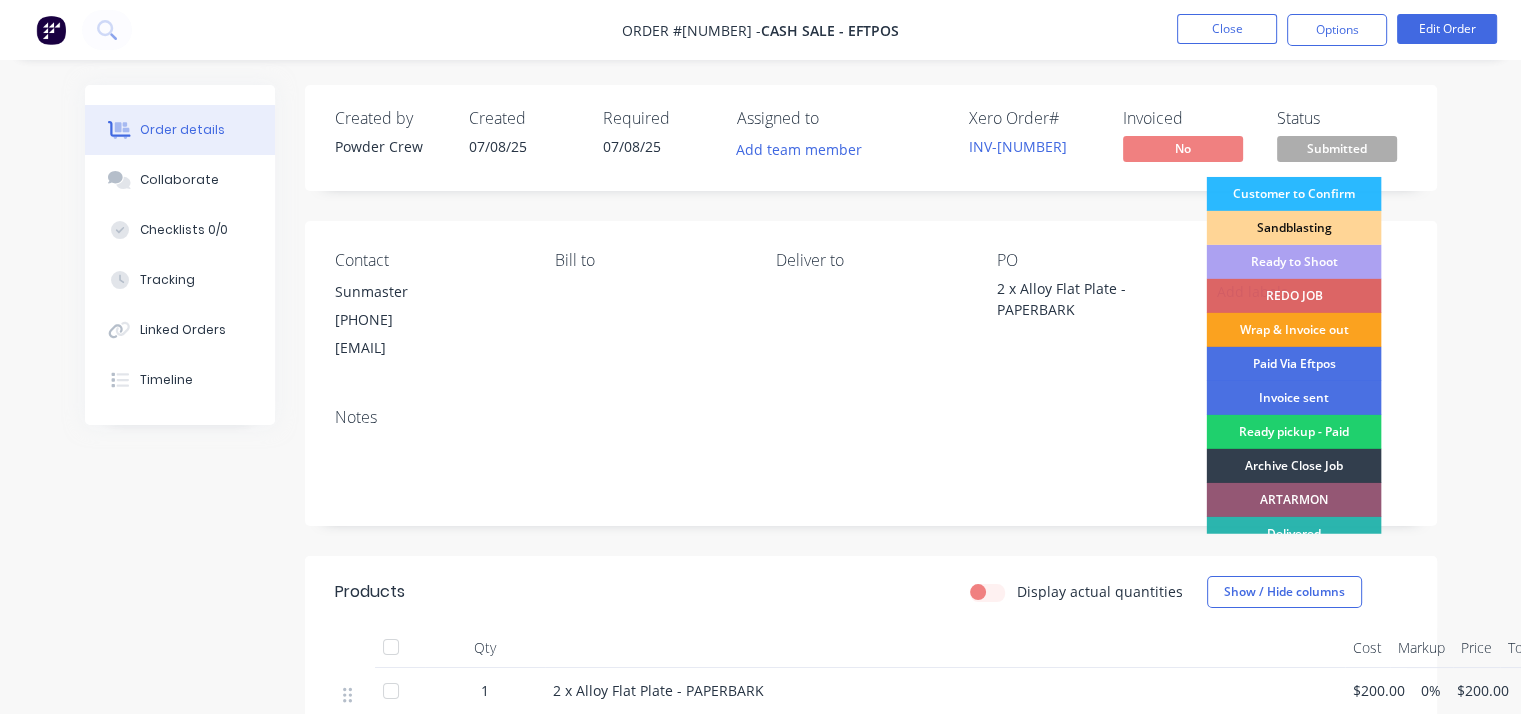 click on "Ready to Shoot" at bounding box center (1293, 262) 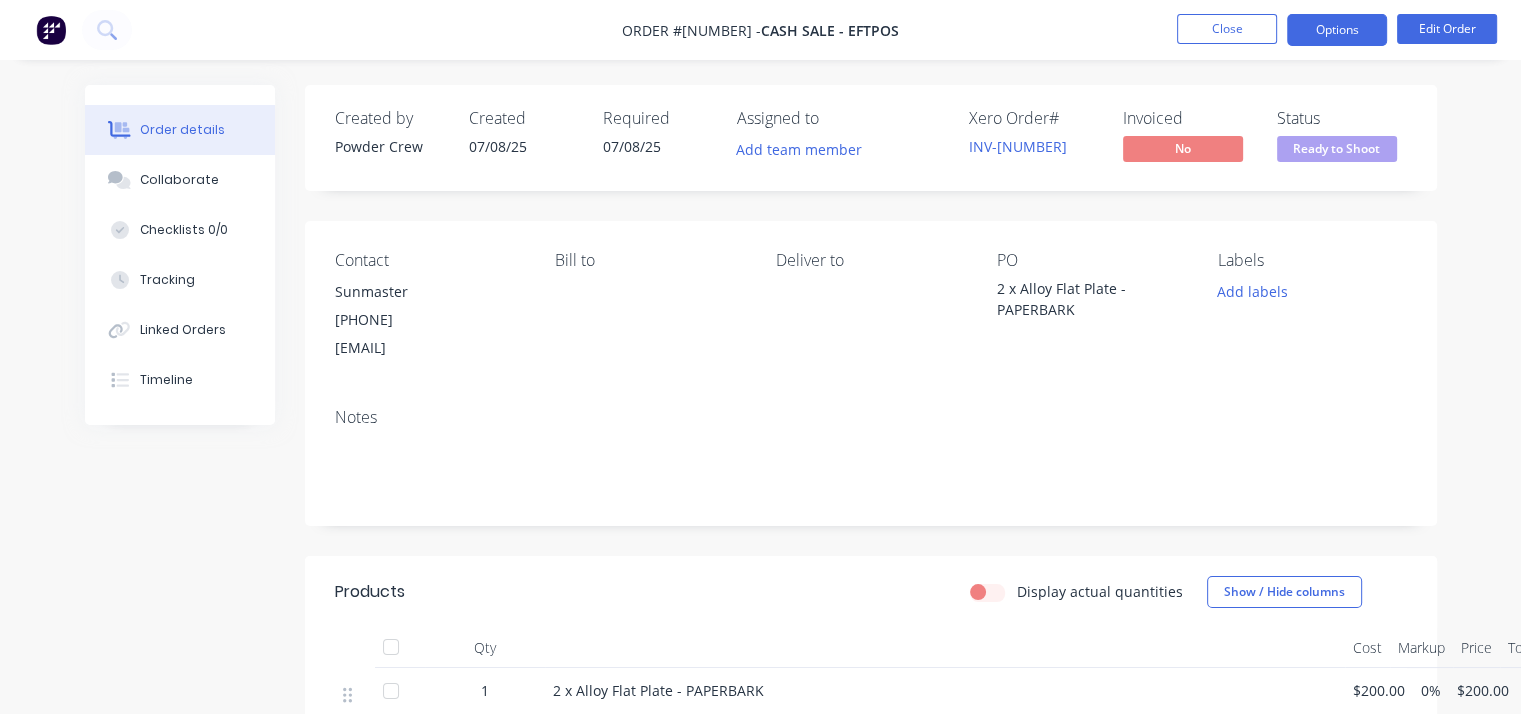 click on "Options" at bounding box center (1337, 30) 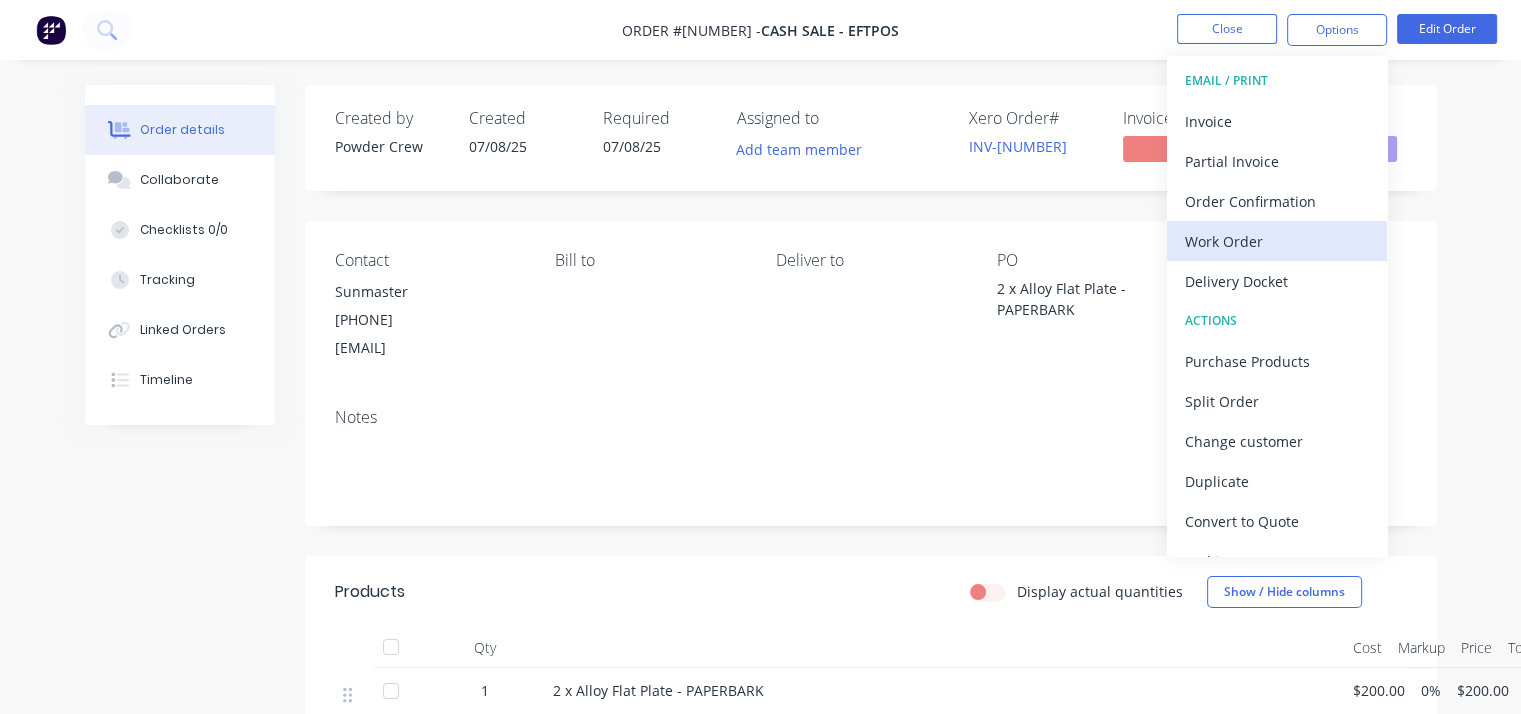 click on "Work Order" at bounding box center (1277, 241) 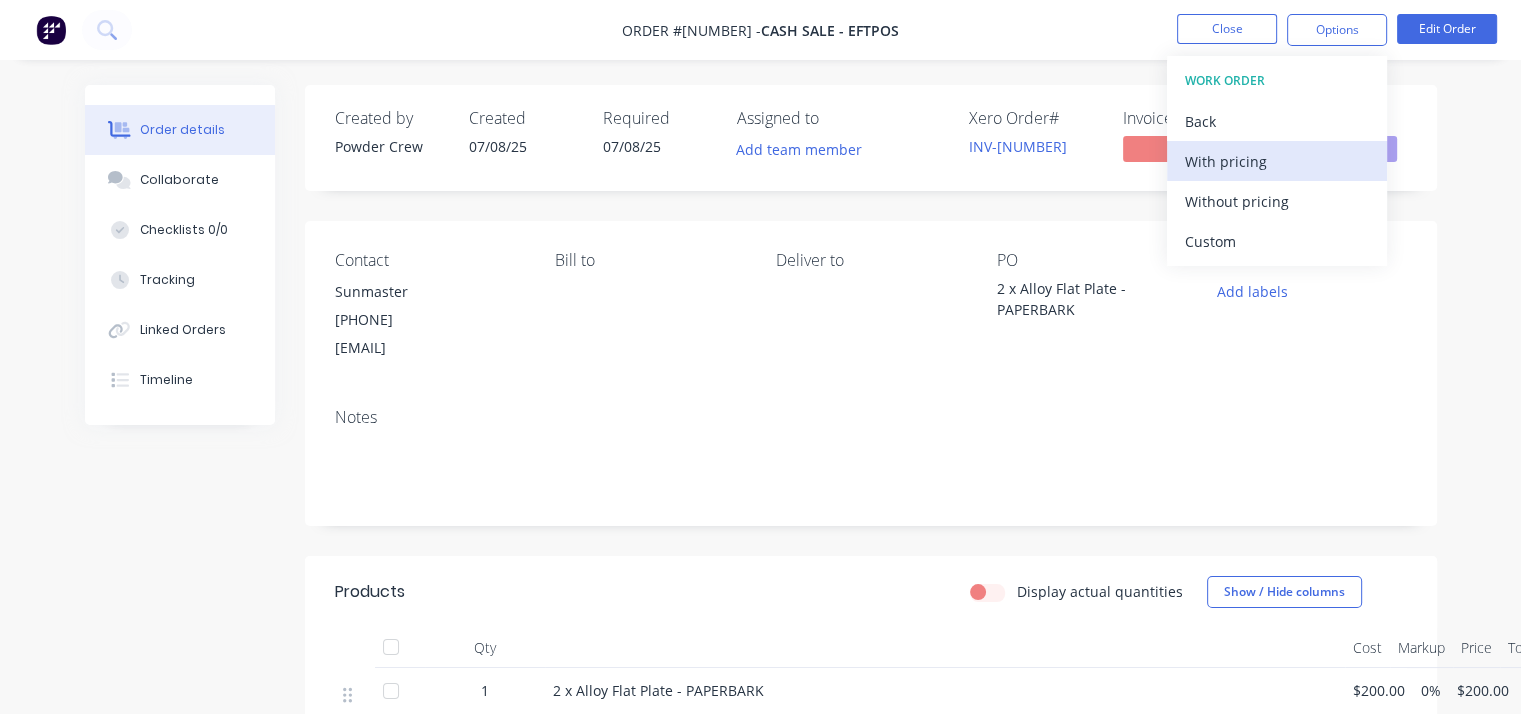 click on "With pricing" at bounding box center (1277, 161) 